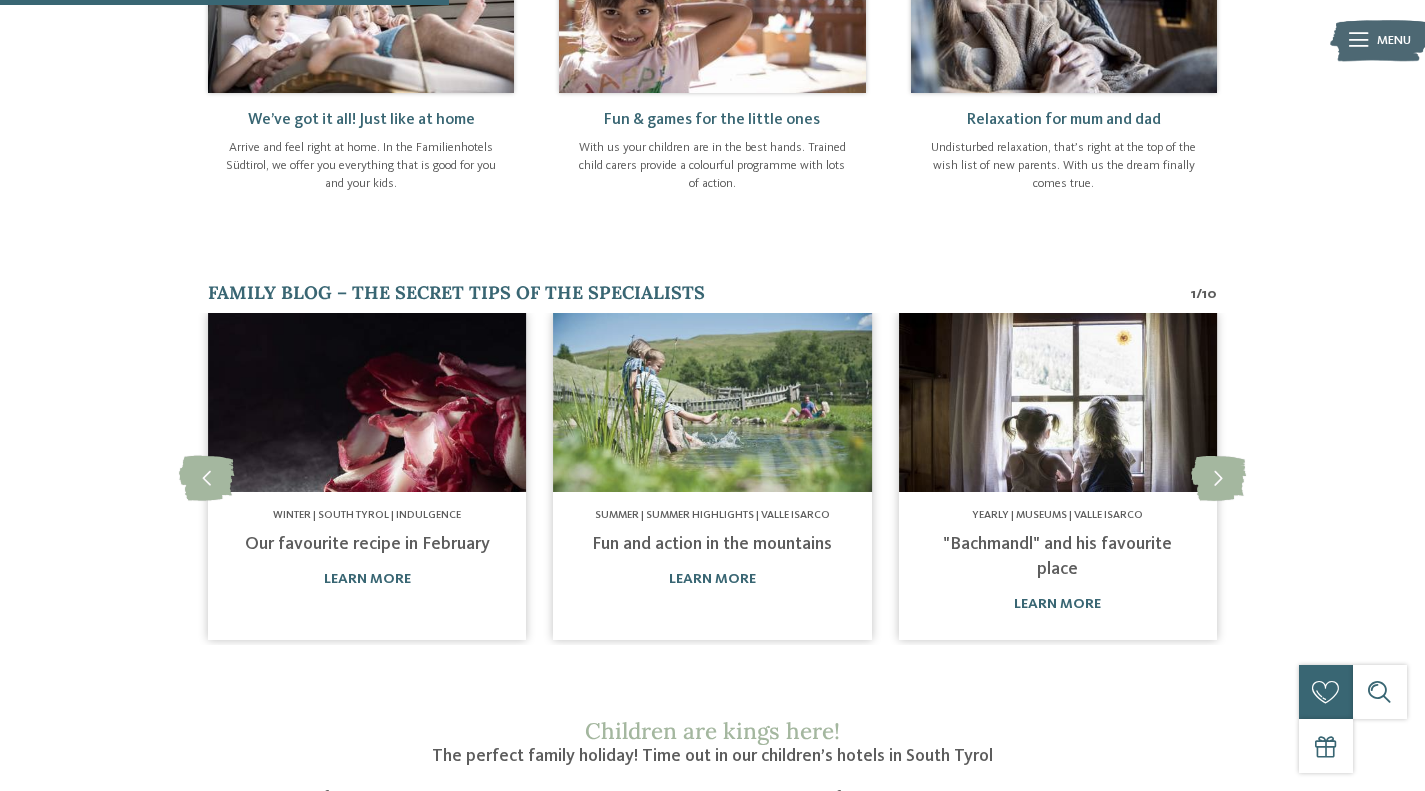 scroll, scrollTop: 942, scrollLeft: 0, axis: vertical 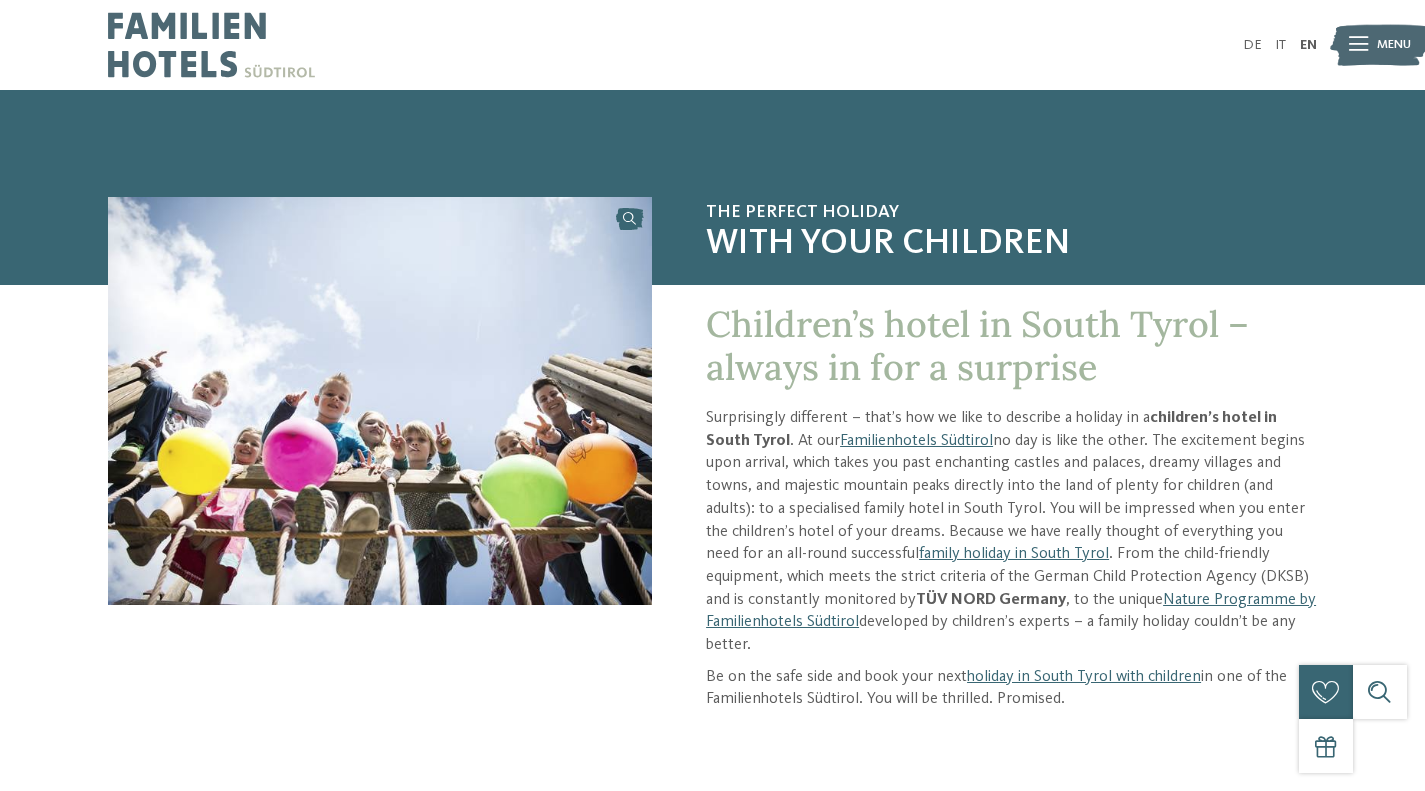 click on "Menu" at bounding box center [1394, 45] 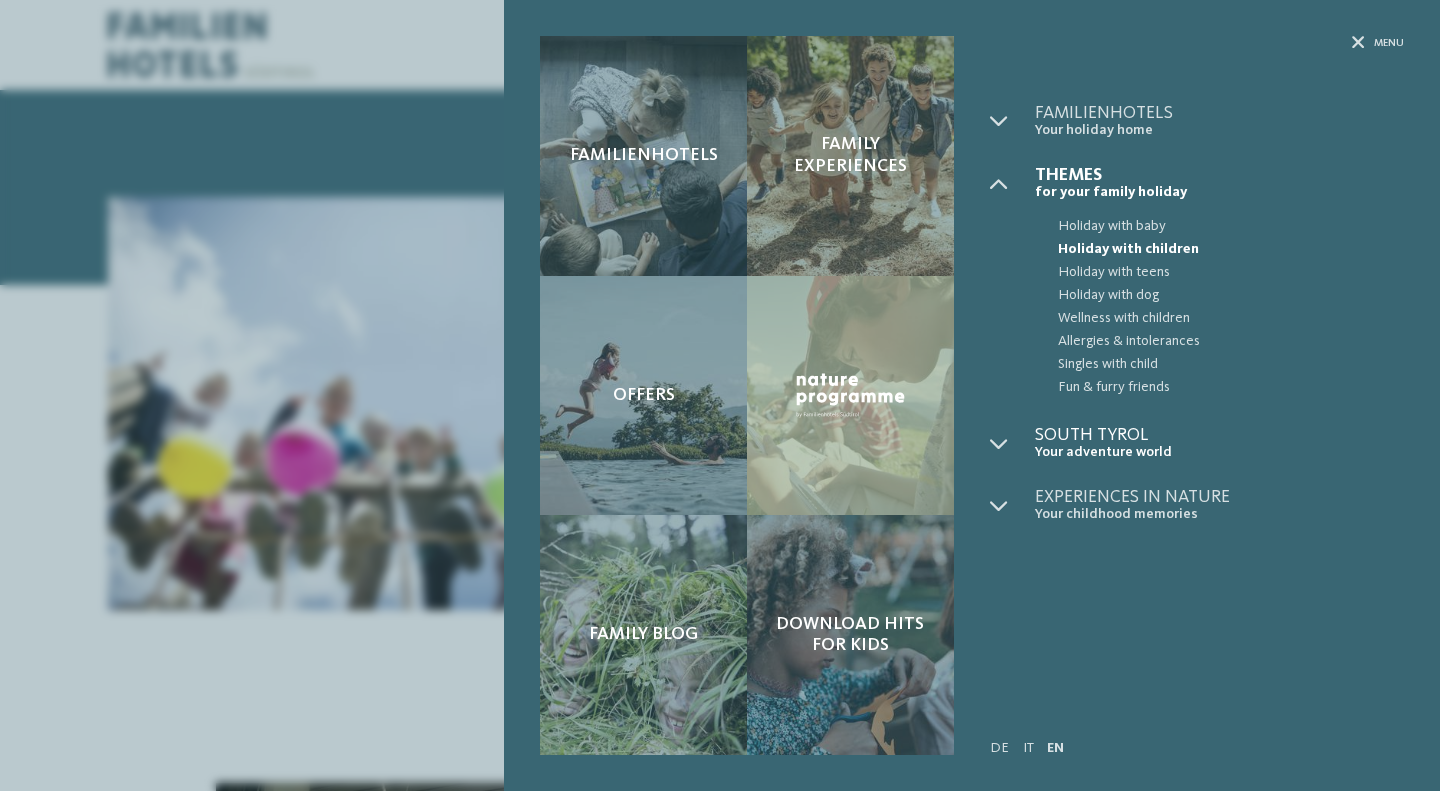 click on "Your adventure world" at bounding box center [1219, 452] 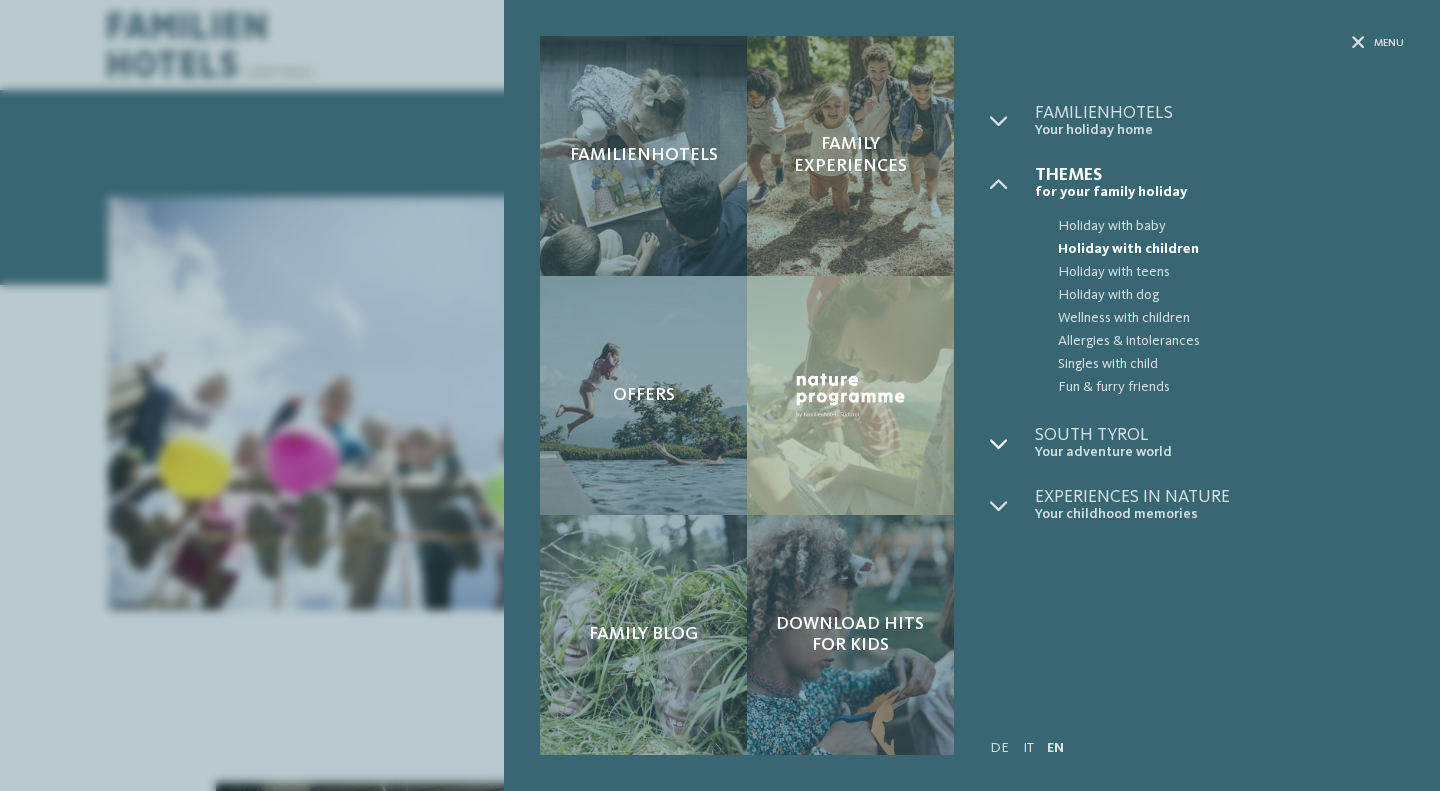 click at bounding box center [1012, 443] 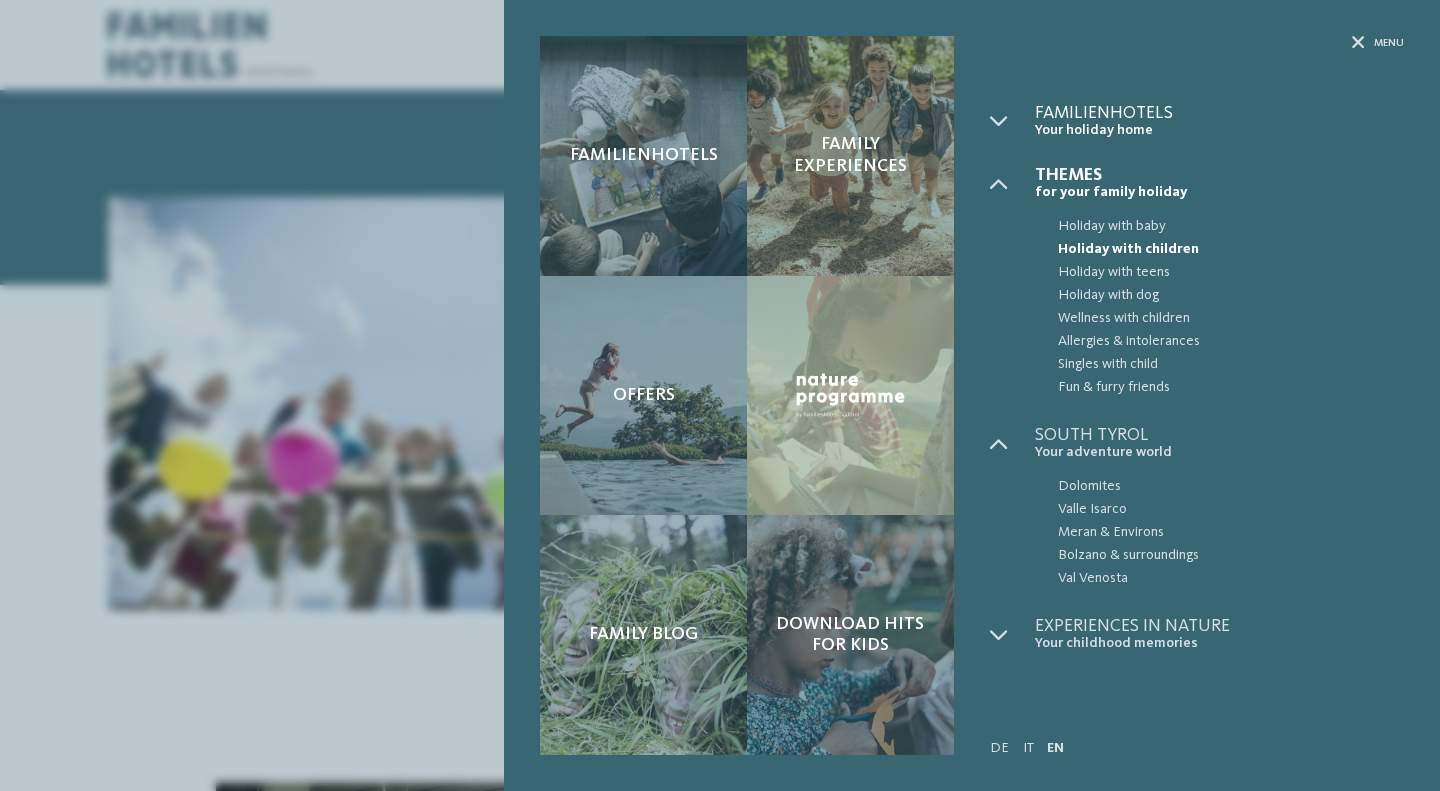click on "Your holiday home" at bounding box center (1219, 130) 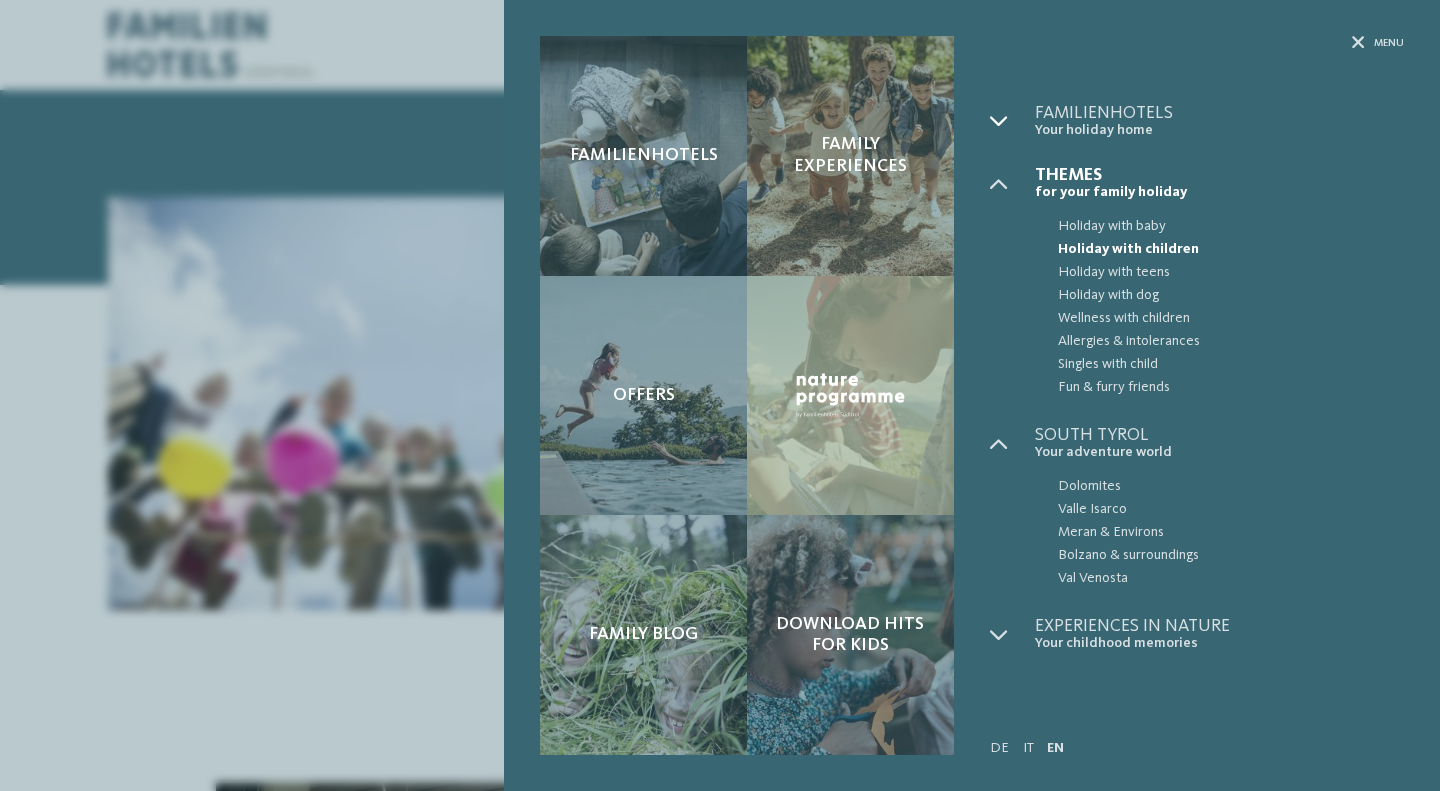 click at bounding box center [1012, 121] 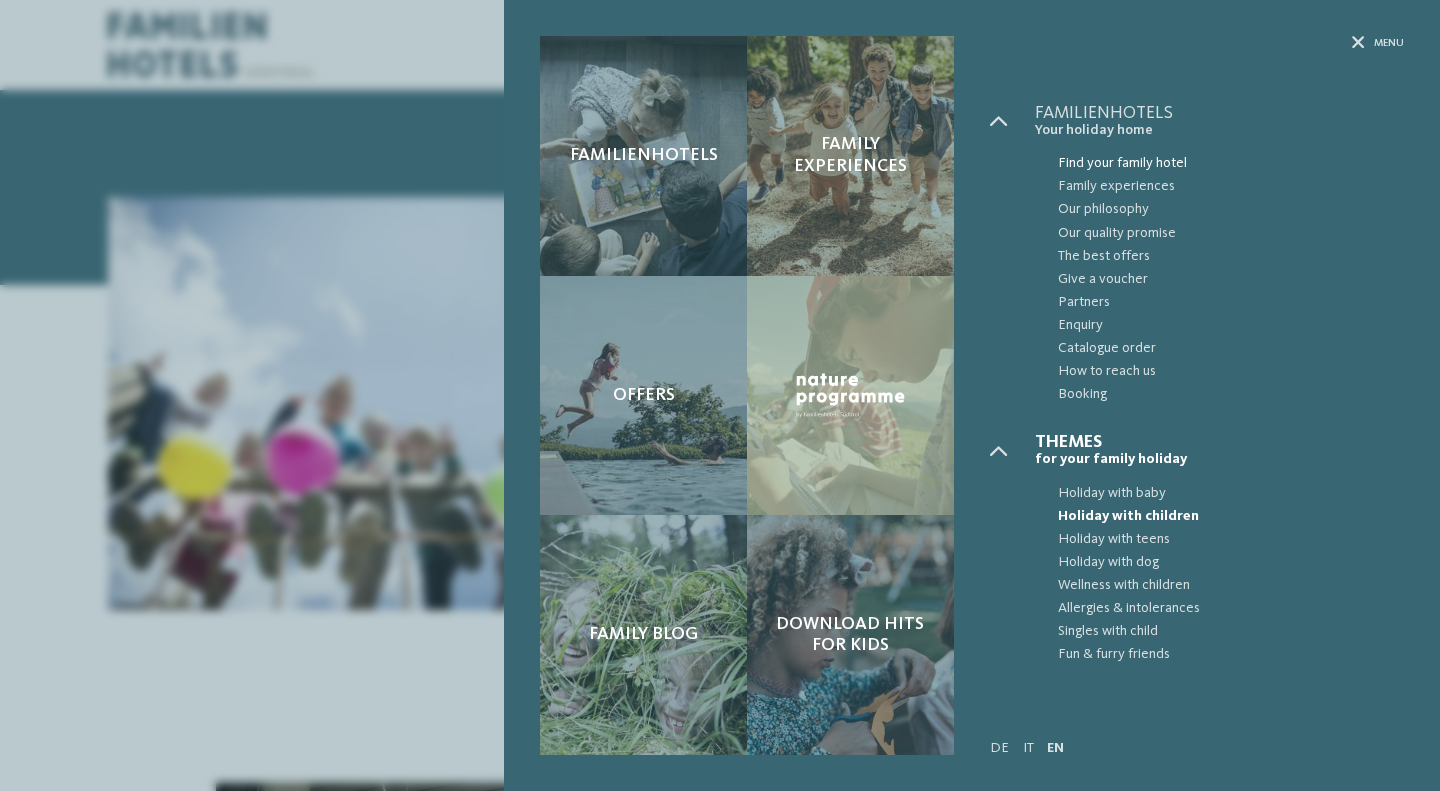 click on "Find your family hotel" at bounding box center [1231, 163] 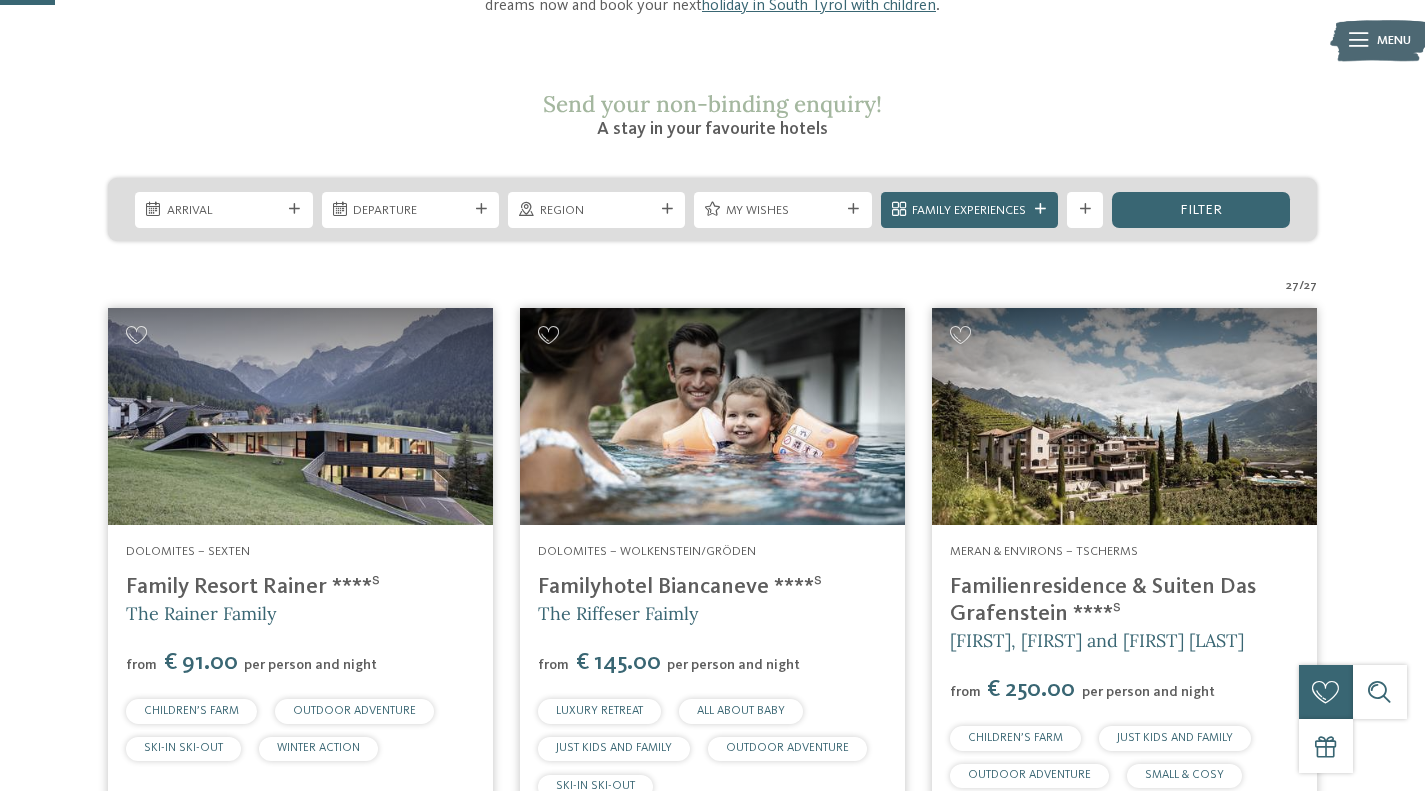 scroll, scrollTop: 0, scrollLeft: 0, axis: both 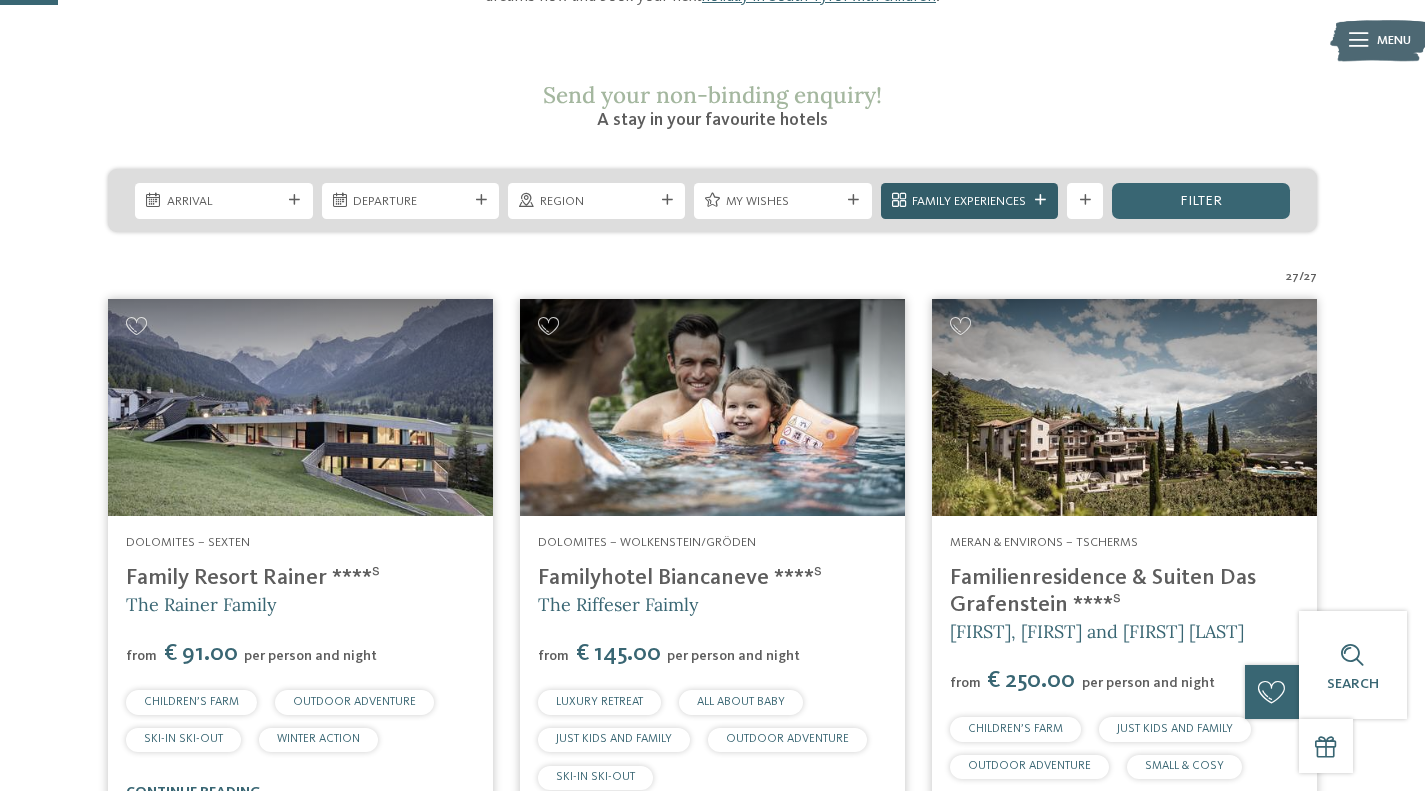 click on "Family Experiences" at bounding box center [969, 201] 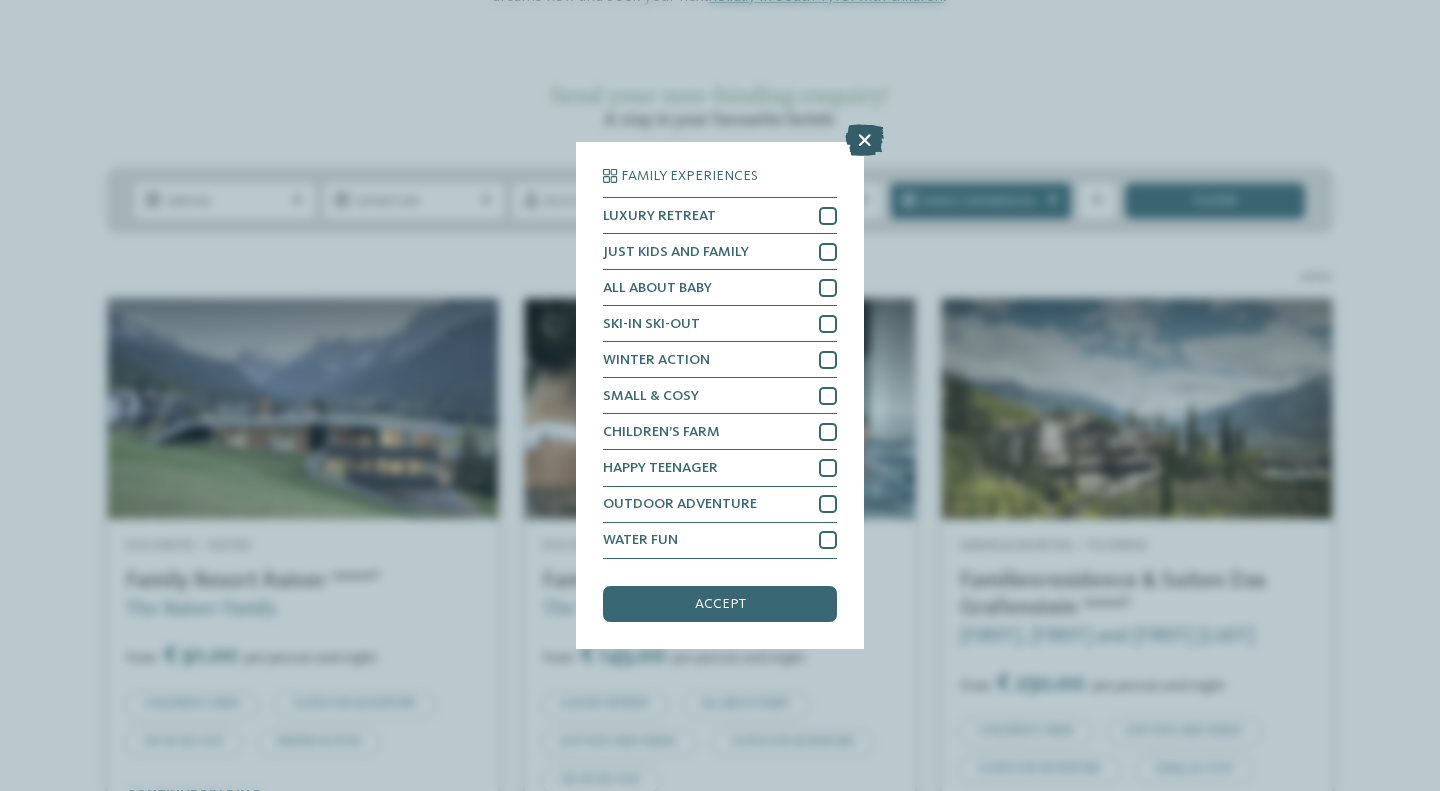 click at bounding box center (864, 141) 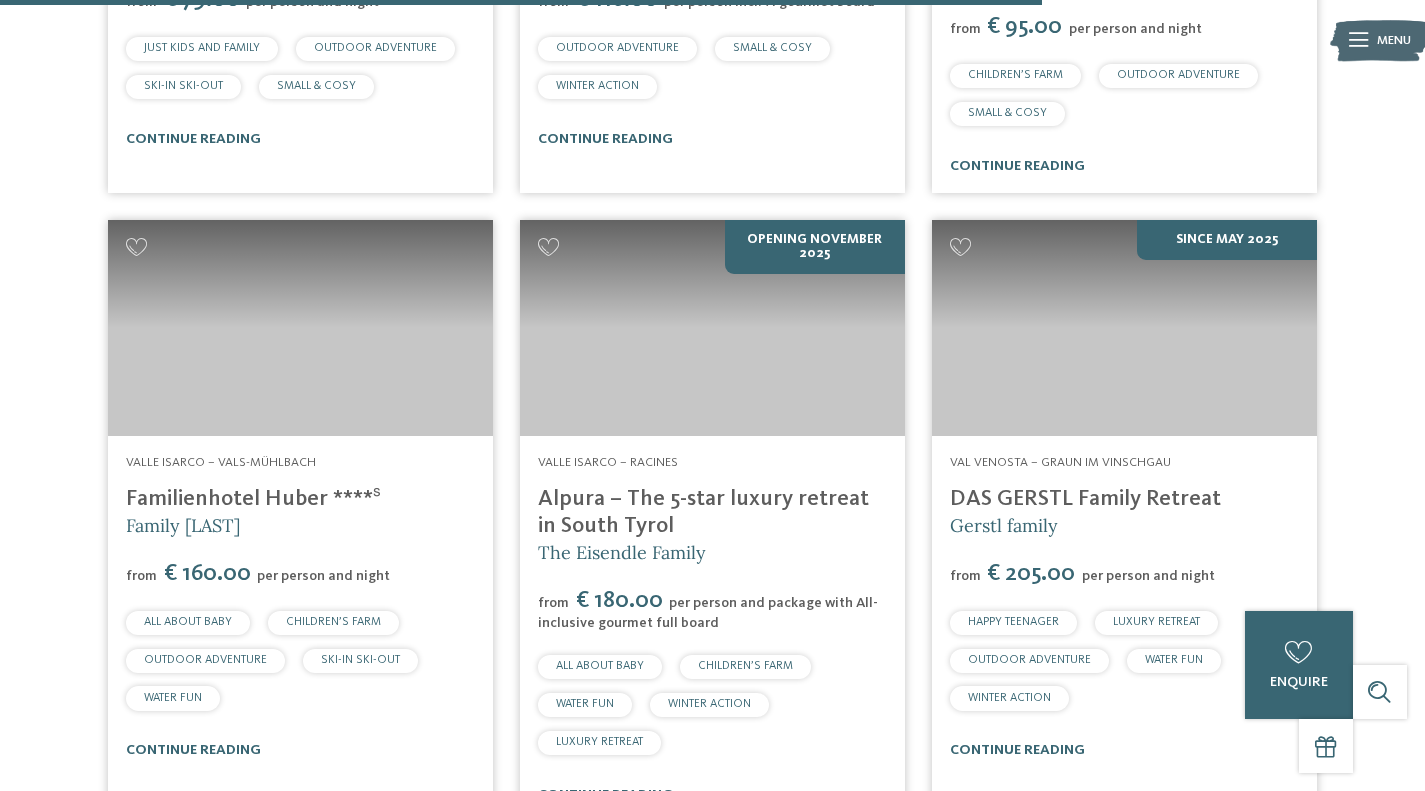 scroll, scrollTop: 4580, scrollLeft: 0, axis: vertical 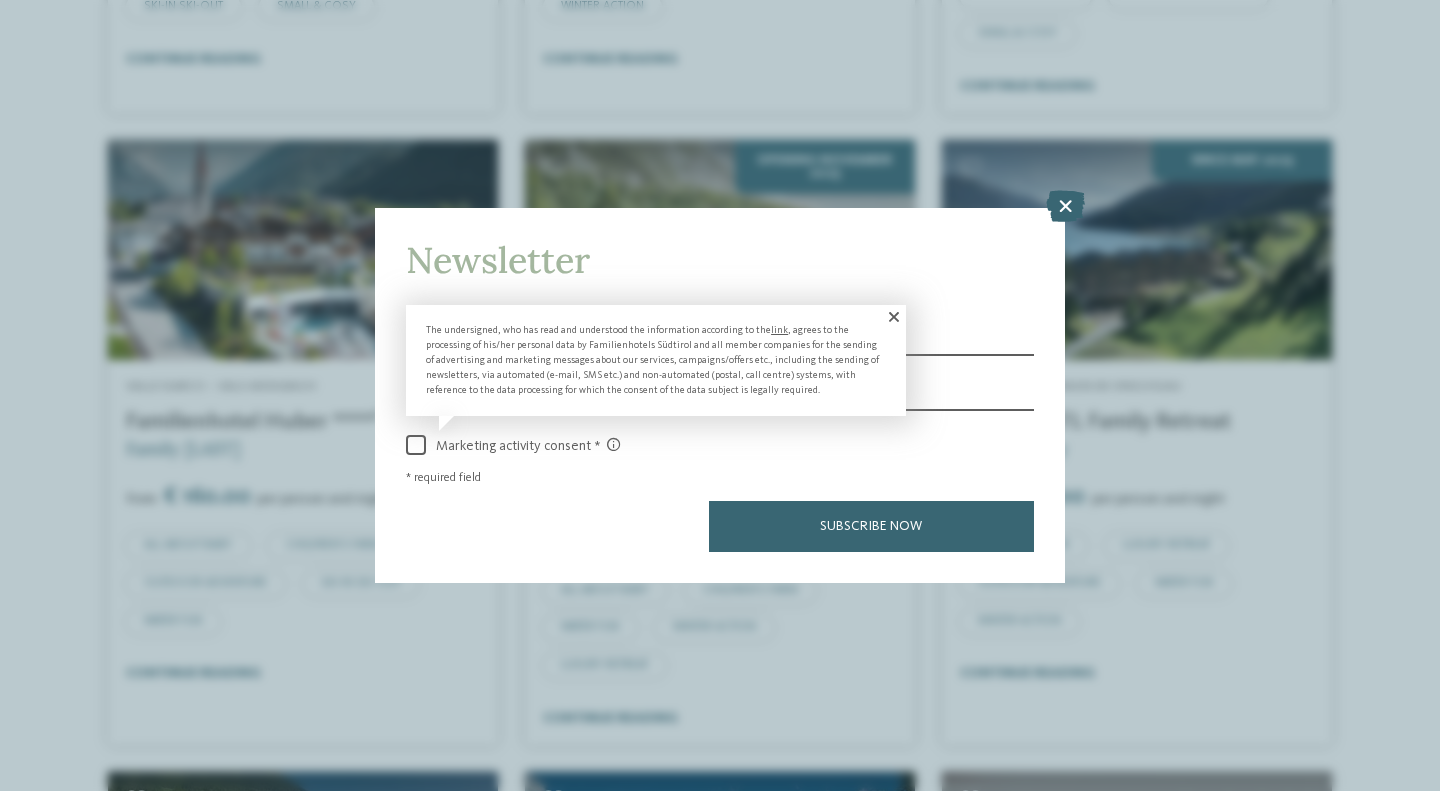 click at bounding box center (892, 317) 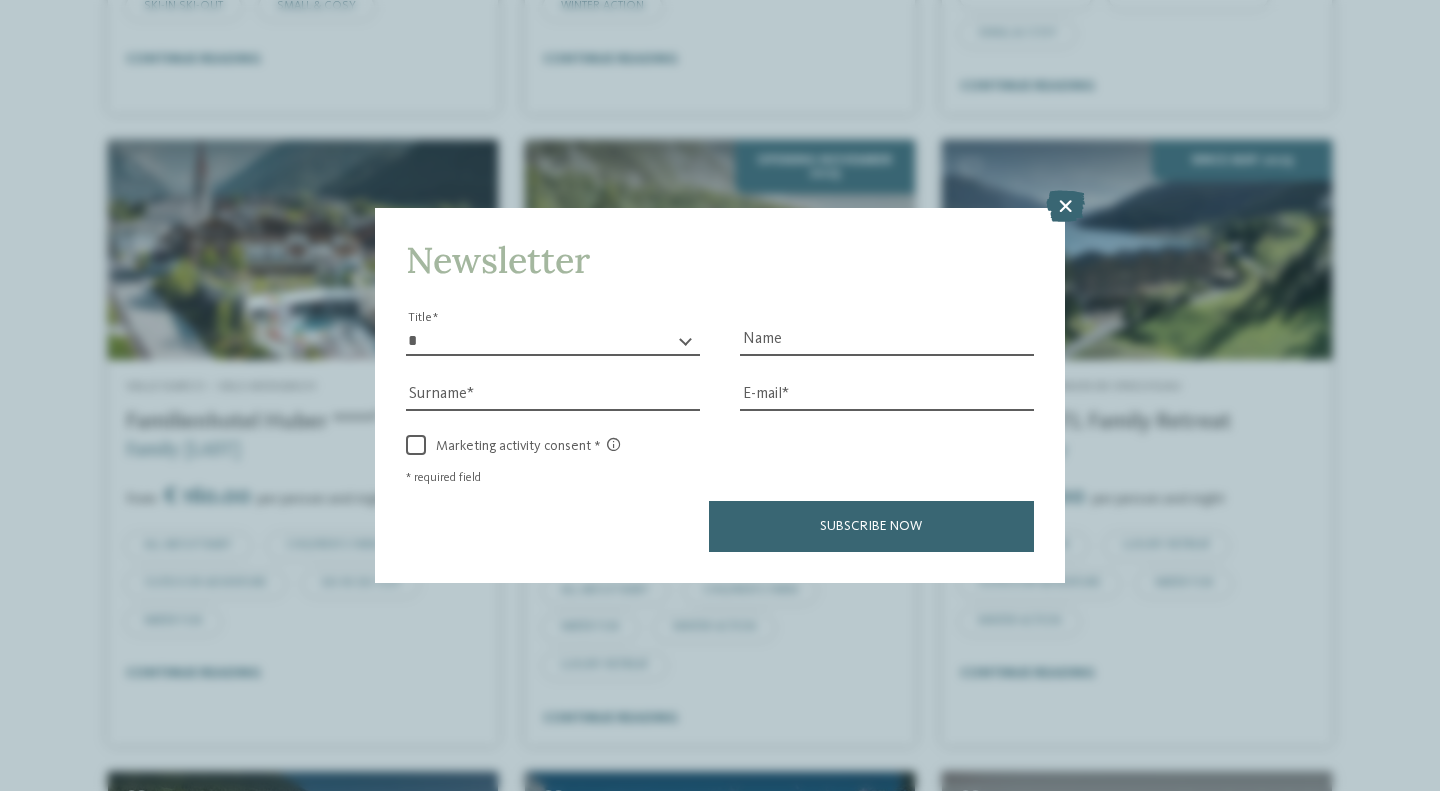 click on "* ** ** ****** **" at bounding box center (553, 341) 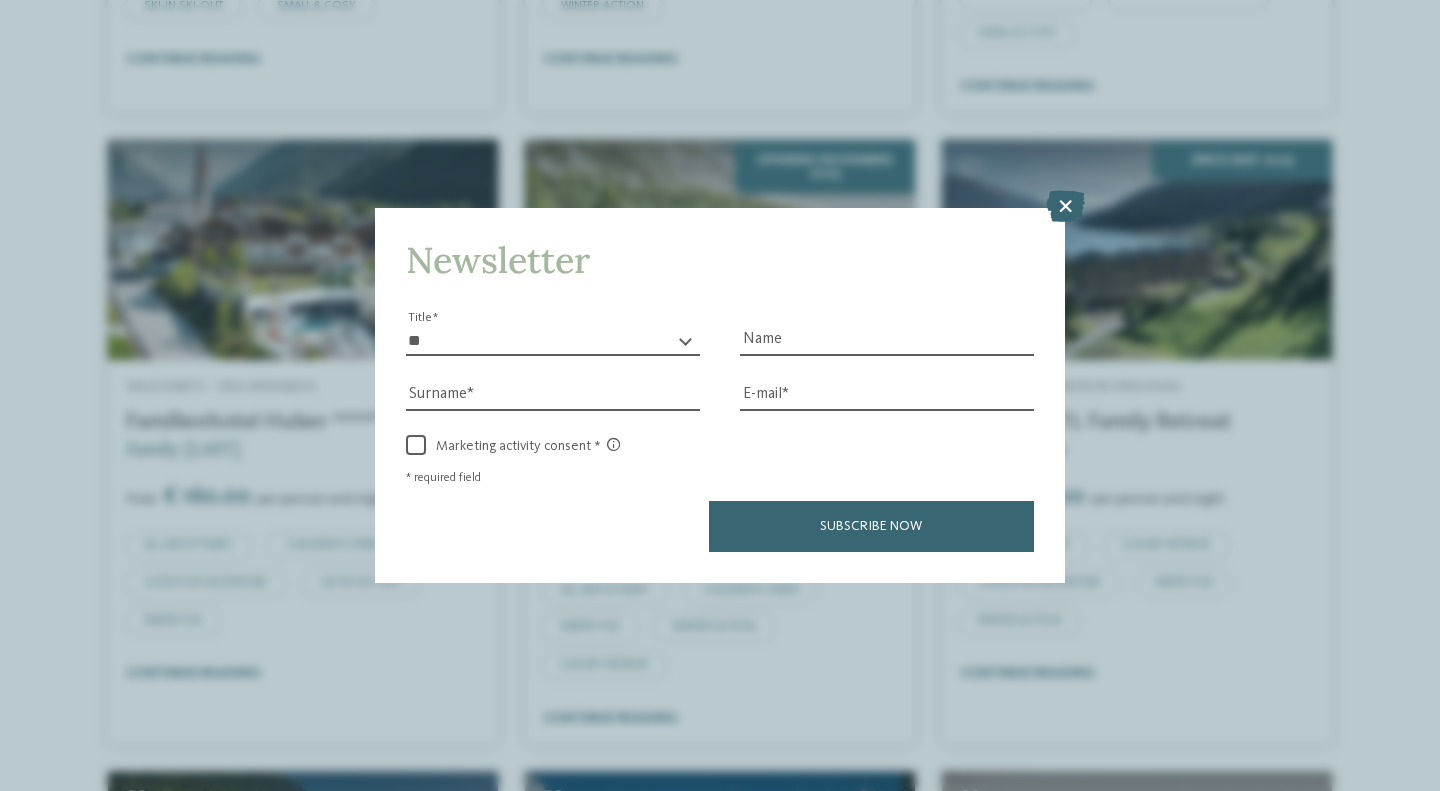 click on "* ** ** ****** **" at bounding box center [553, 341] 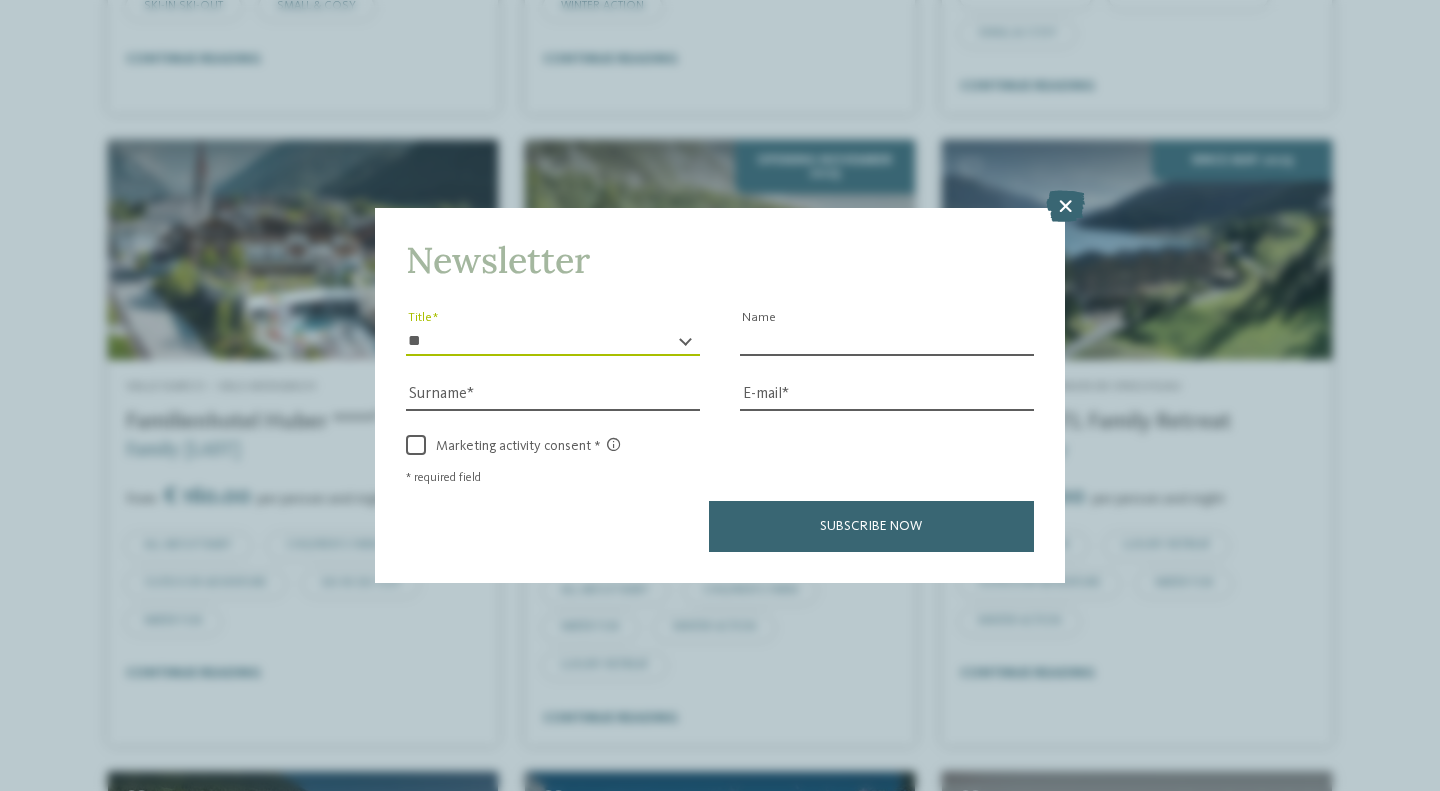 click on "Name" at bounding box center (887, 341) 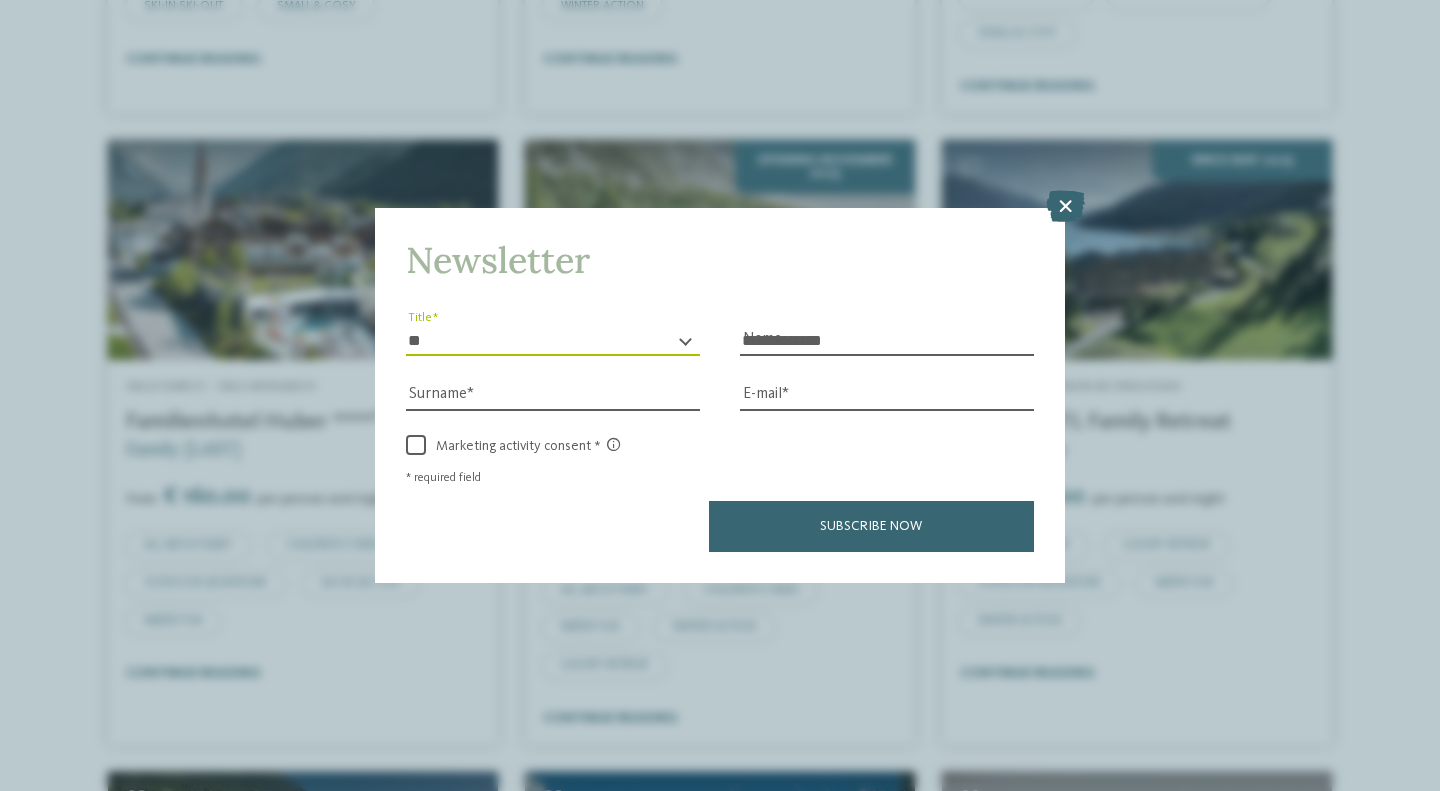 type on "**********" 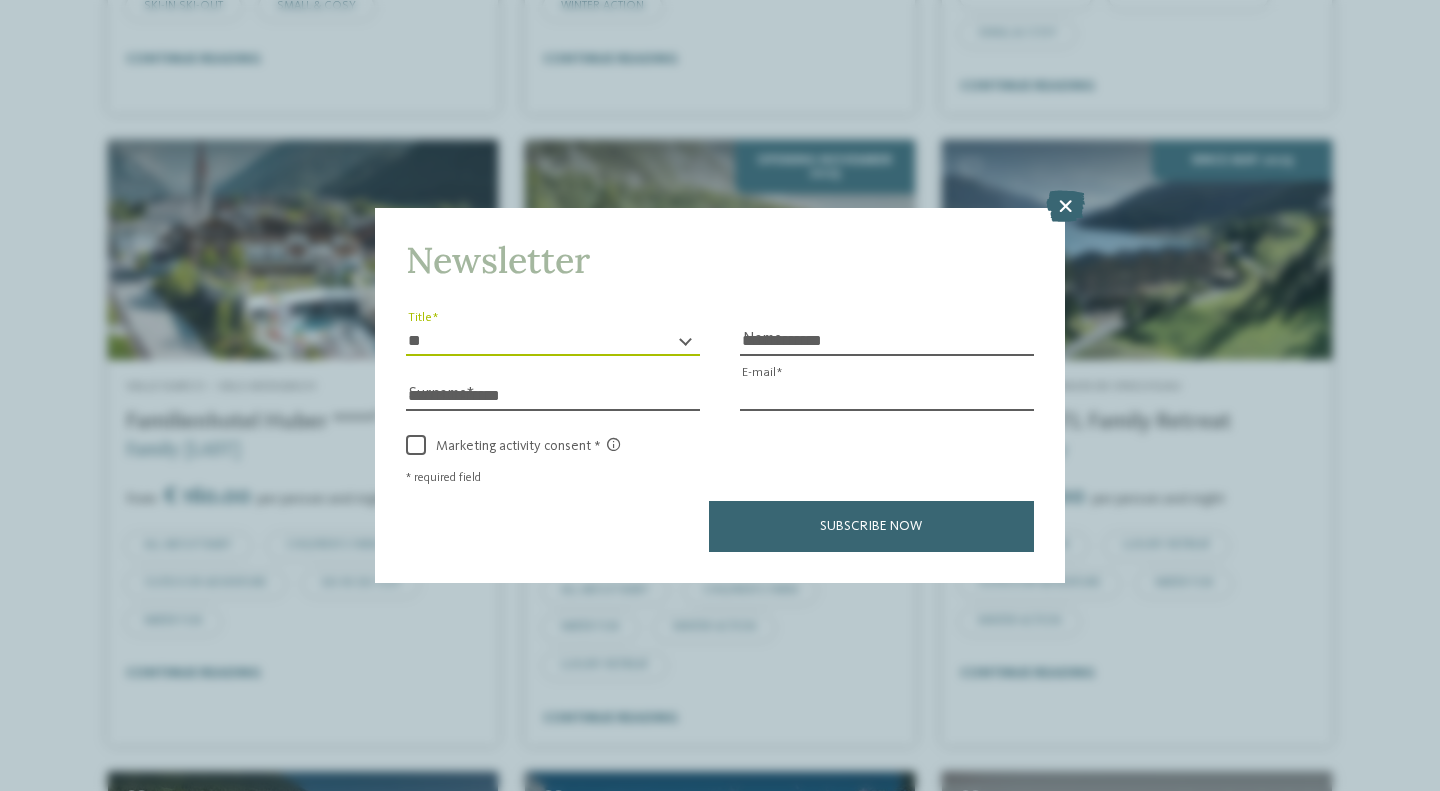 type on "**********" 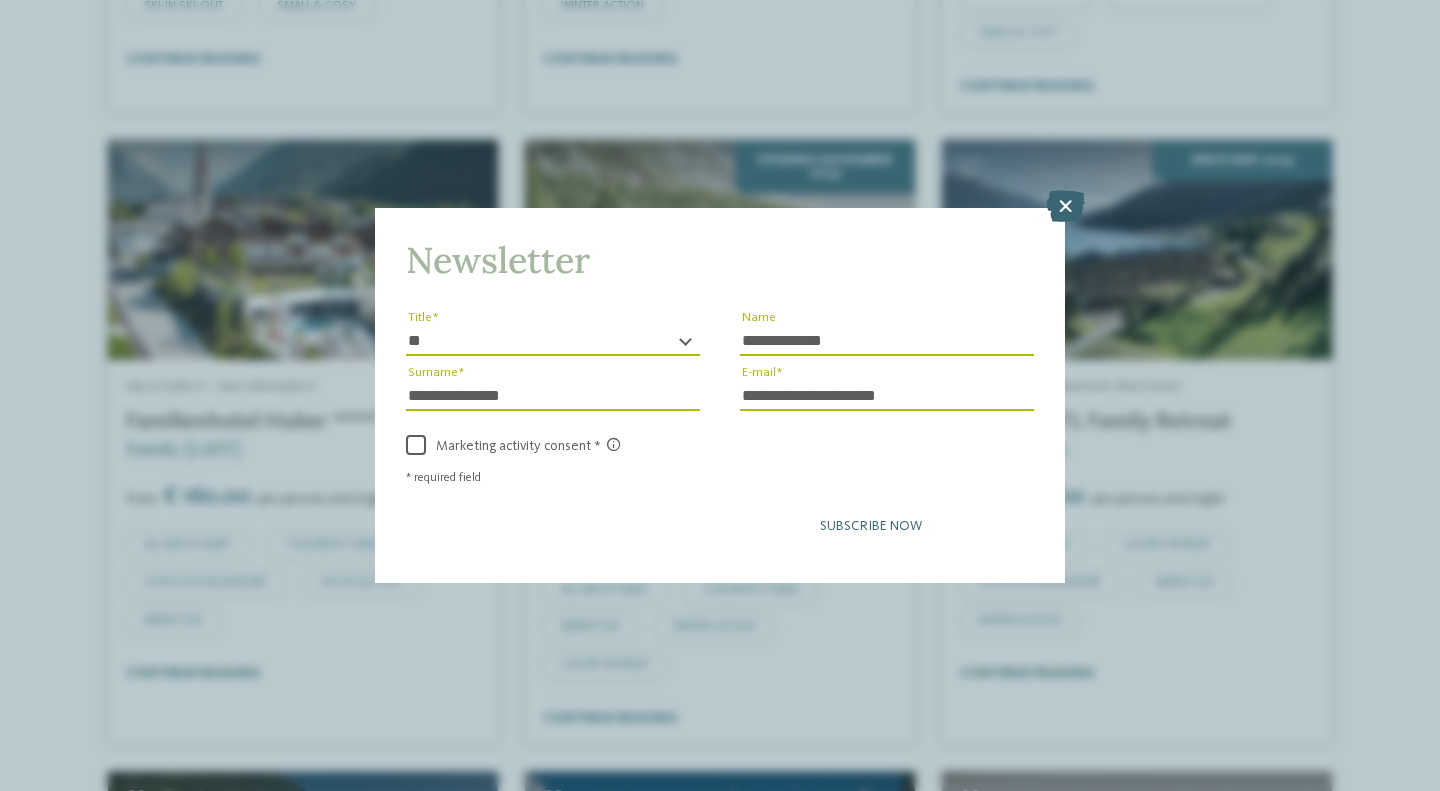 click on "Subscribe now" at bounding box center [871, 526] 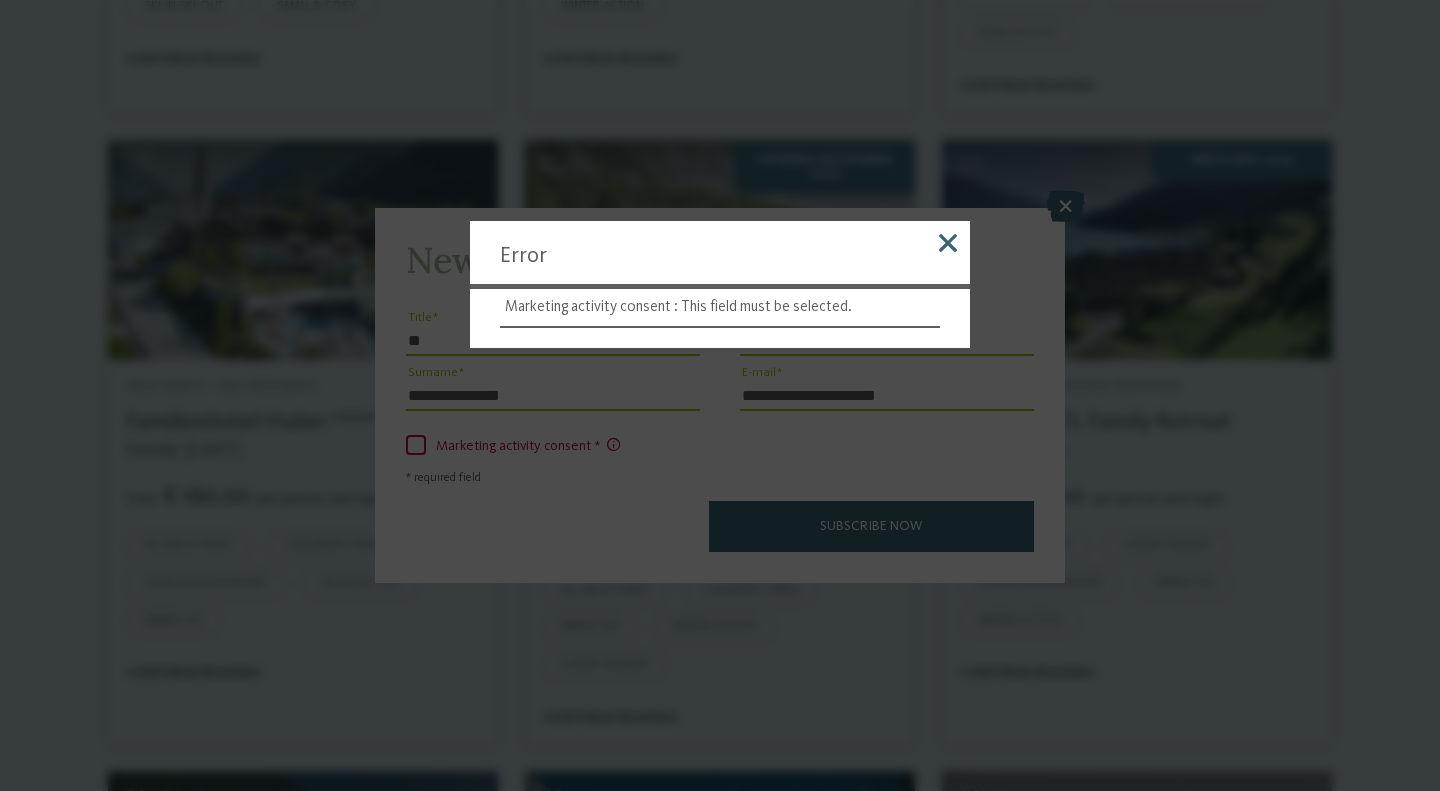 click at bounding box center [948, 243] 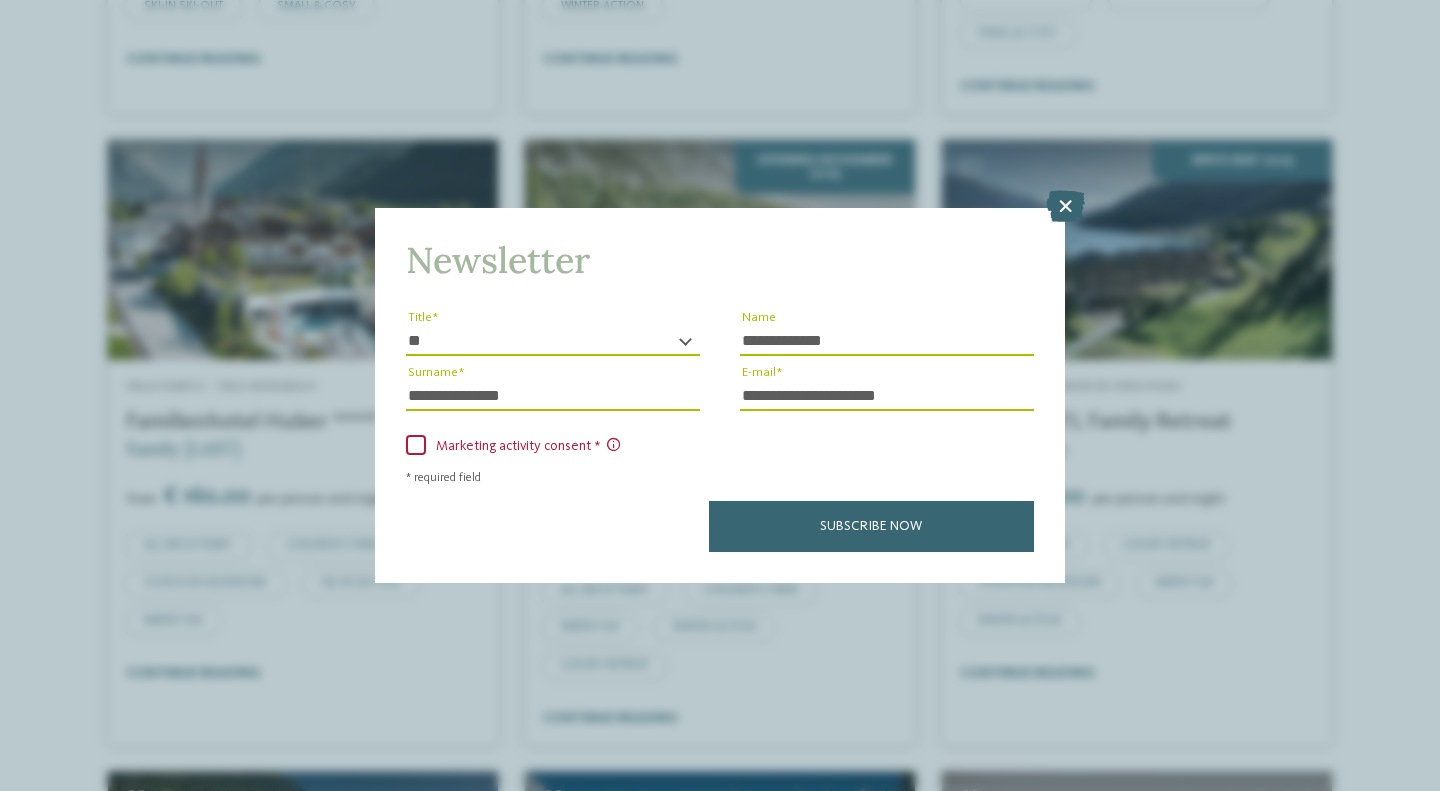 click on "**********" at bounding box center (720, 395) 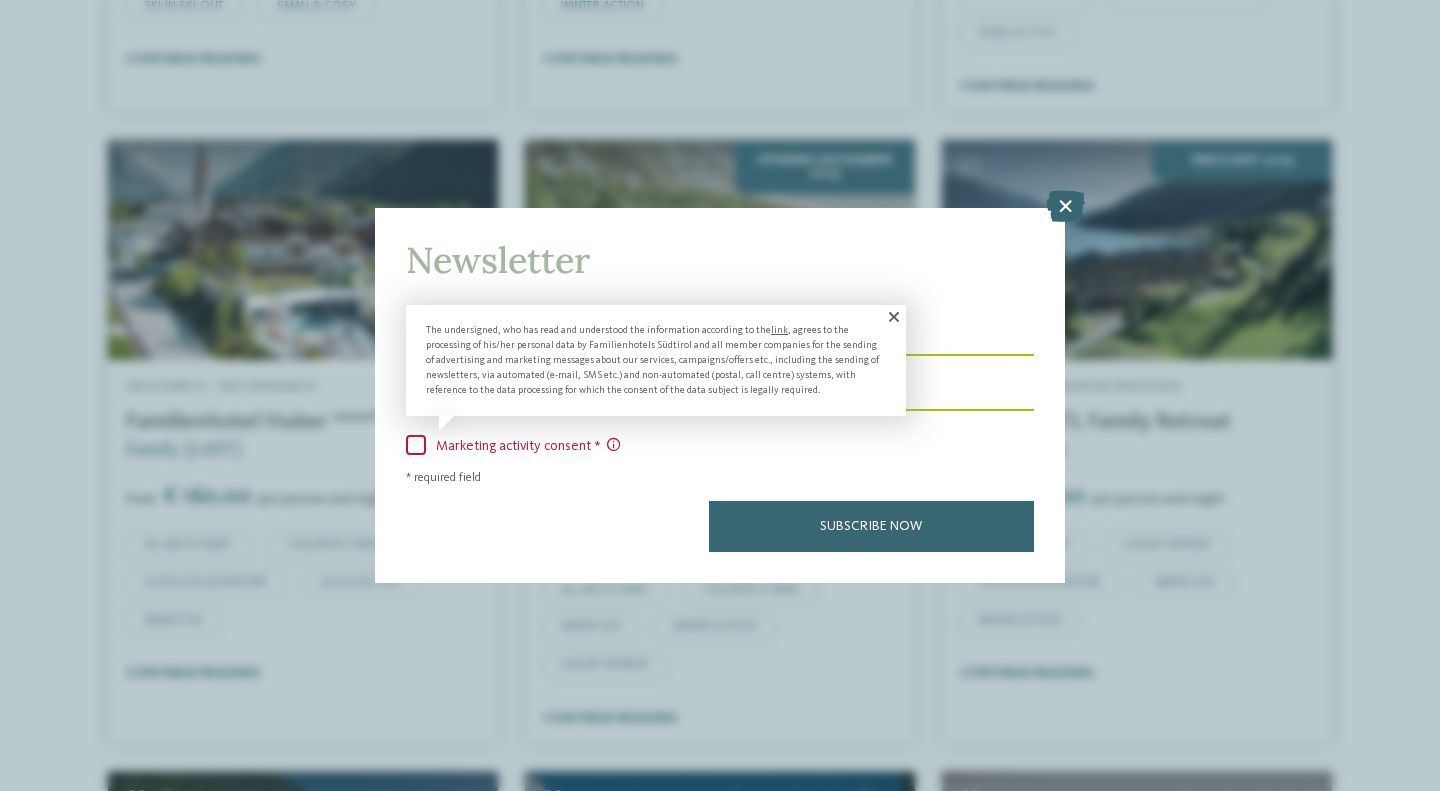 click at bounding box center (416, 445) 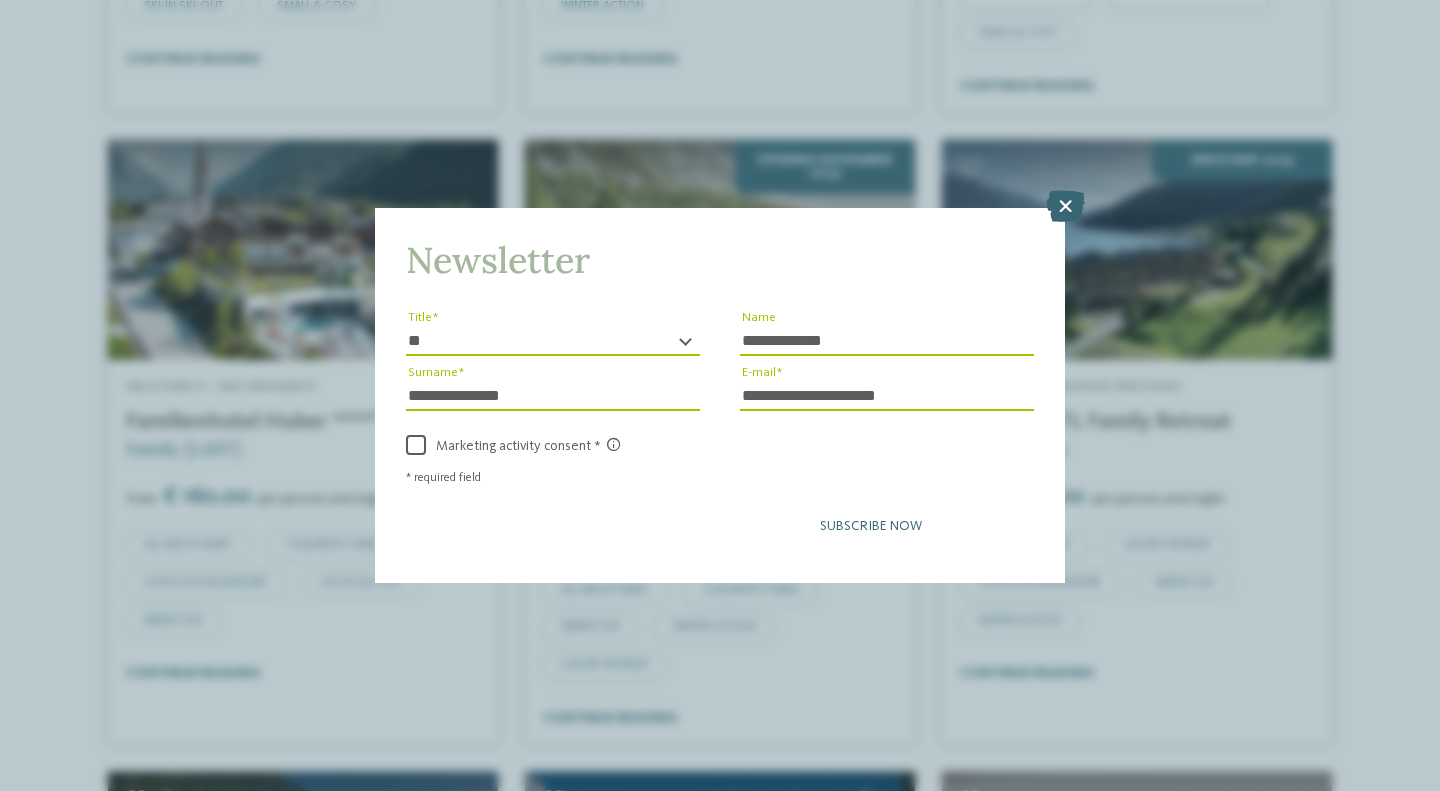 click on "Subscribe now" at bounding box center (871, 526) 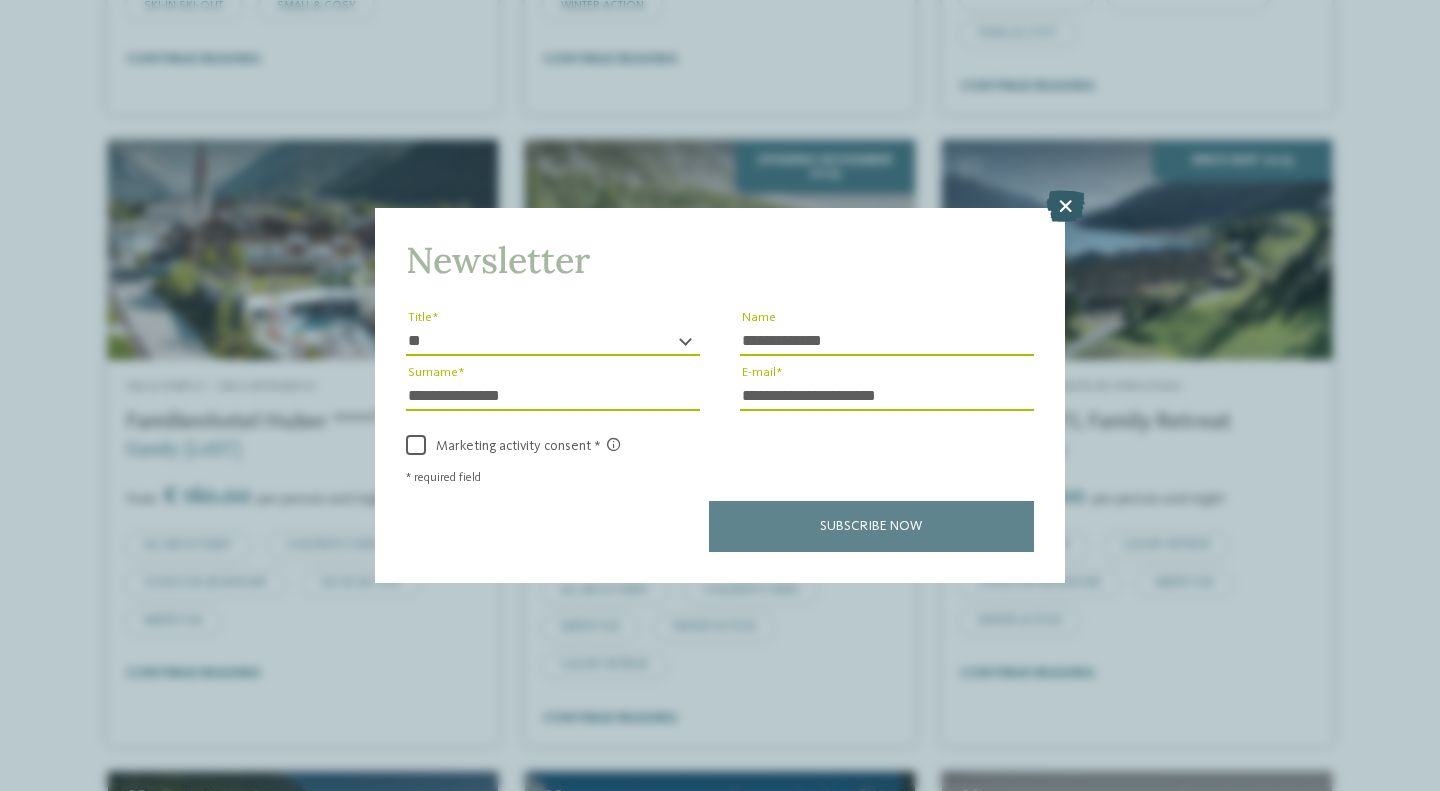 click at bounding box center [1065, 206] 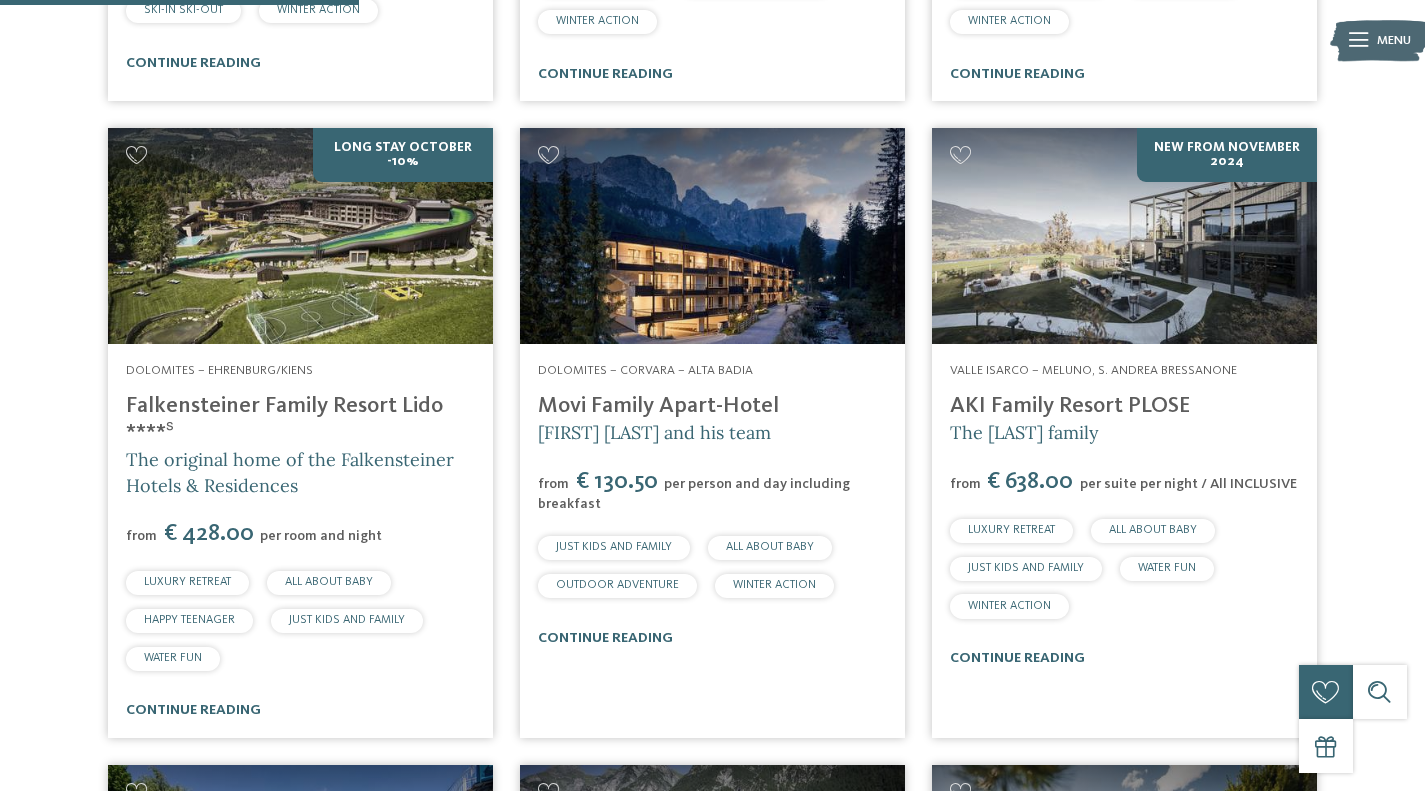 scroll, scrollTop: 1555, scrollLeft: 0, axis: vertical 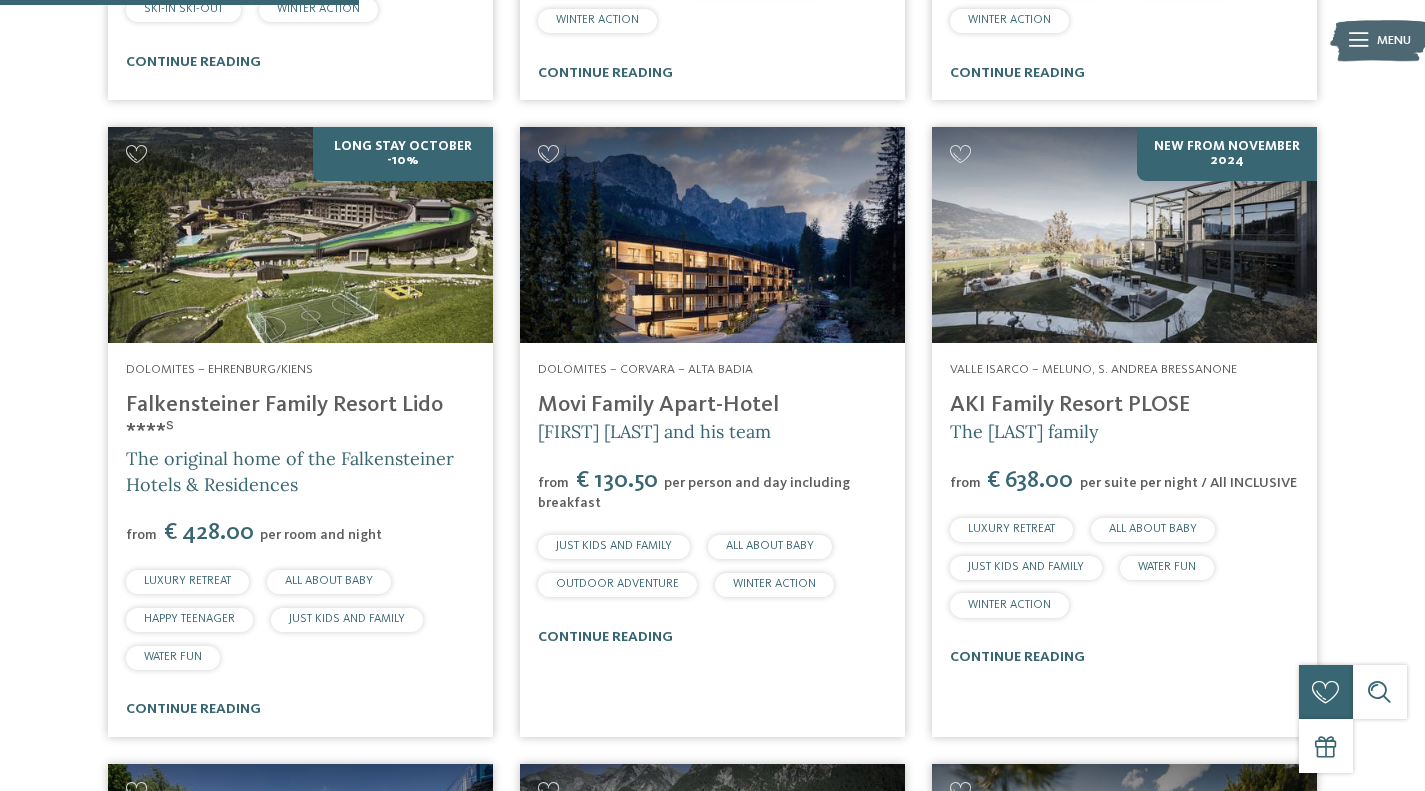 click on "Falkensteiner Family Resort Lido ****ˢ" at bounding box center [284, 418] 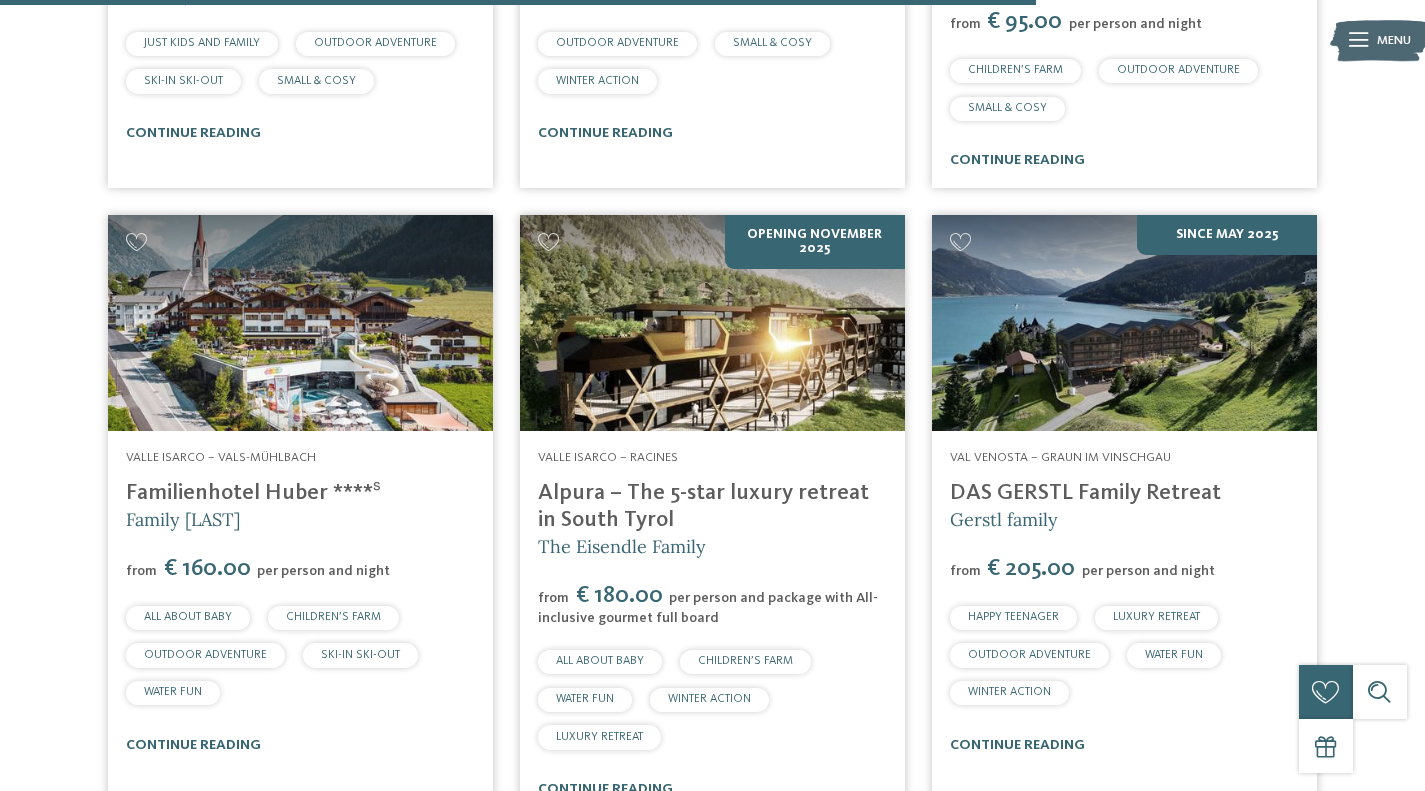 scroll, scrollTop: 4487, scrollLeft: 0, axis: vertical 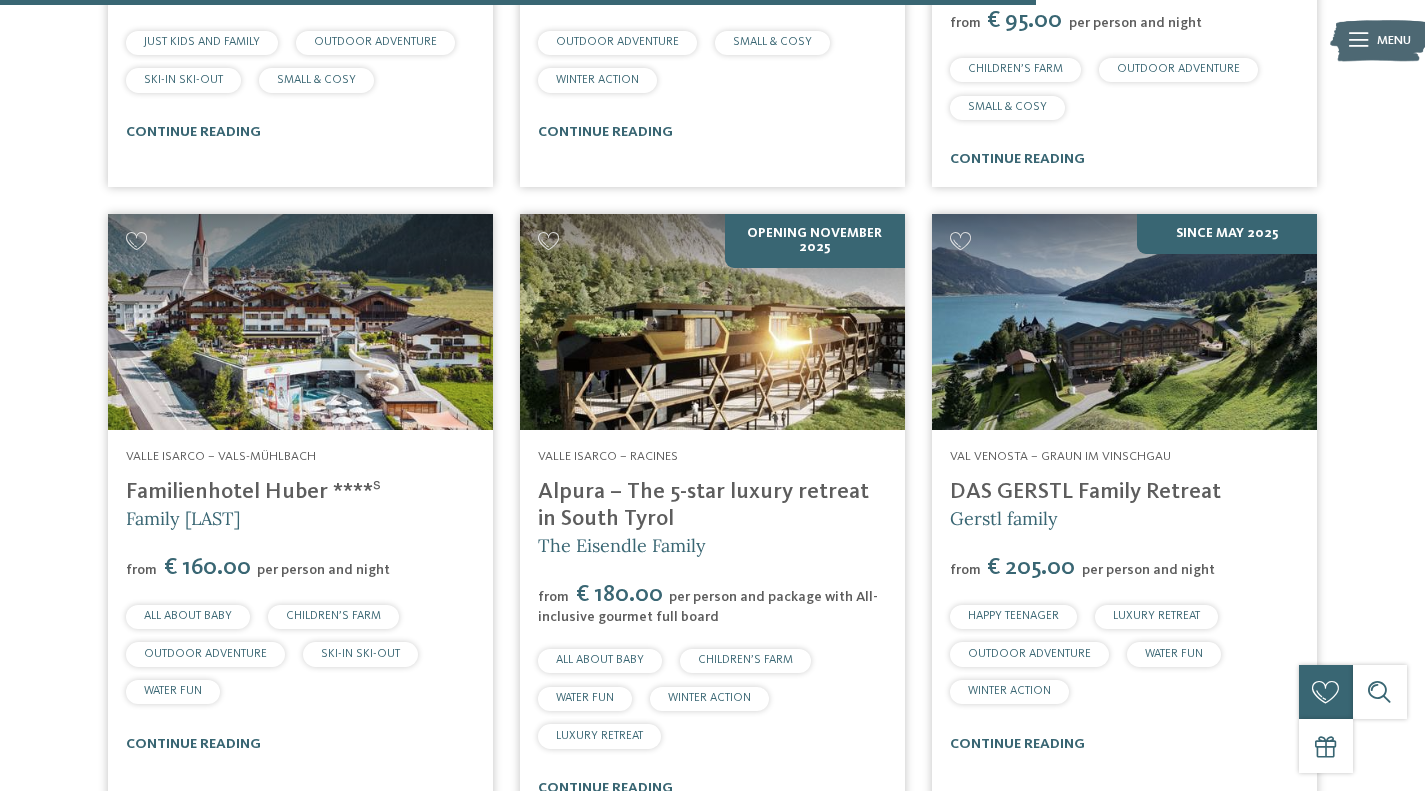 click on "DAS GERSTL Family Retreat" at bounding box center [1085, 492] 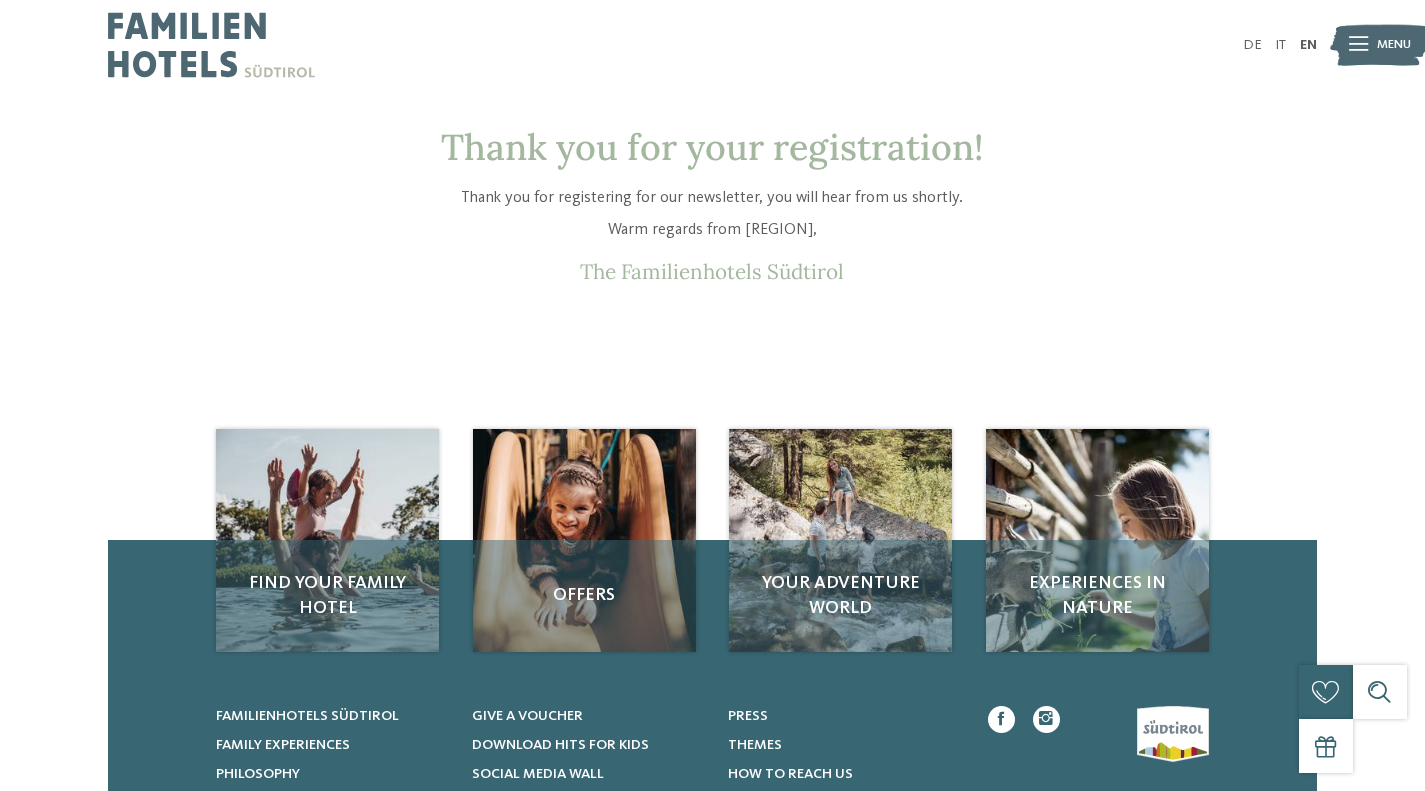 scroll, scrollTop: 0, scrollLeft: 0, axis: both 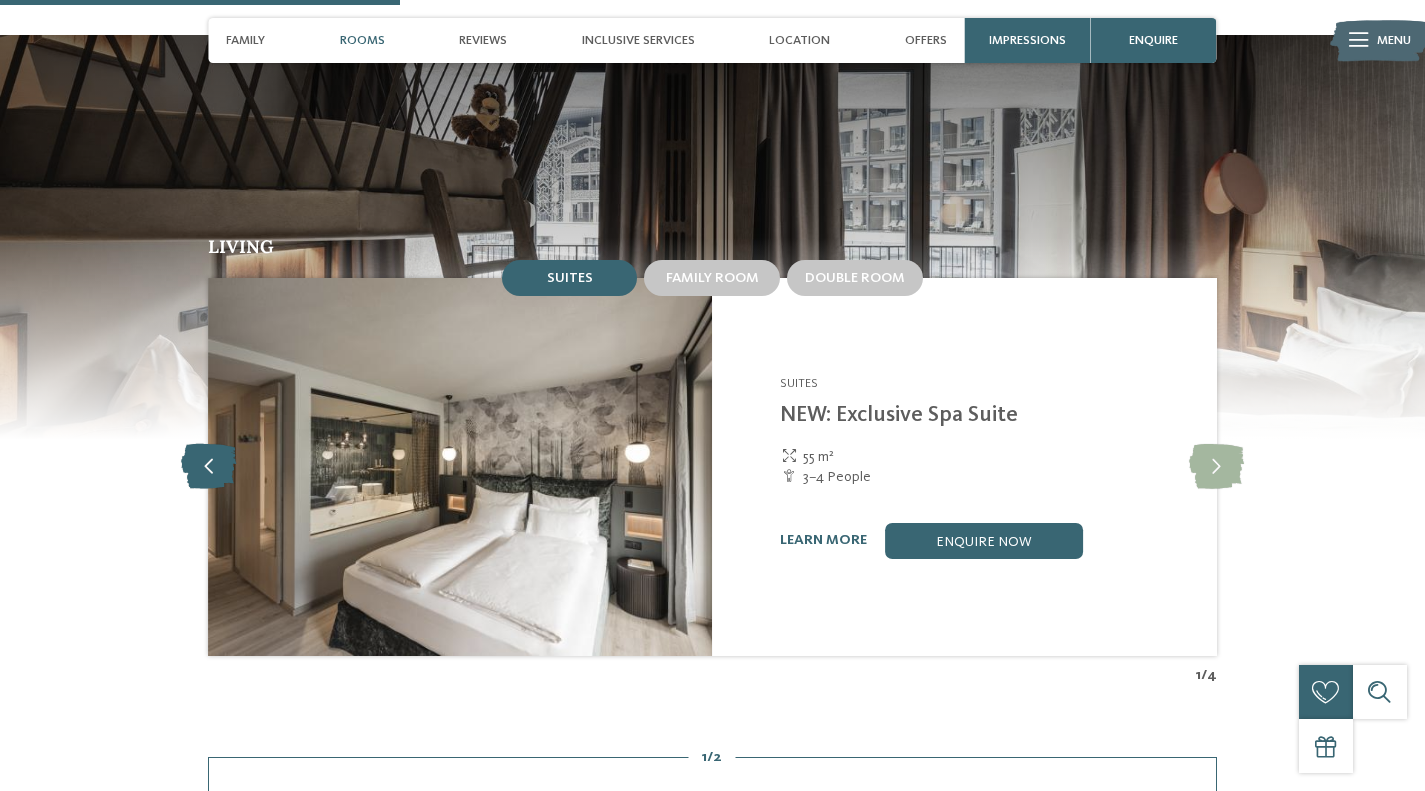 click at bounding box center [208, 466] 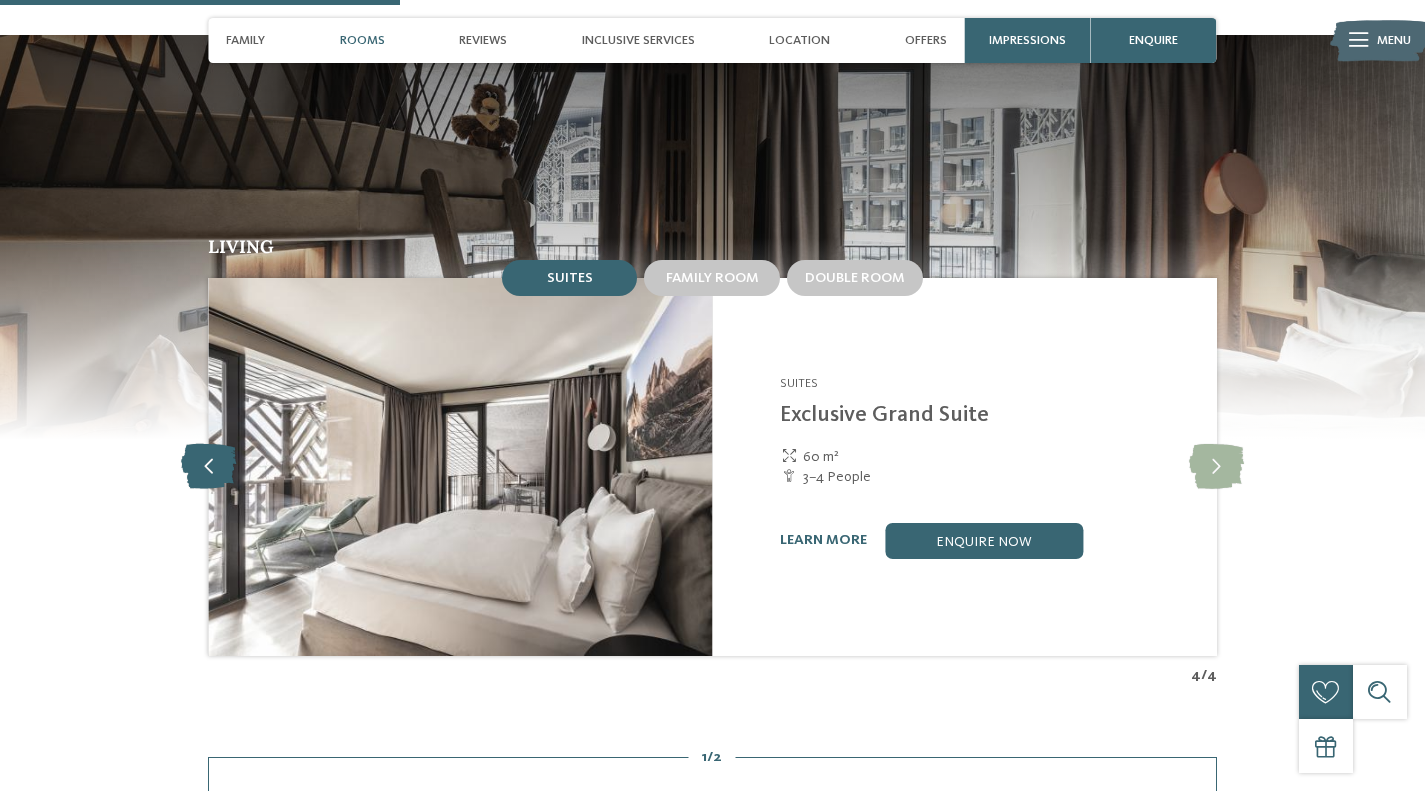 click at bounding box center (208, 466) 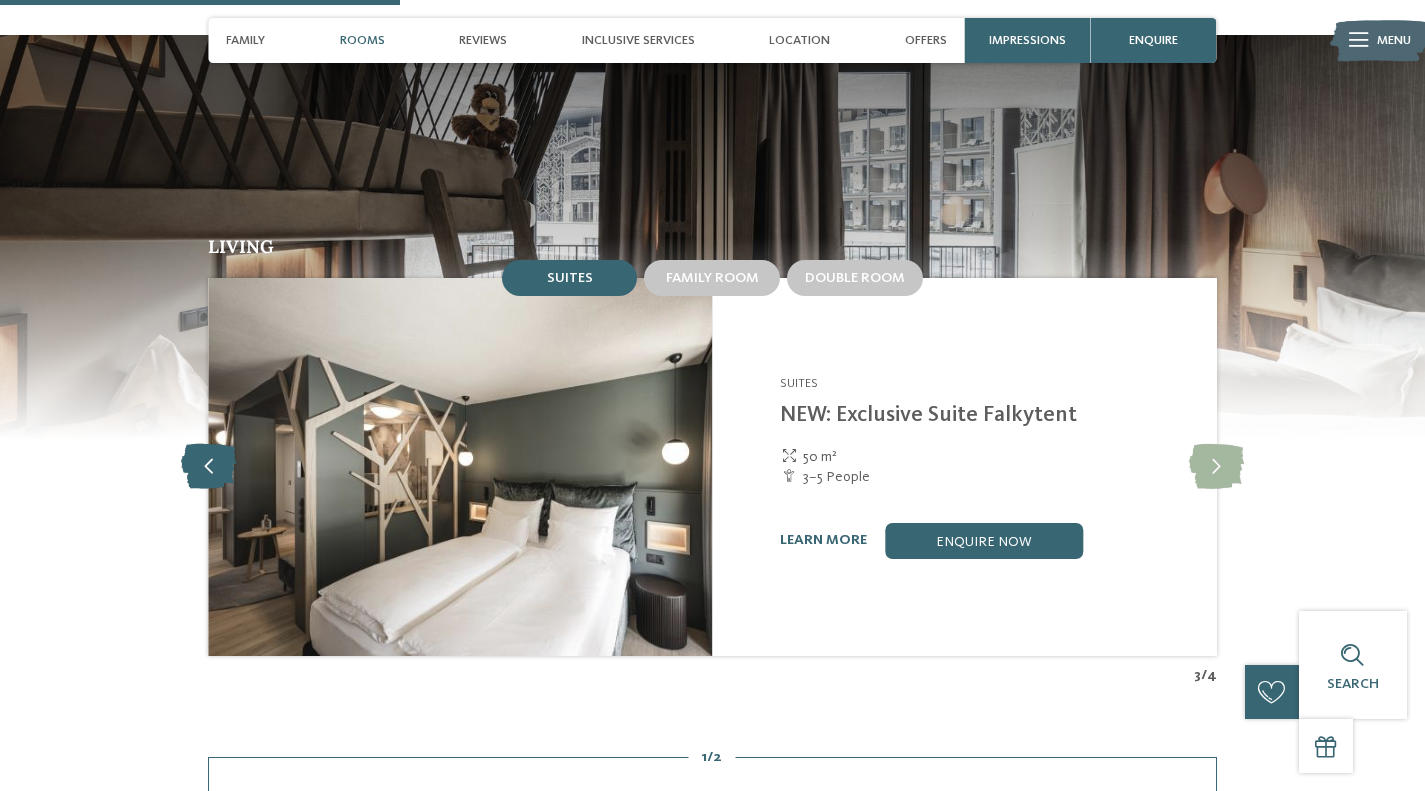 click at bounding box center [208, 466] 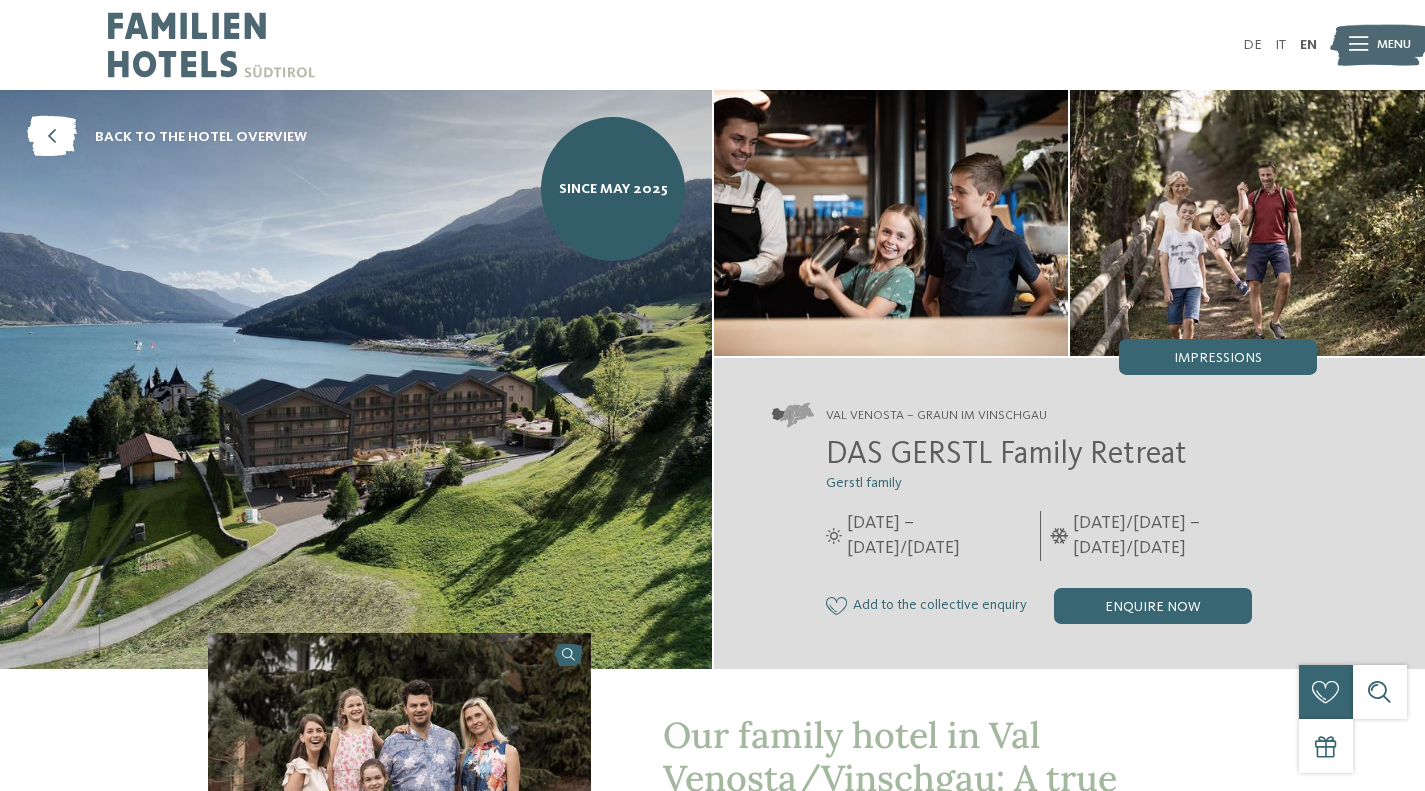 scroll, scrollTop: 0, scrollLeft: 0, axis: both 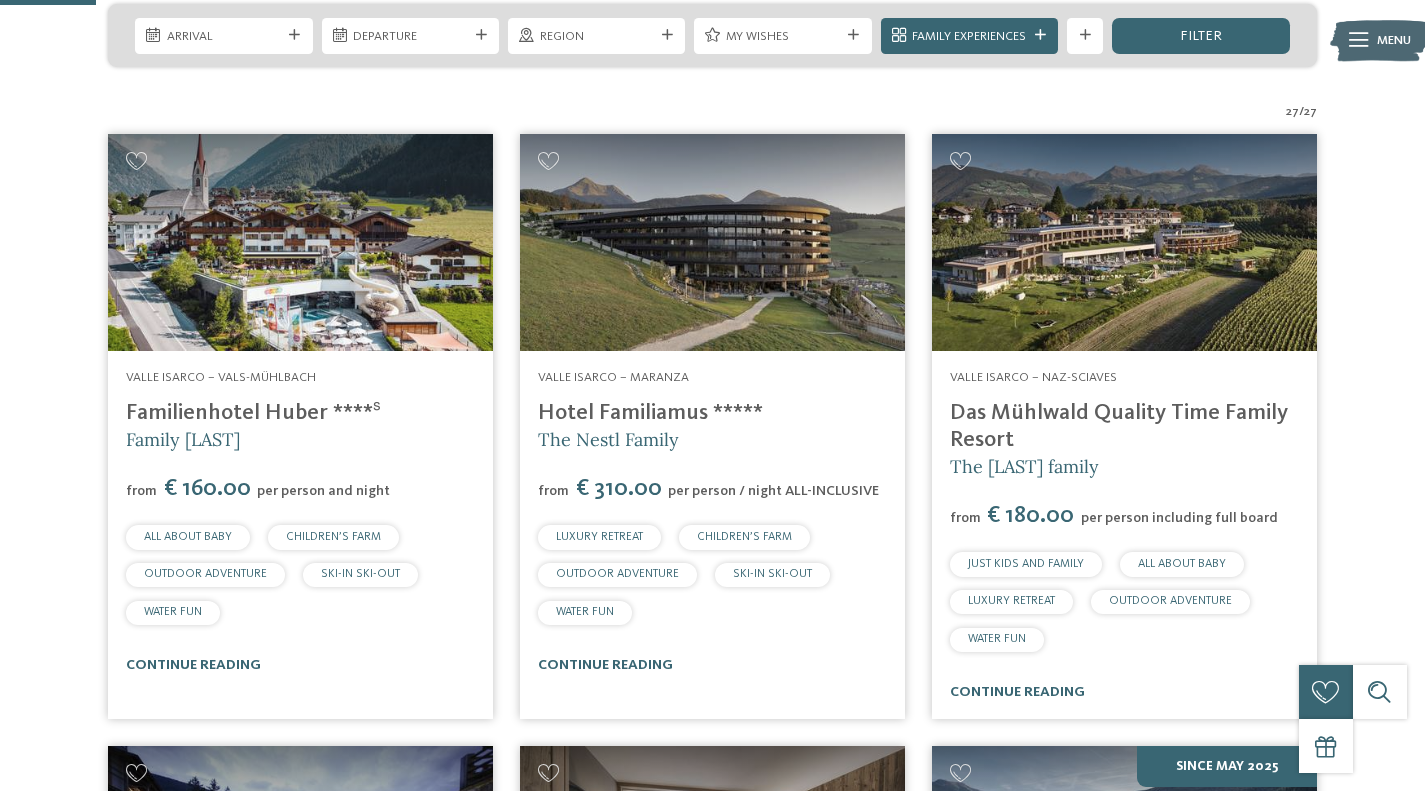 click on "Hotel Familiamus *****" at bounding box center (650, 413) 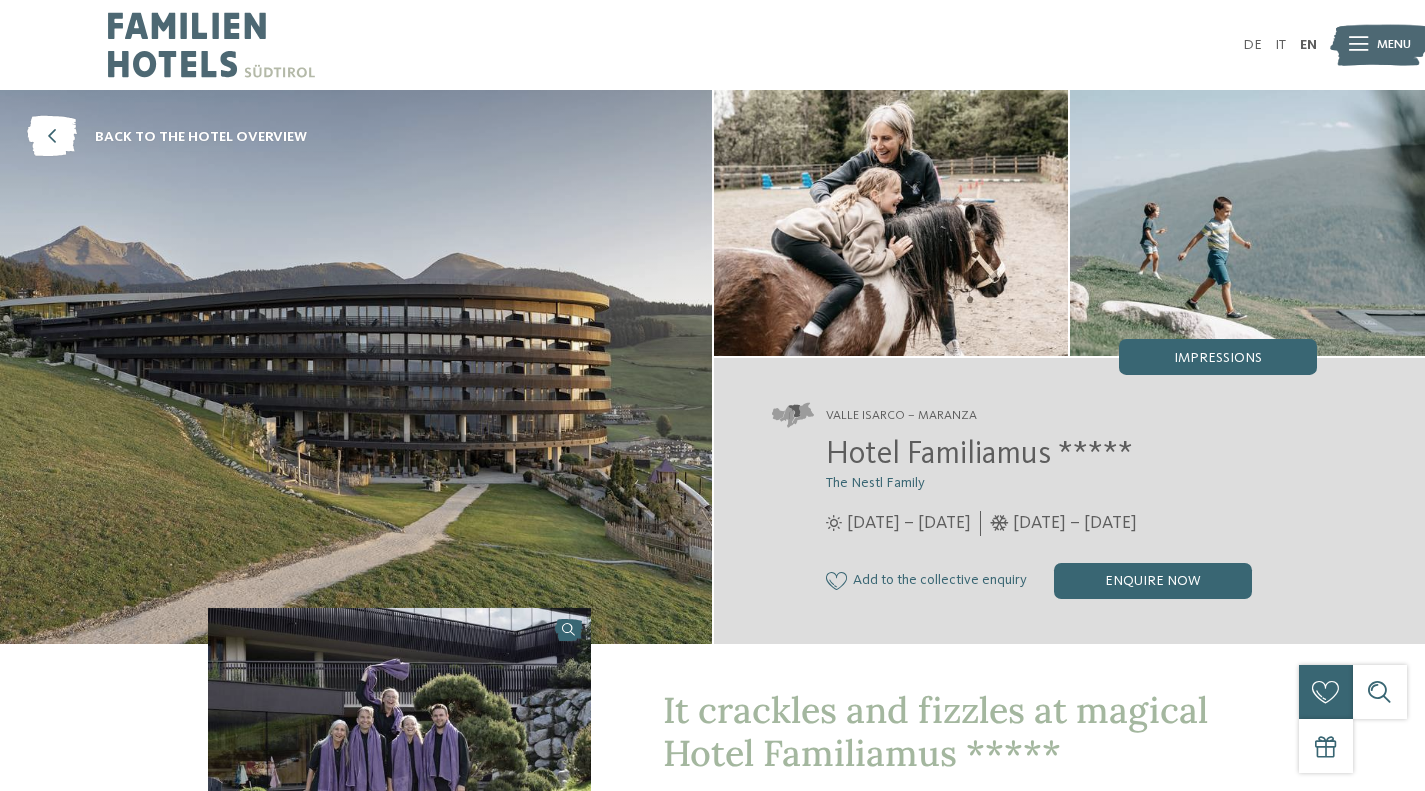 scroll, scrollTop: 0, scrollLeft: 0, axis: both 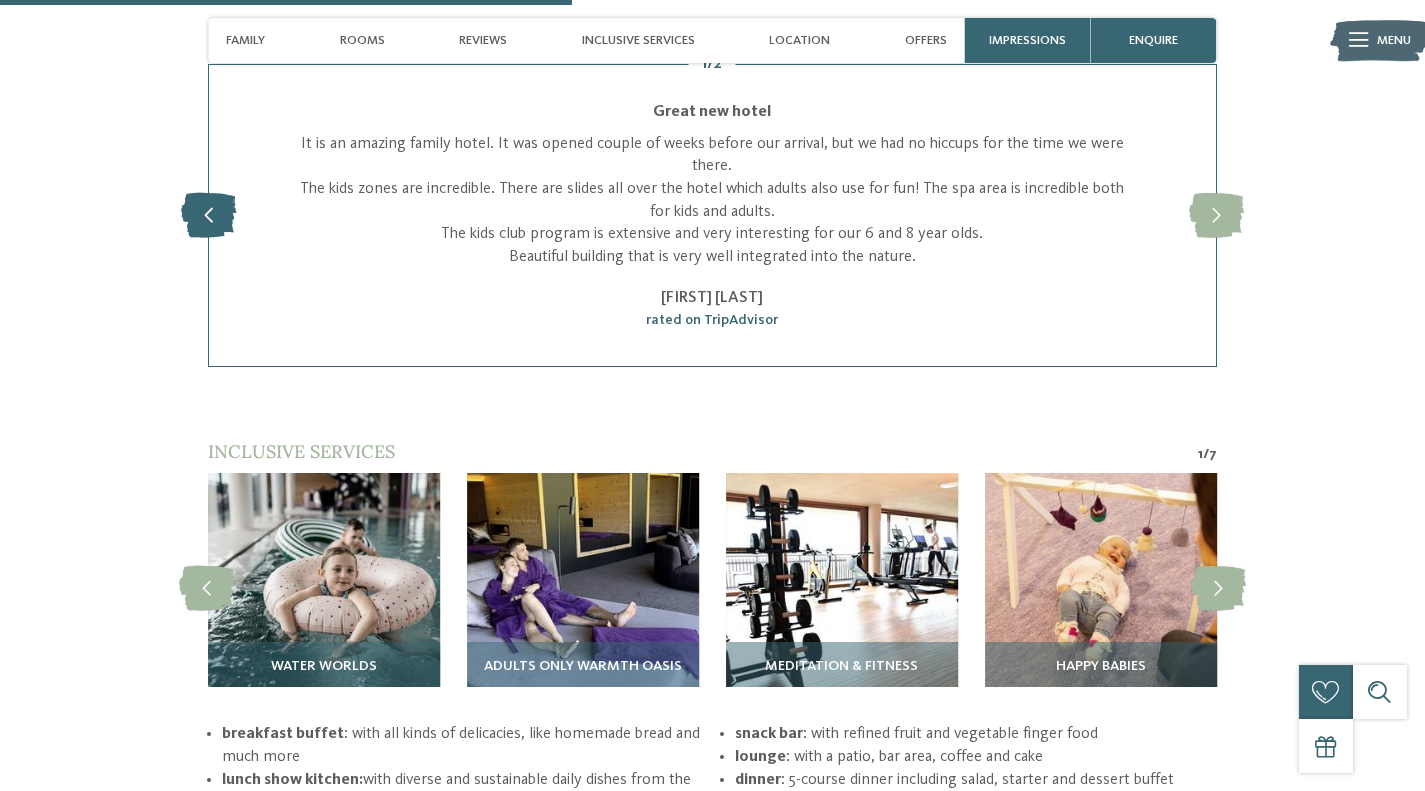 click at bounding box center (208, 215) 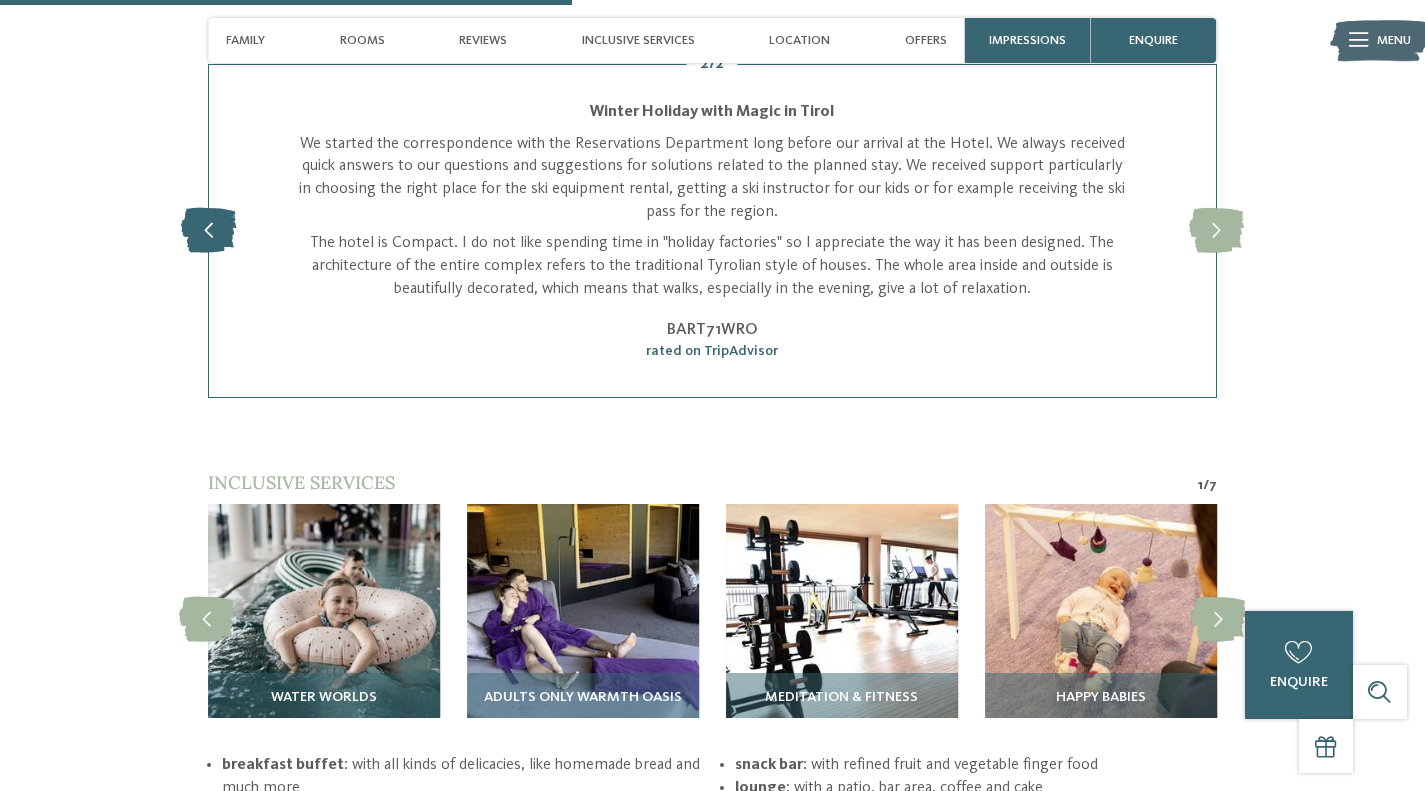 click at bounding box center [208, 230] 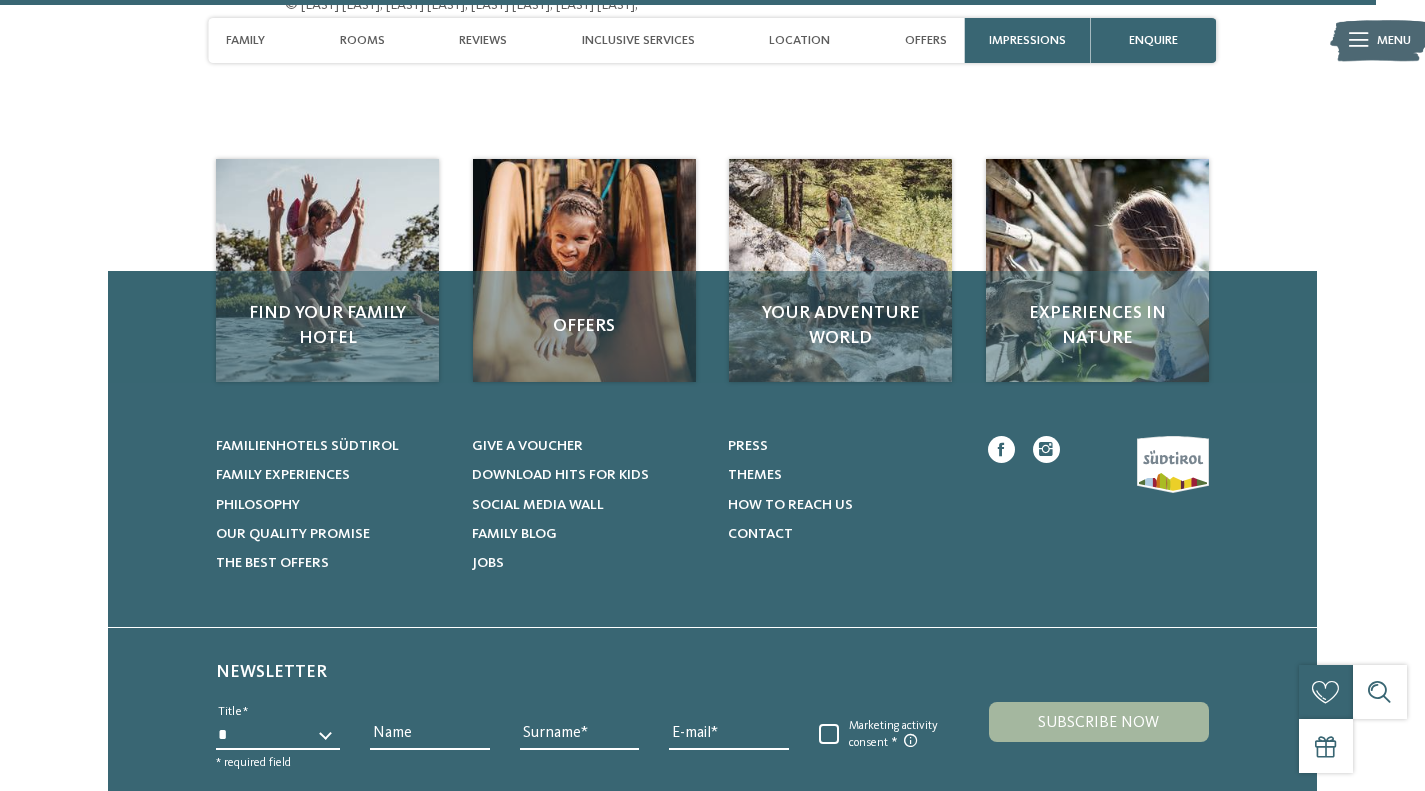 scroll, scrollTop: 6205, scrollLeft: 0, axis: vertical 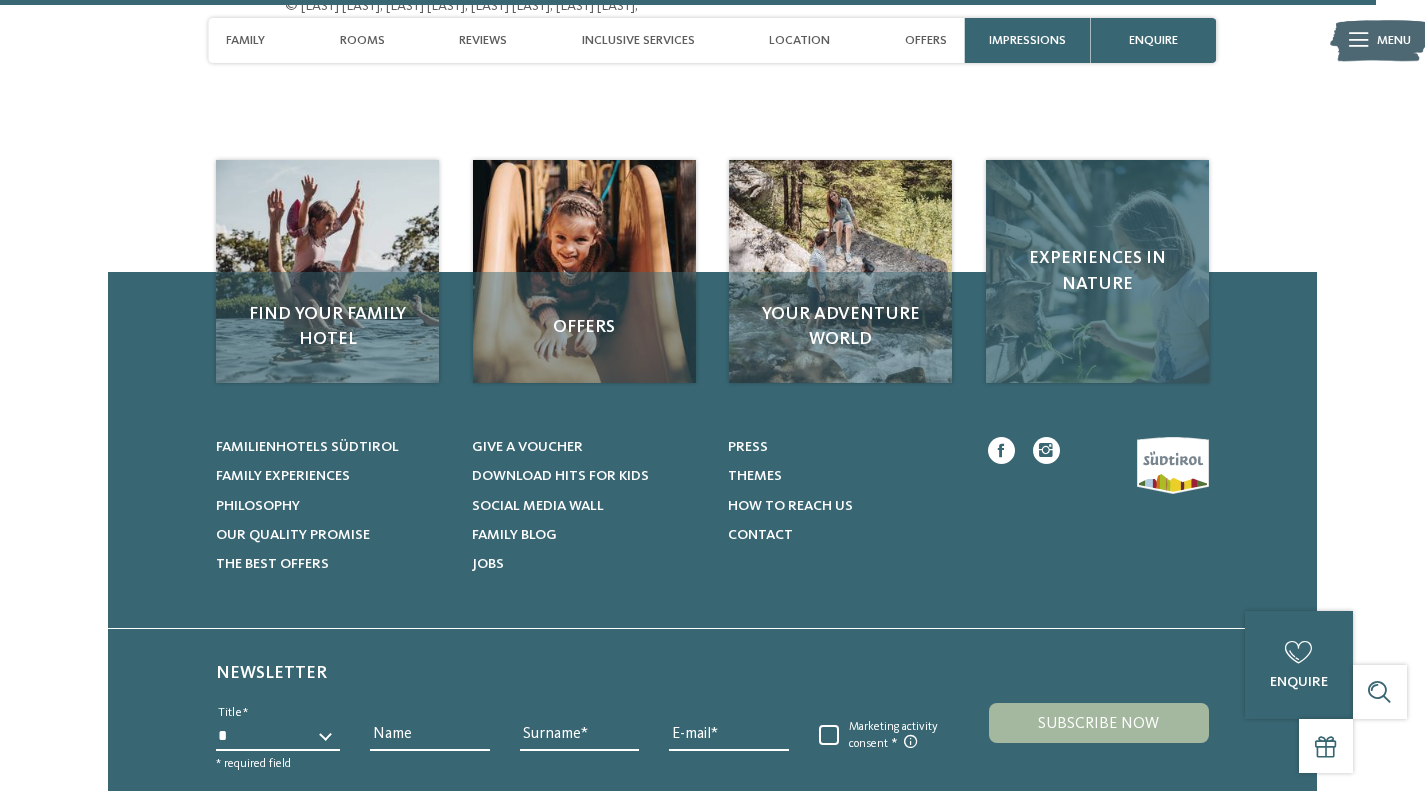 click on "Experiences in nature" at bounding box center [1097, 271] 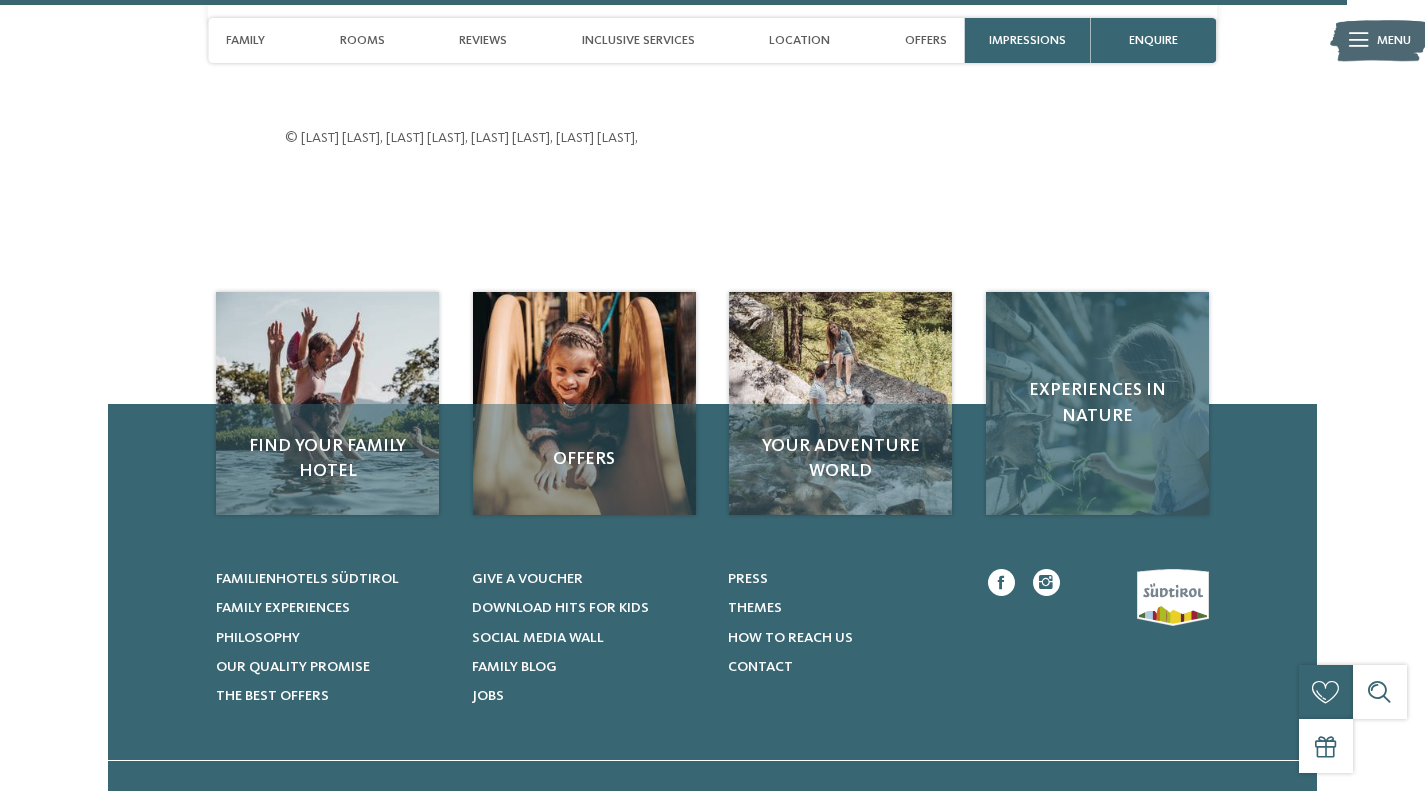 scroll, scrollTop: 6072, scrollLeft: 0, axis: vertical 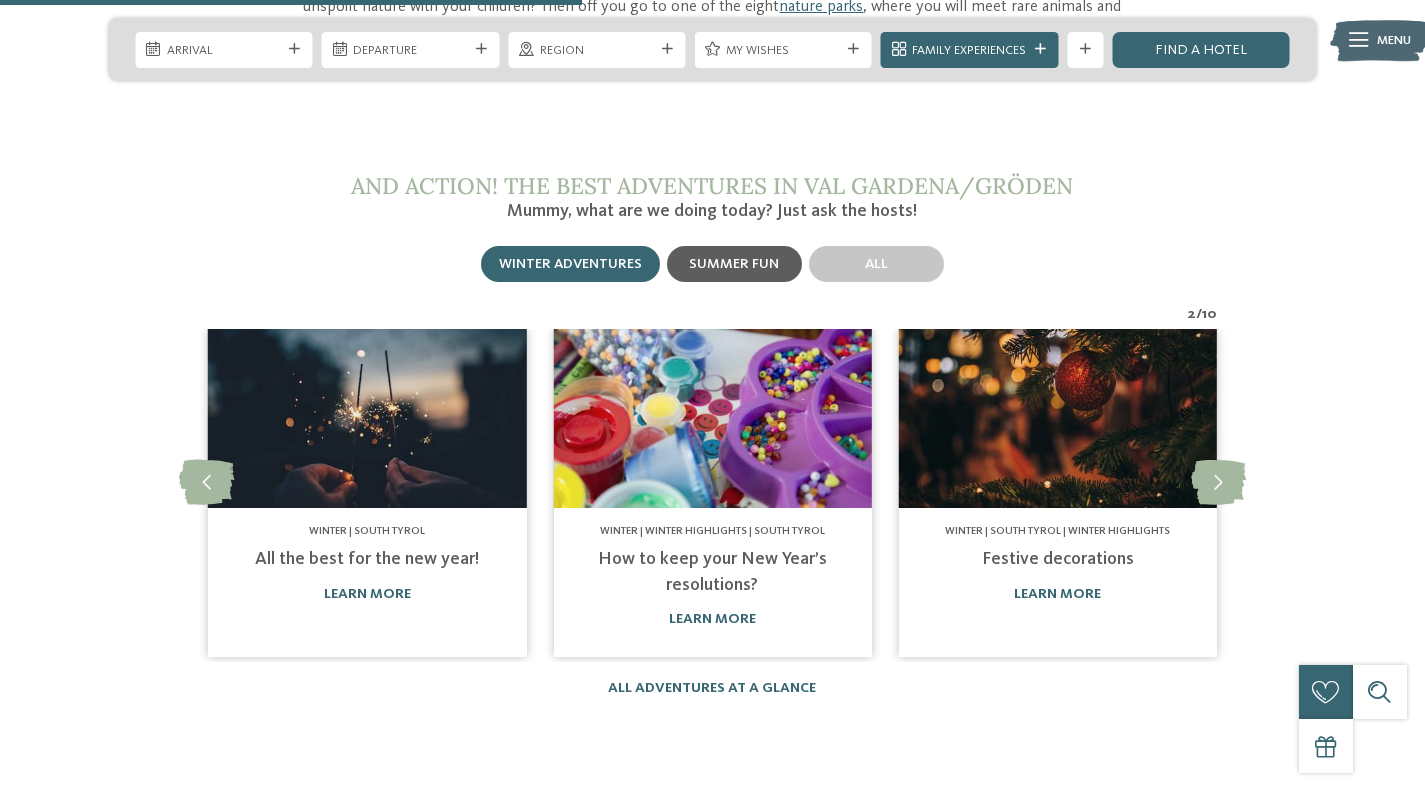 click on "Summer fun" at bounding box center [734, 264] 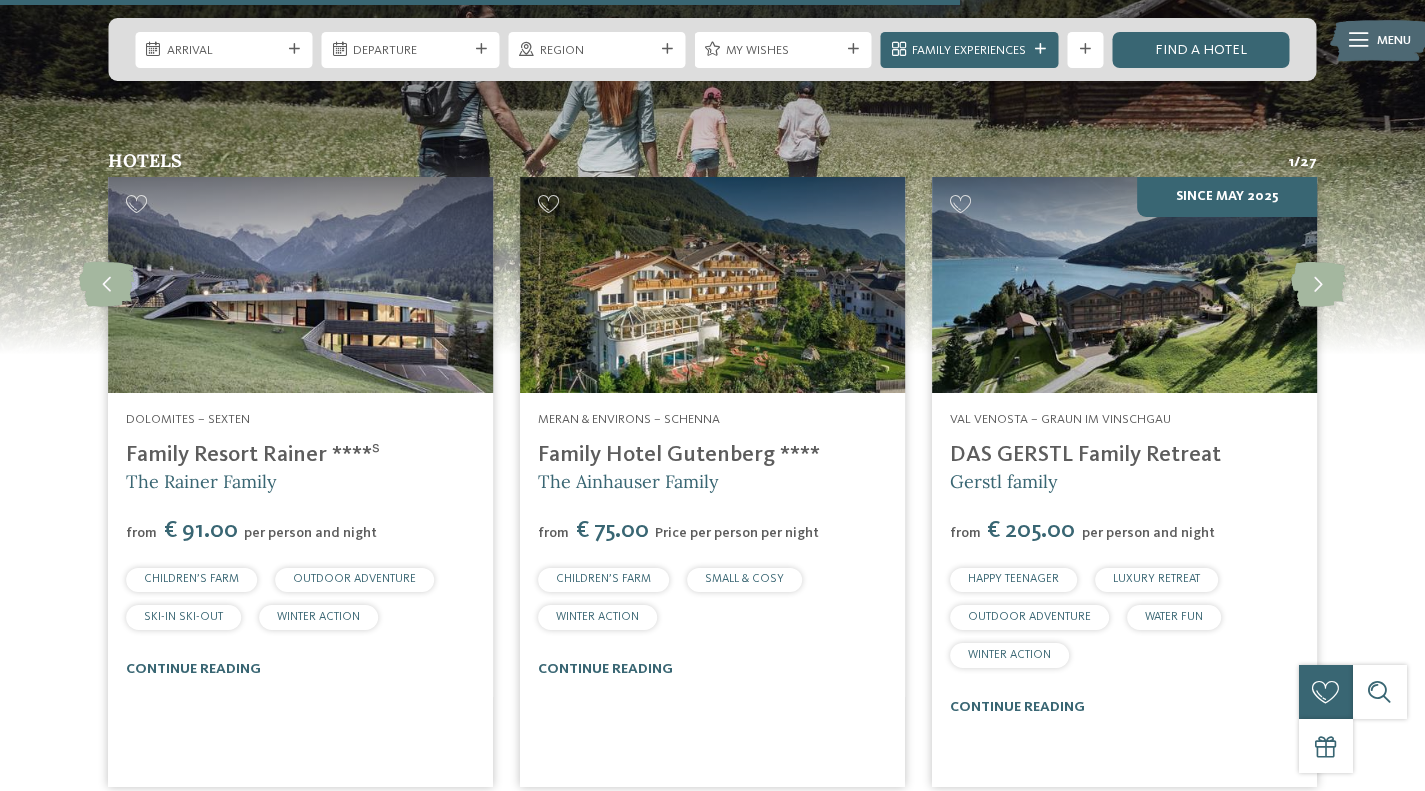 scroll, scrollTop: 3504, scrollLeft: 0, axis: vertical 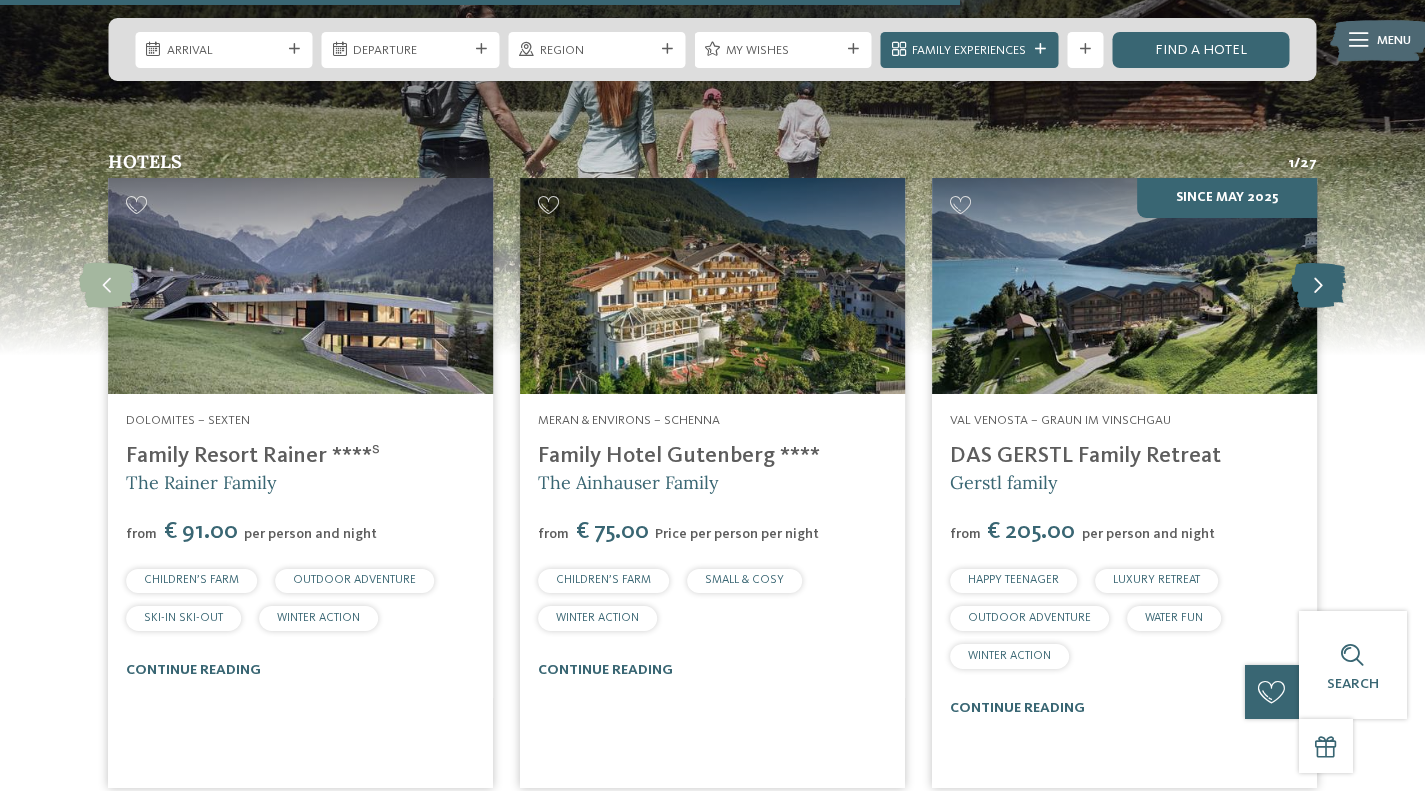 click at bounding box center (1318, 285) 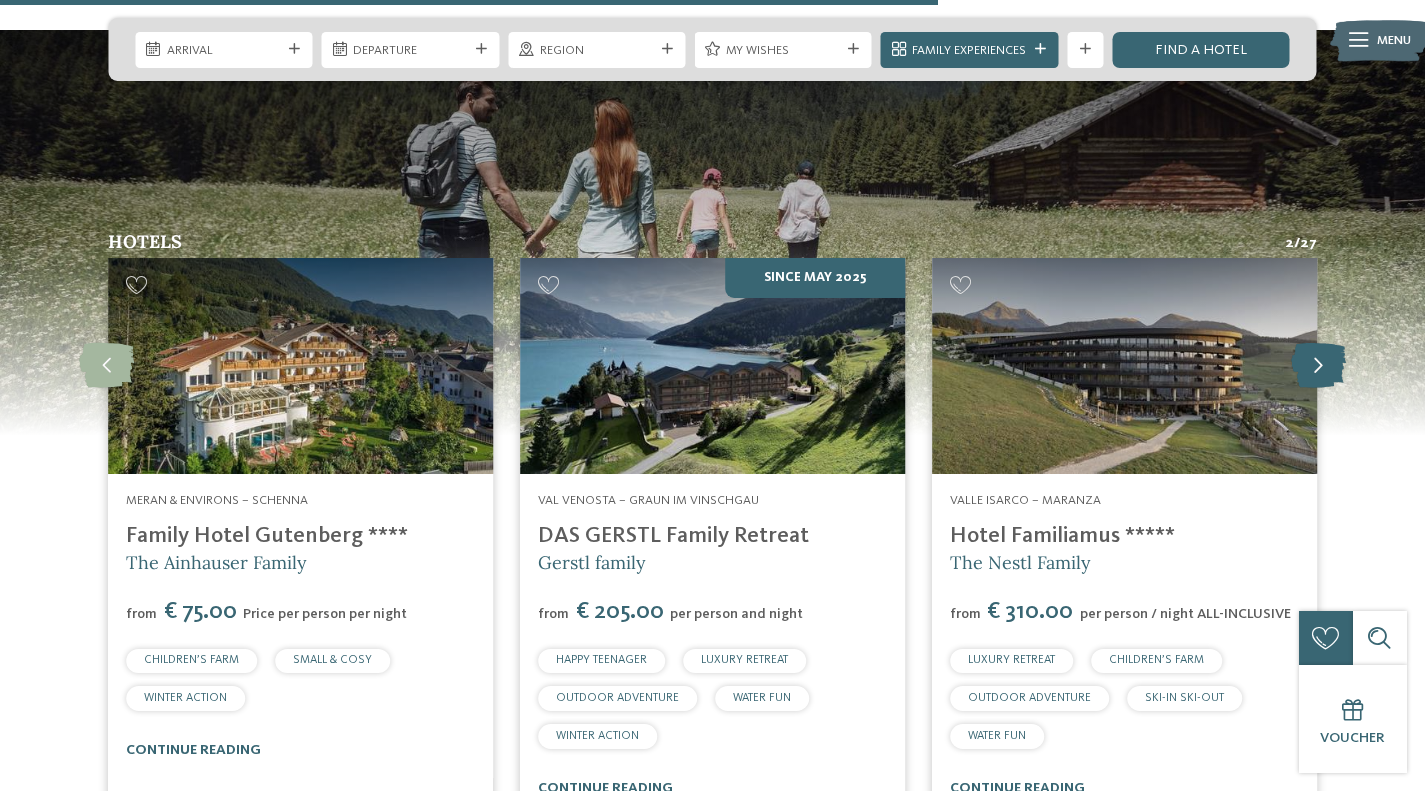 scroll, scrollTop: 3427, scrollLeft: 0, axis: vertical 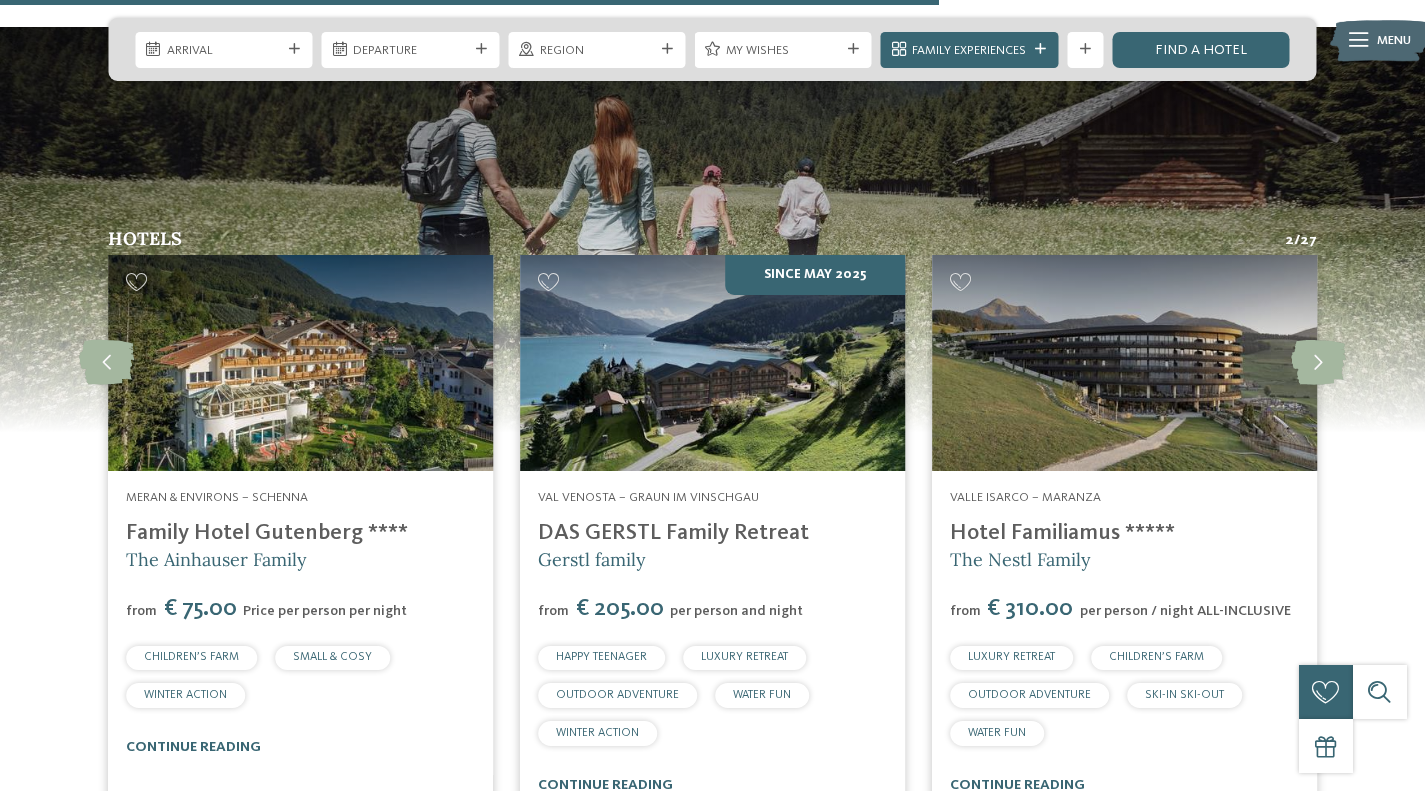 click on "DAS GERSTL Family Retreat" at bounding box center (673, 533) 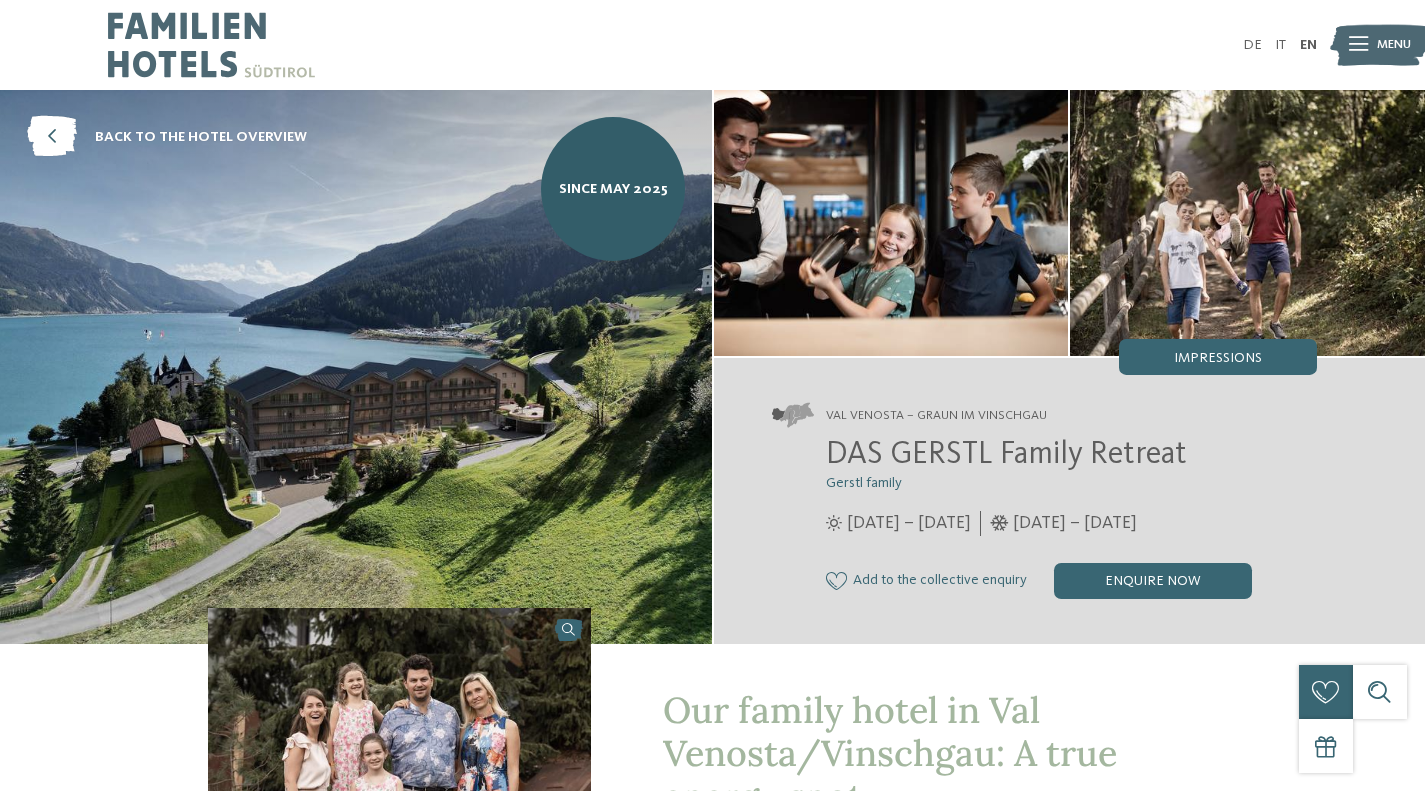 scroll, scrollTop: 0, scrollLeft: 0, axis: both 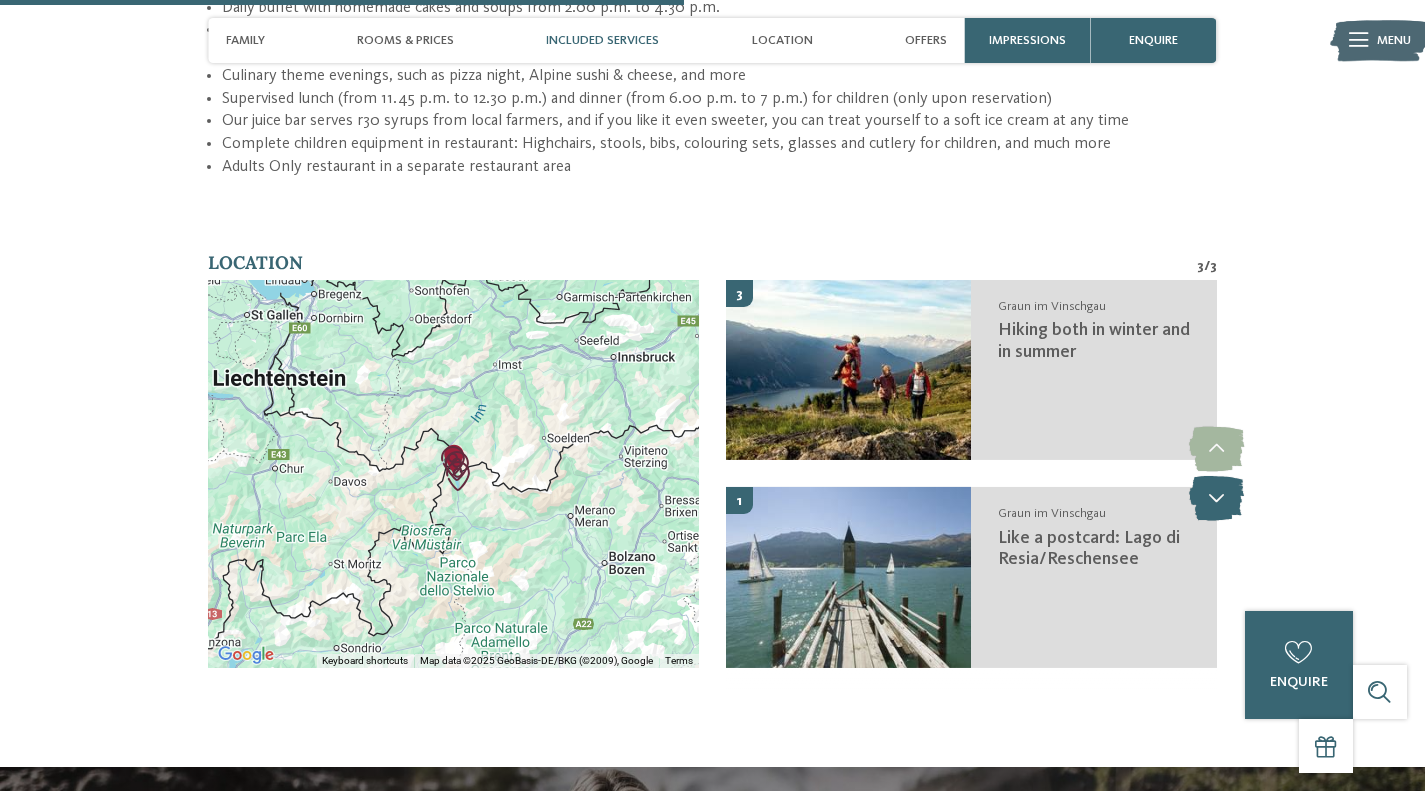 click at bounding box center (1216, 498) 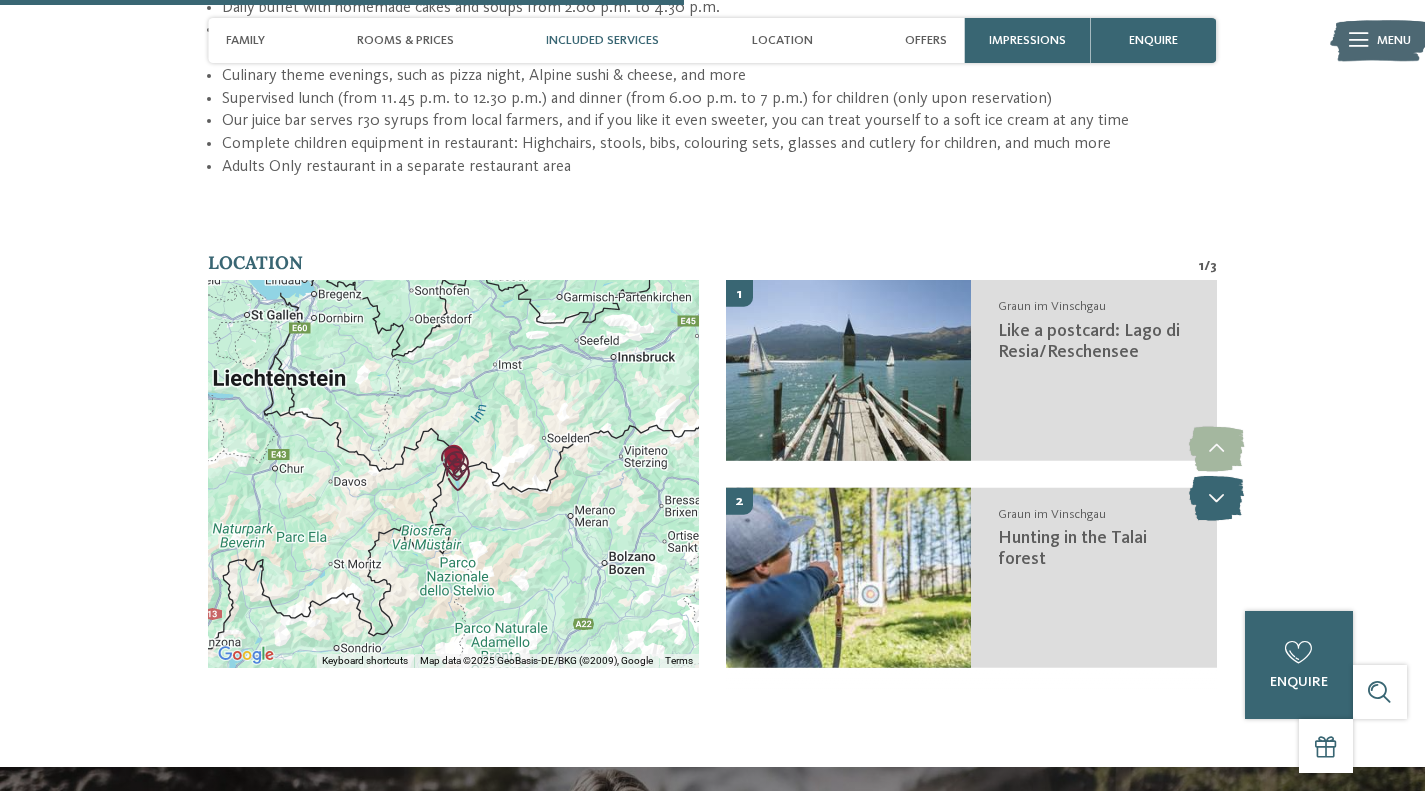 click at bounding box center [1216, 498] 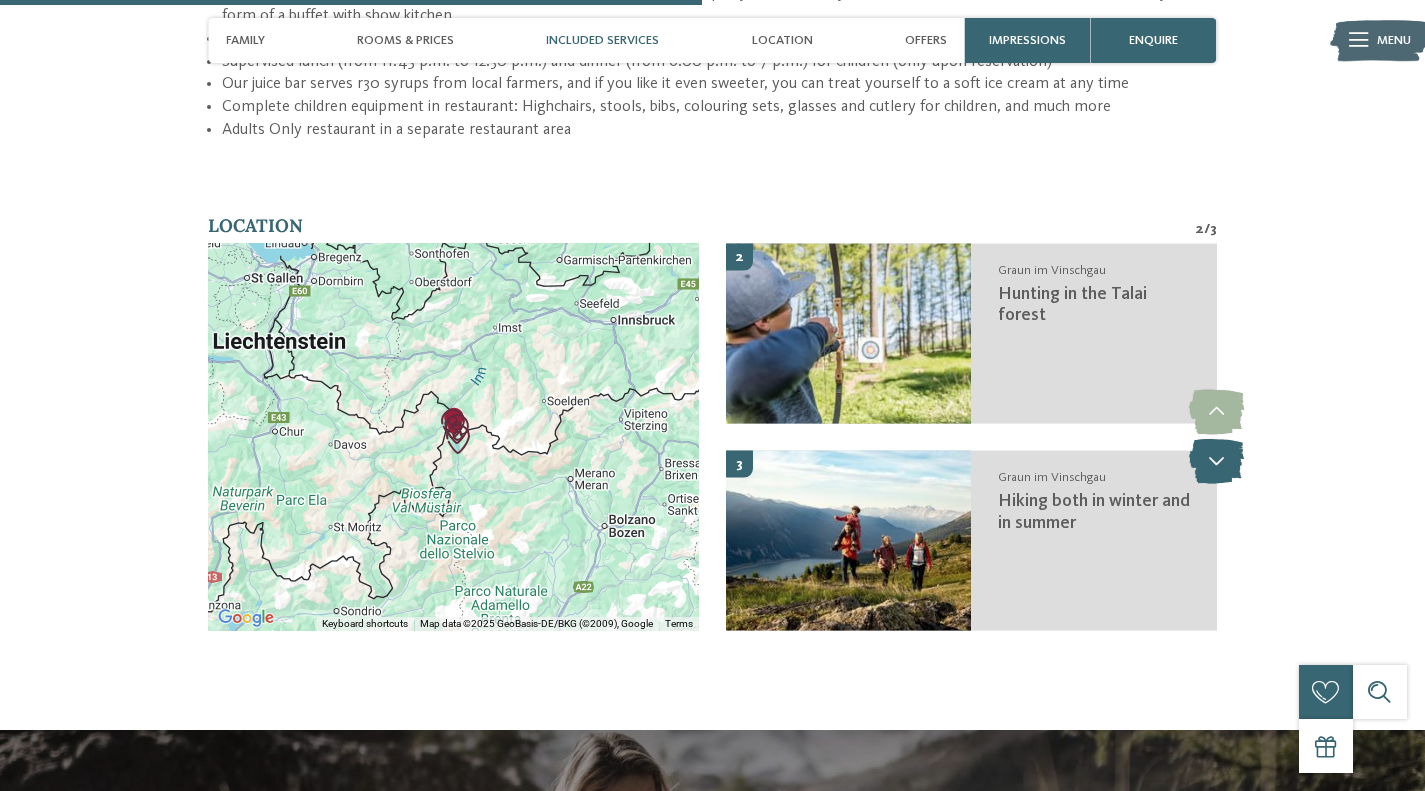 scroll, scrollTop: 2905, scrollLeft: 0, axis: vertical 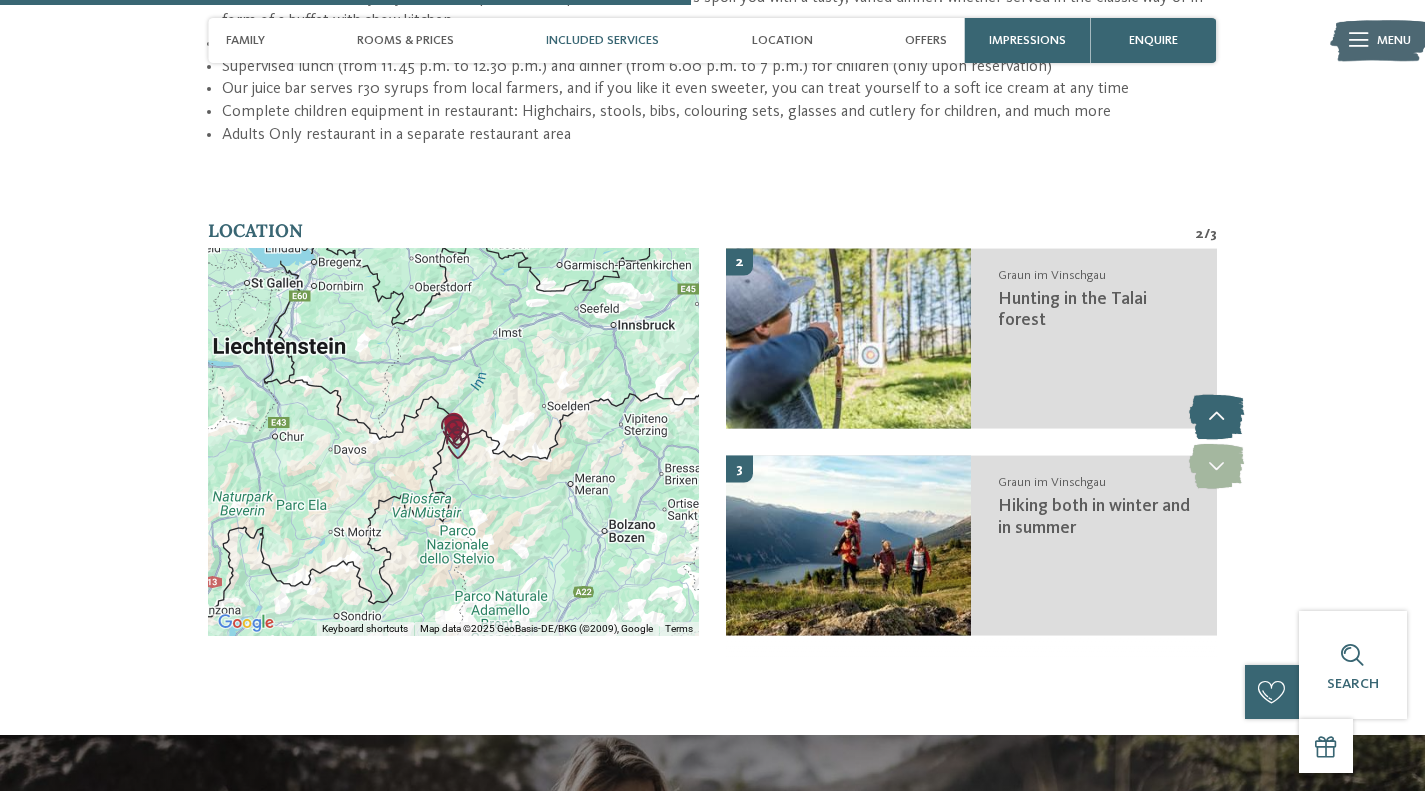 click at bounding box center (1216, 417) 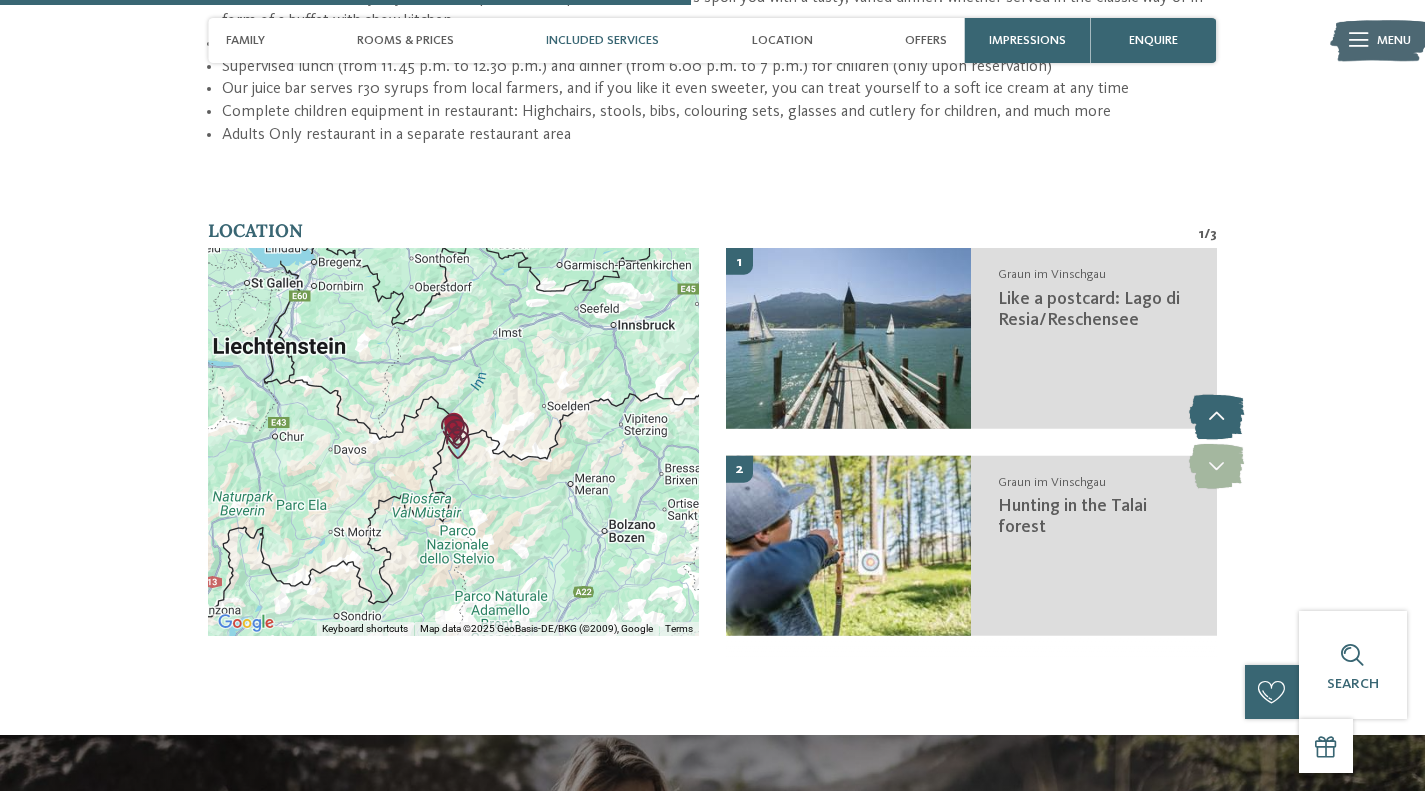 click at bounding box center [1216, 417] 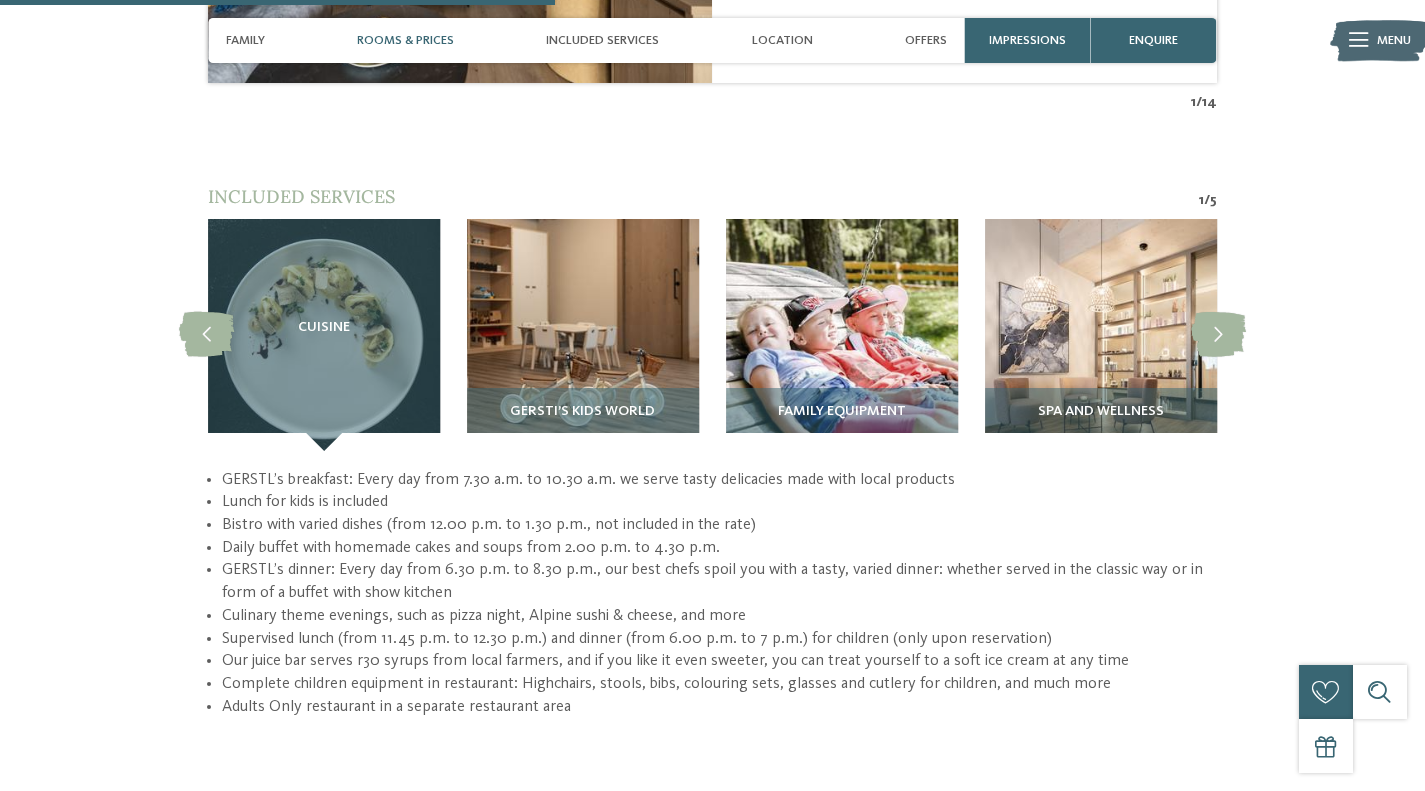 scroll, scrollTop: 2331, scrollLeft: 0, axis: vertical 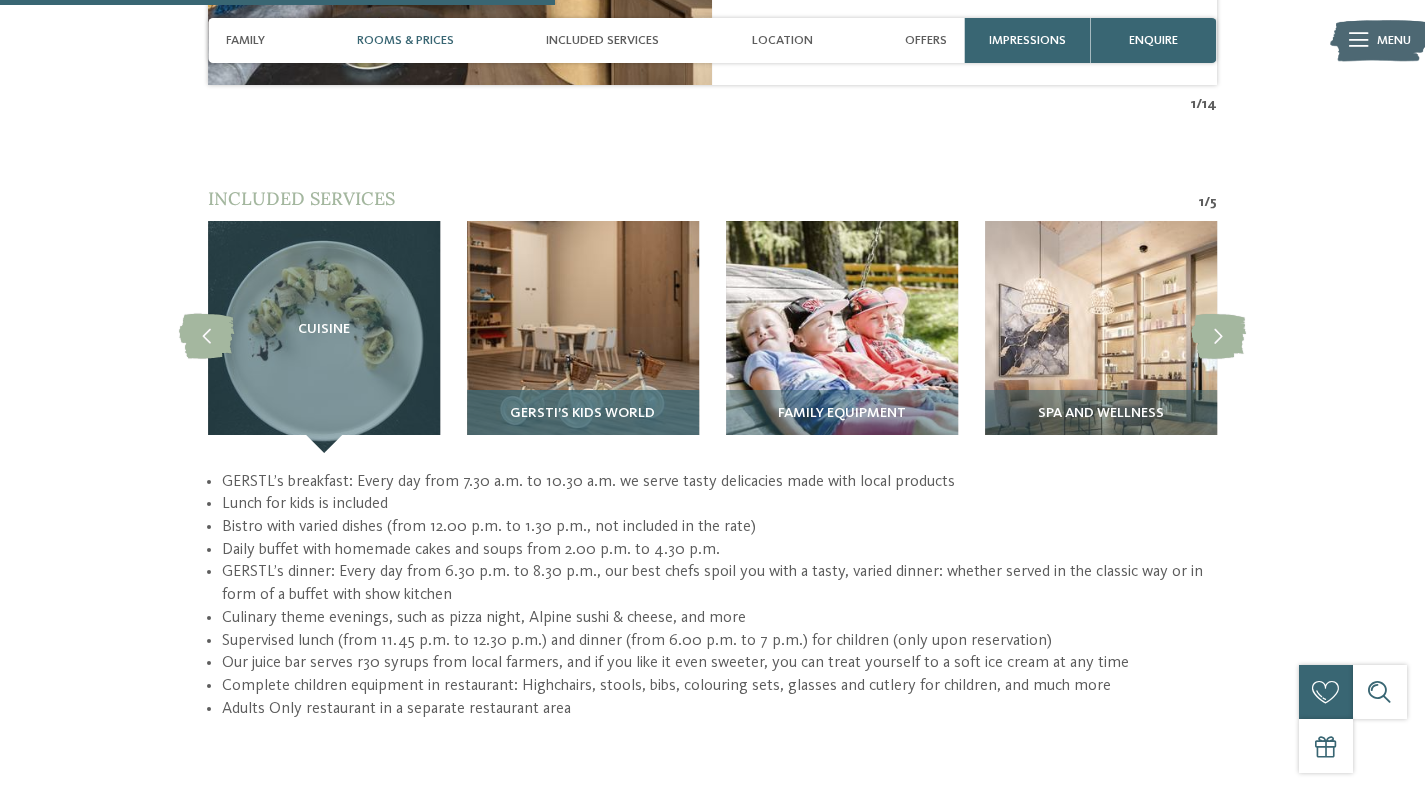 click at bounding box center [583, 337] 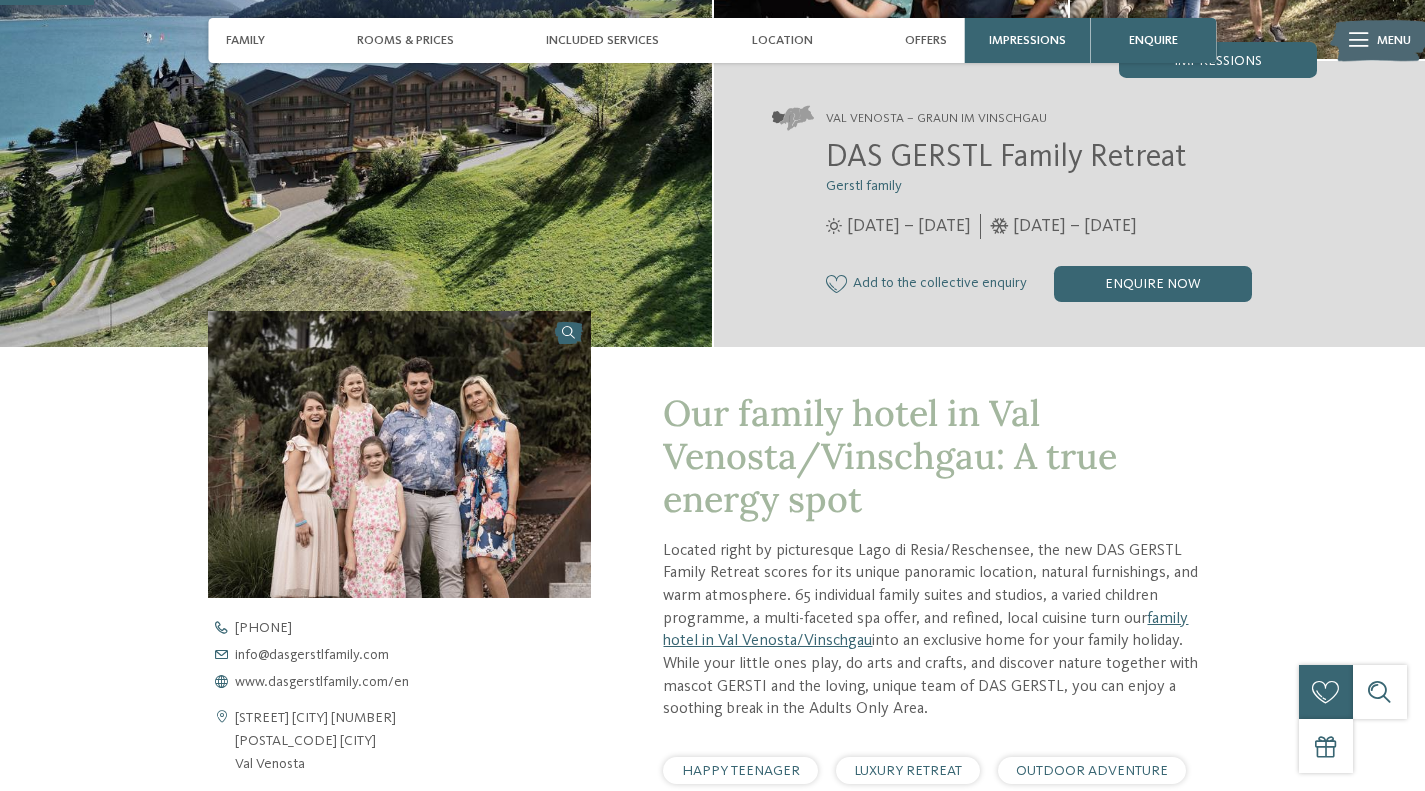 scroll, scrollTop: 0, scrollLeft: 0, axis: both 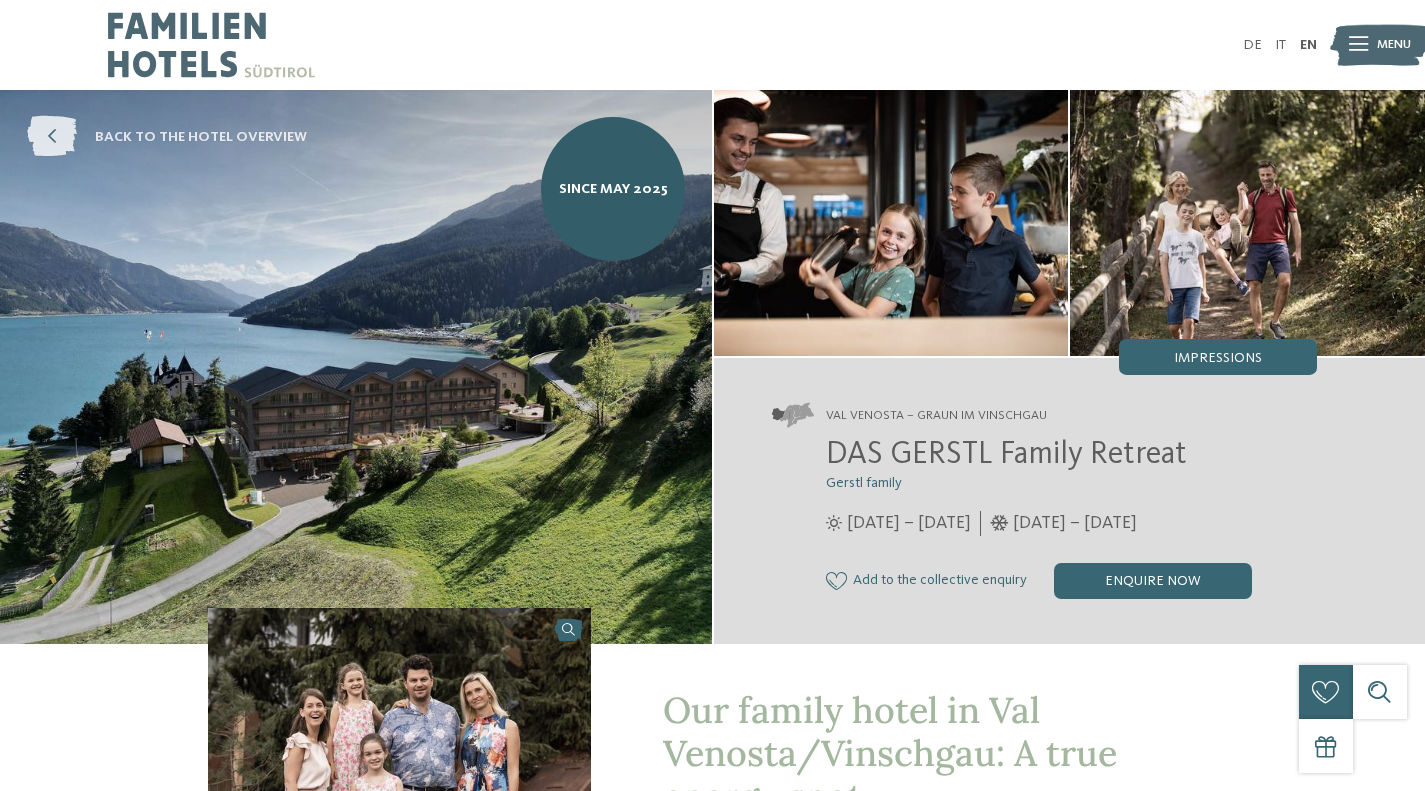 click at bounding box center [52, 137] 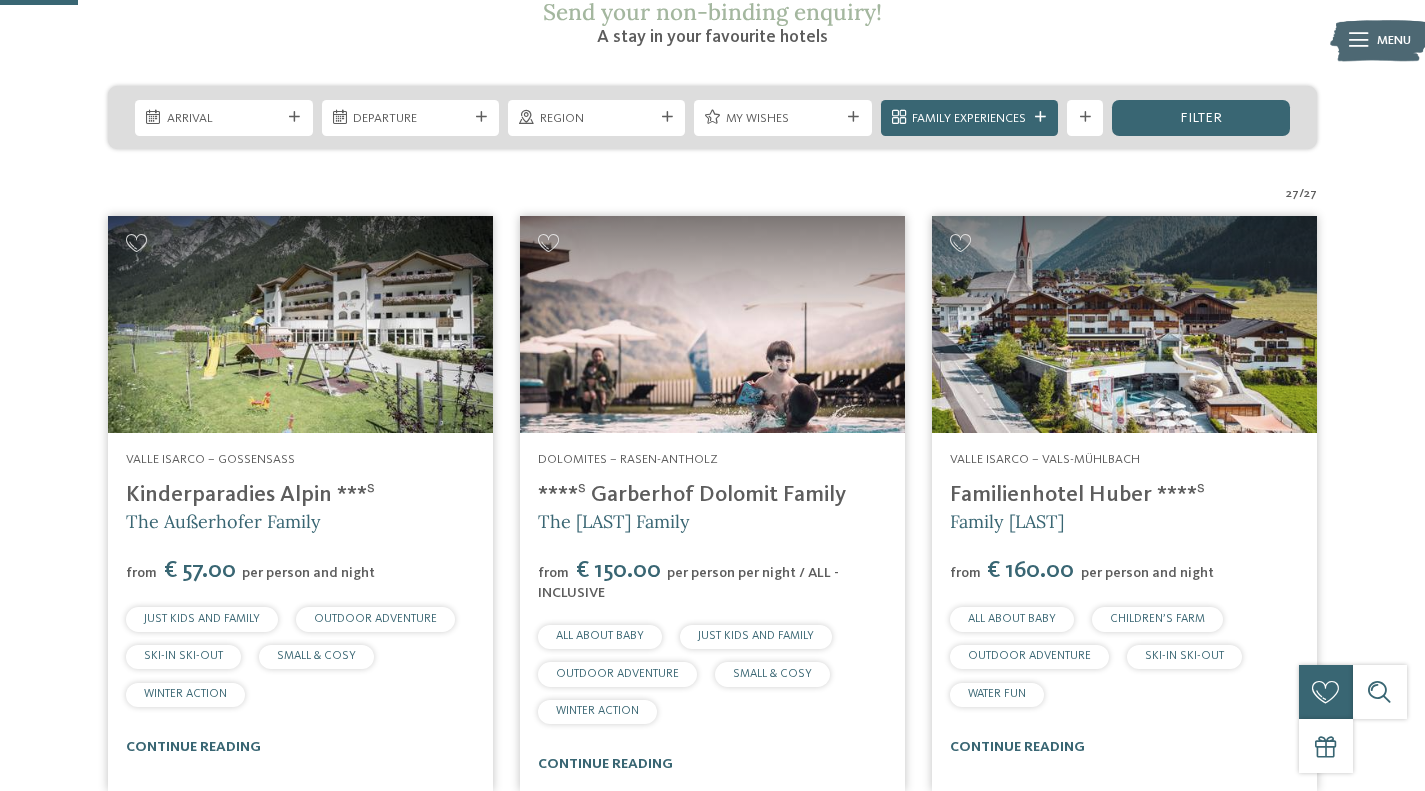 scroll, scrollTop: 334, scrollLeft: 0, axis: vertical 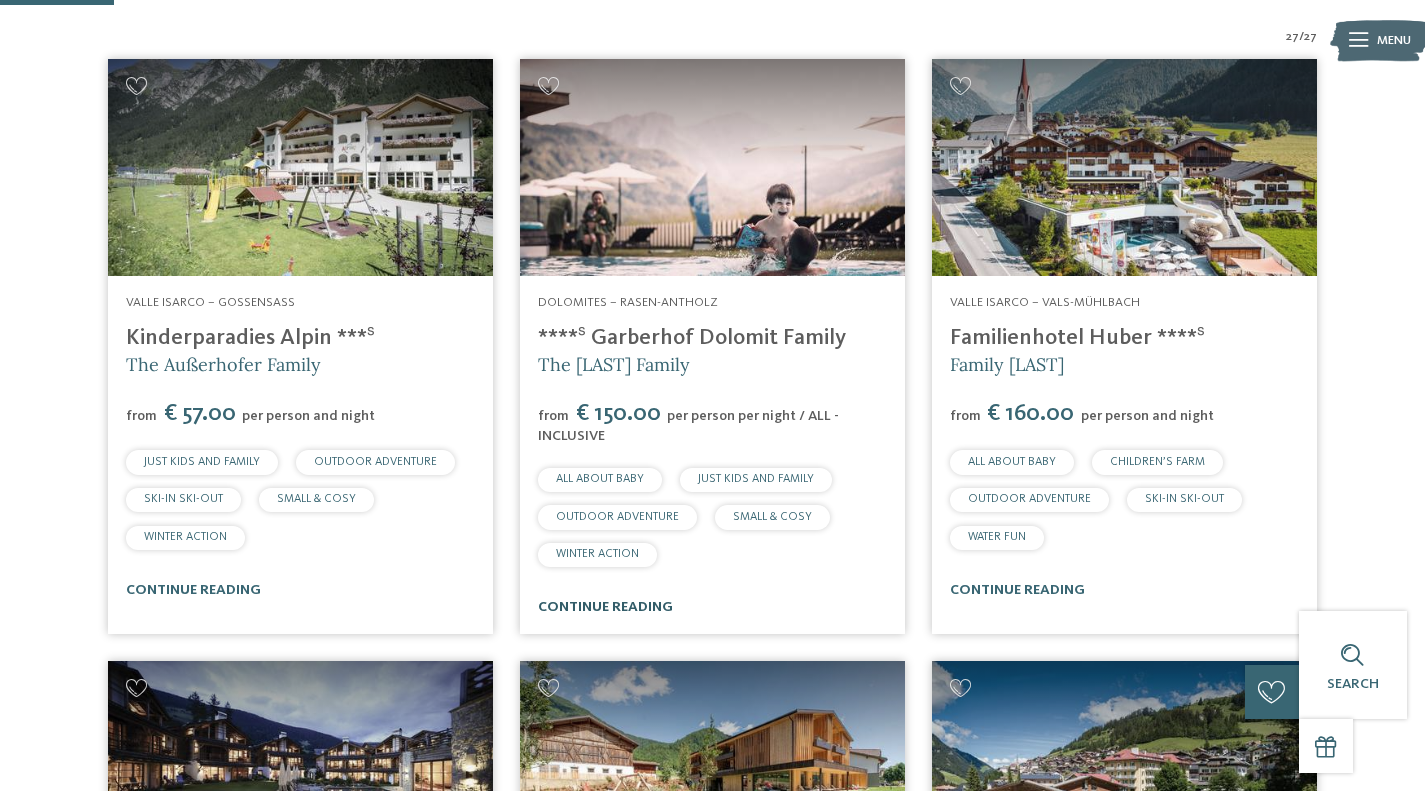 click on "continue reading" at bounding box center (605, 607) 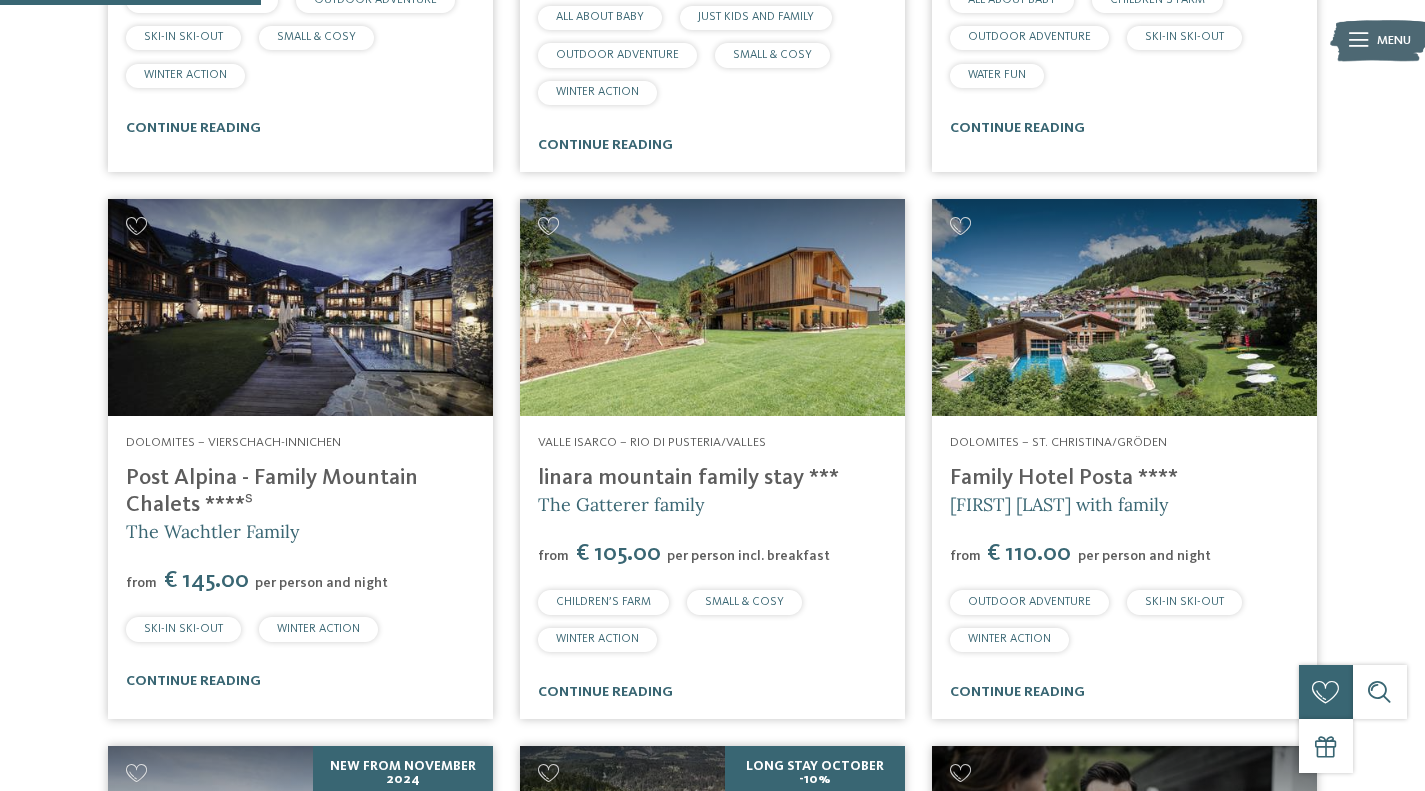scroll, scrollTop: 949, scrollLeft: 0, axis: vertical 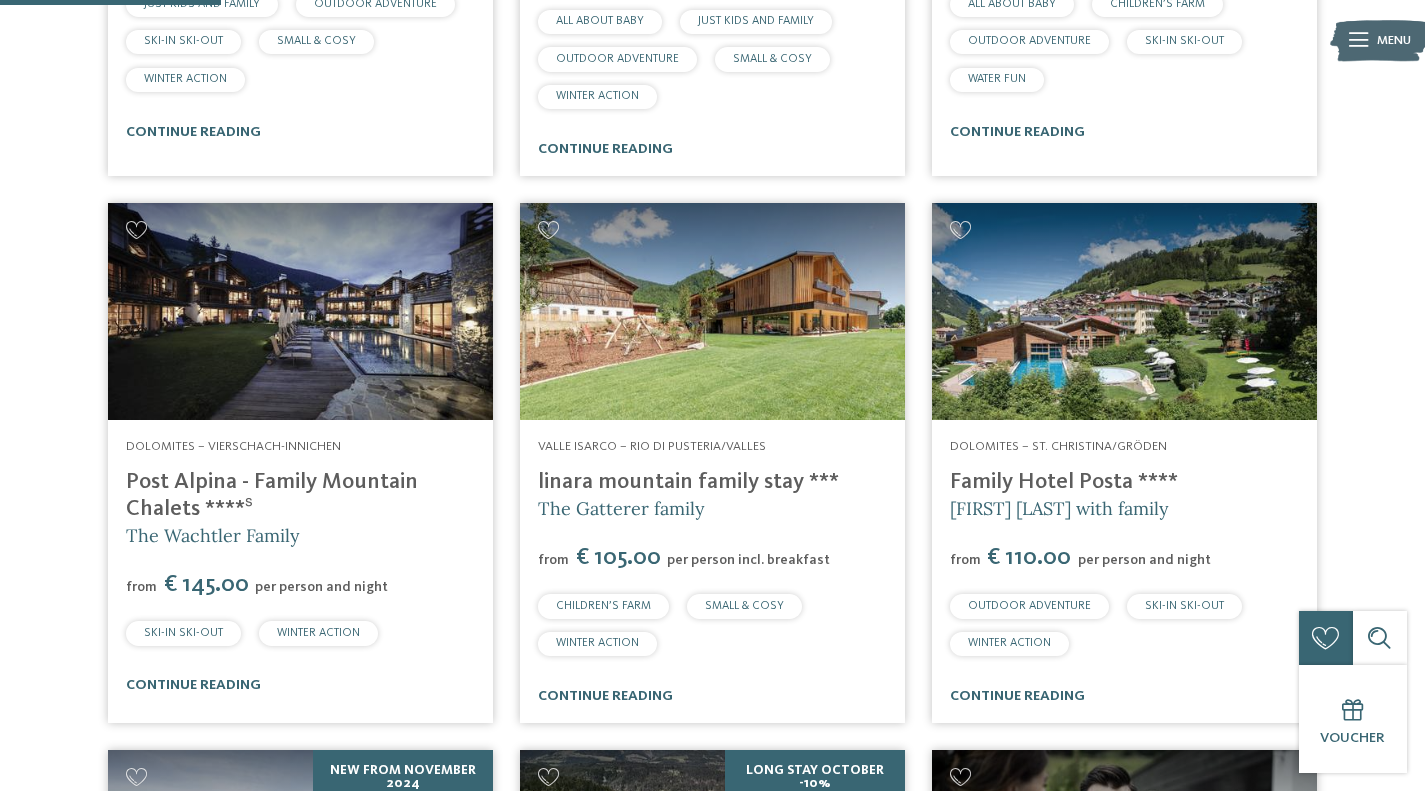click on "Post Alpina - Family Mountain Chalets ****ˢ" at bounding box center (272, 495) 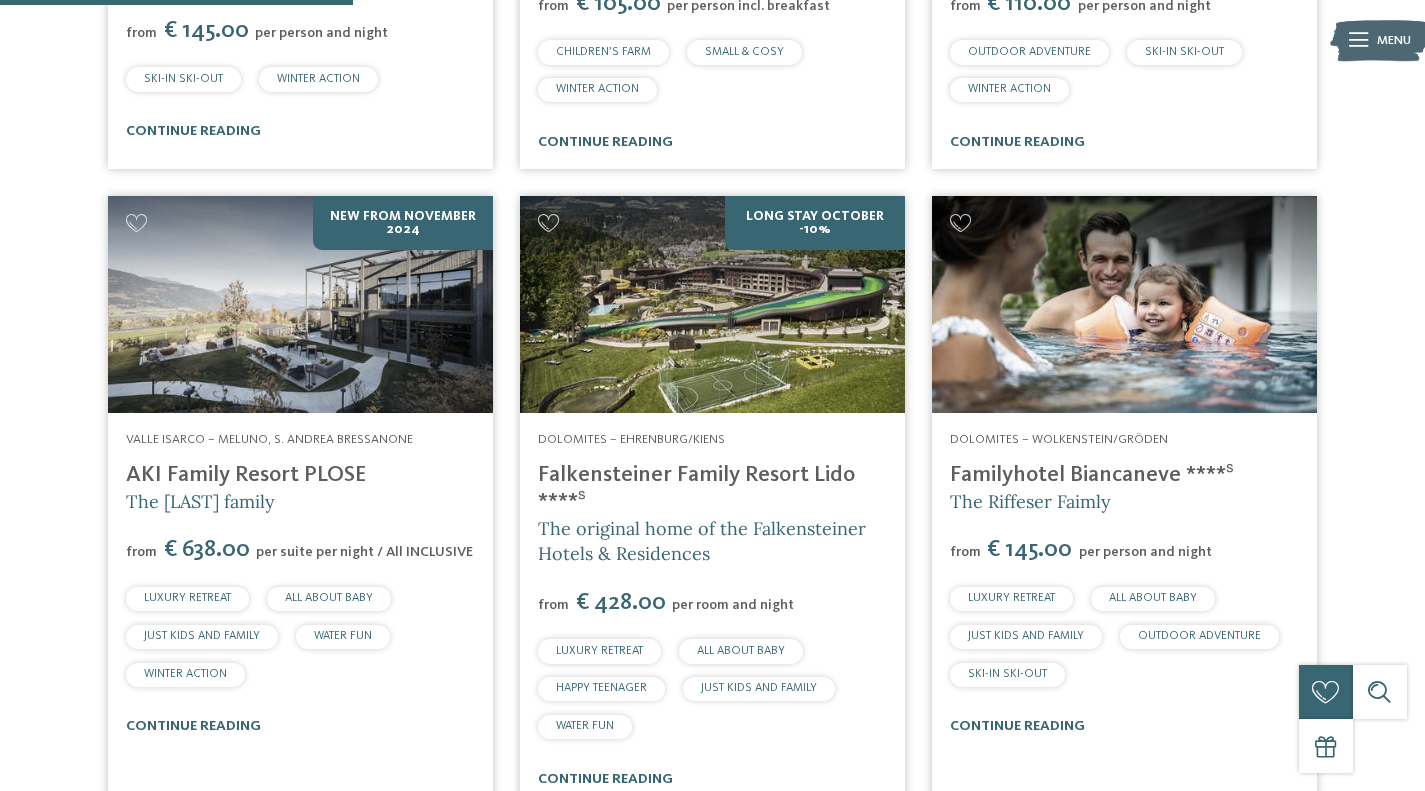 scroll, scrollTop: 1527, scrollLeft: 0, axis: vertical 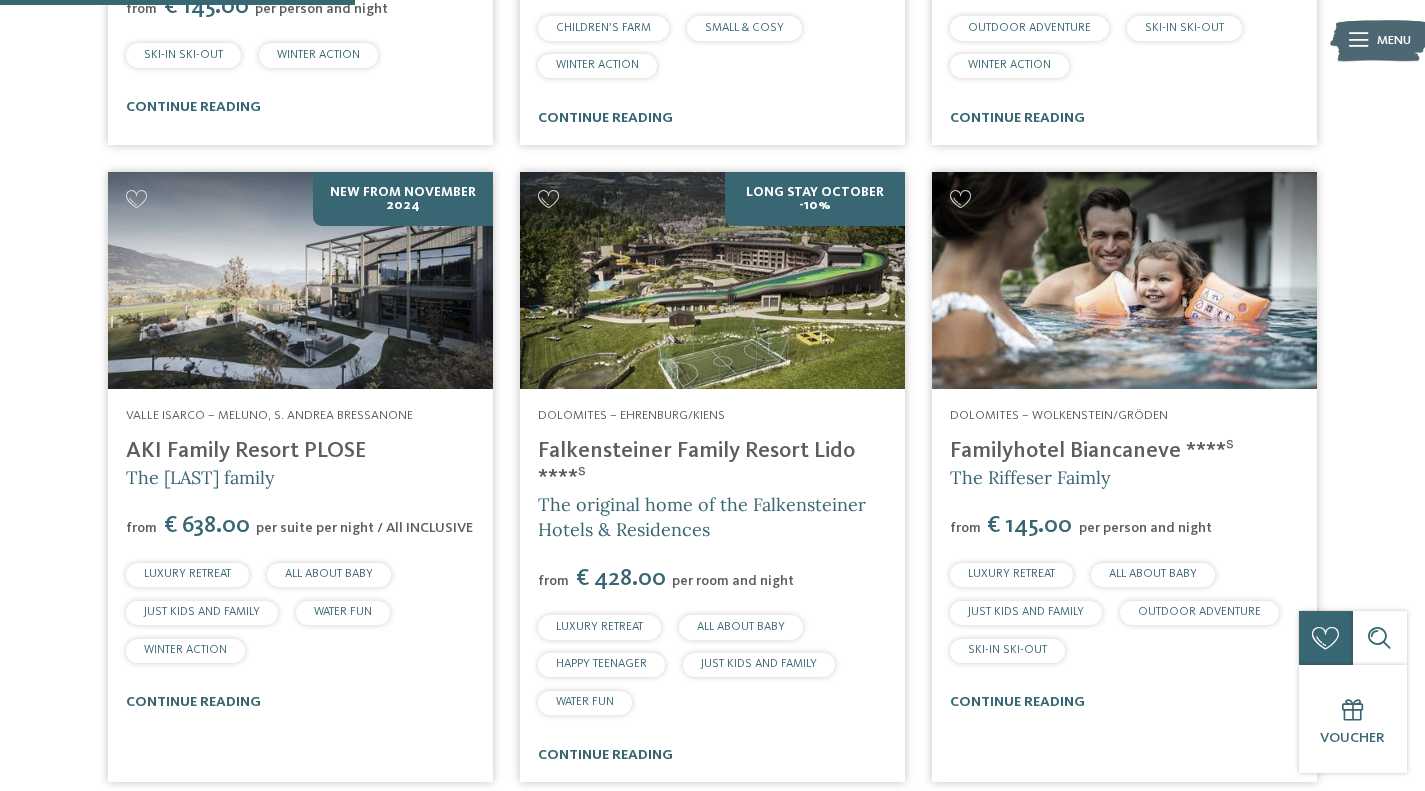 click on "Falkensteiner Family Resort Lido ****ˢ" at bounding box center [696, 464] 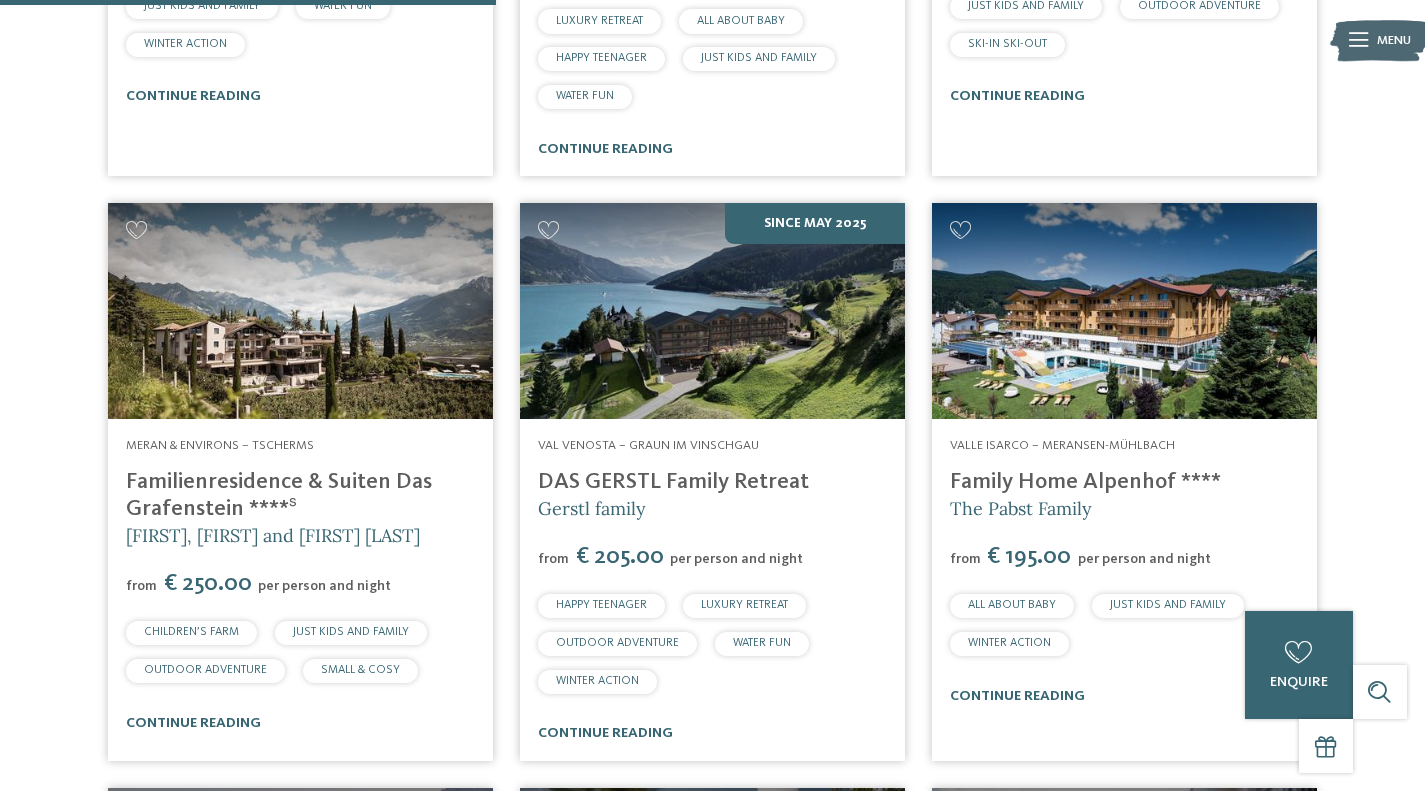 scroll, scrollTop: 2134, scrollLeft: 0, axis: vertical 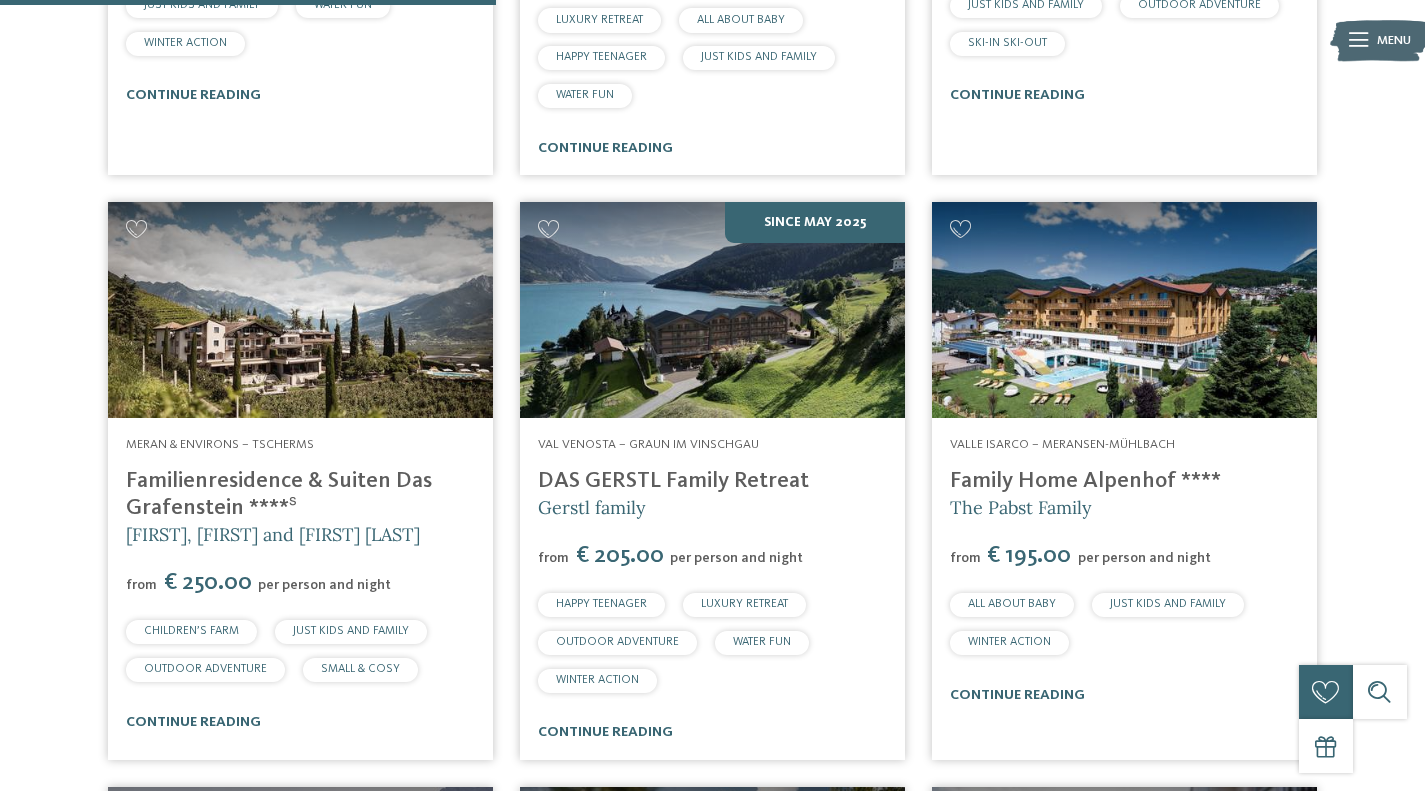 click on "Familienresidence & Suiten Das Grafenstein ****ˢ" at bounding box center (279, 494) 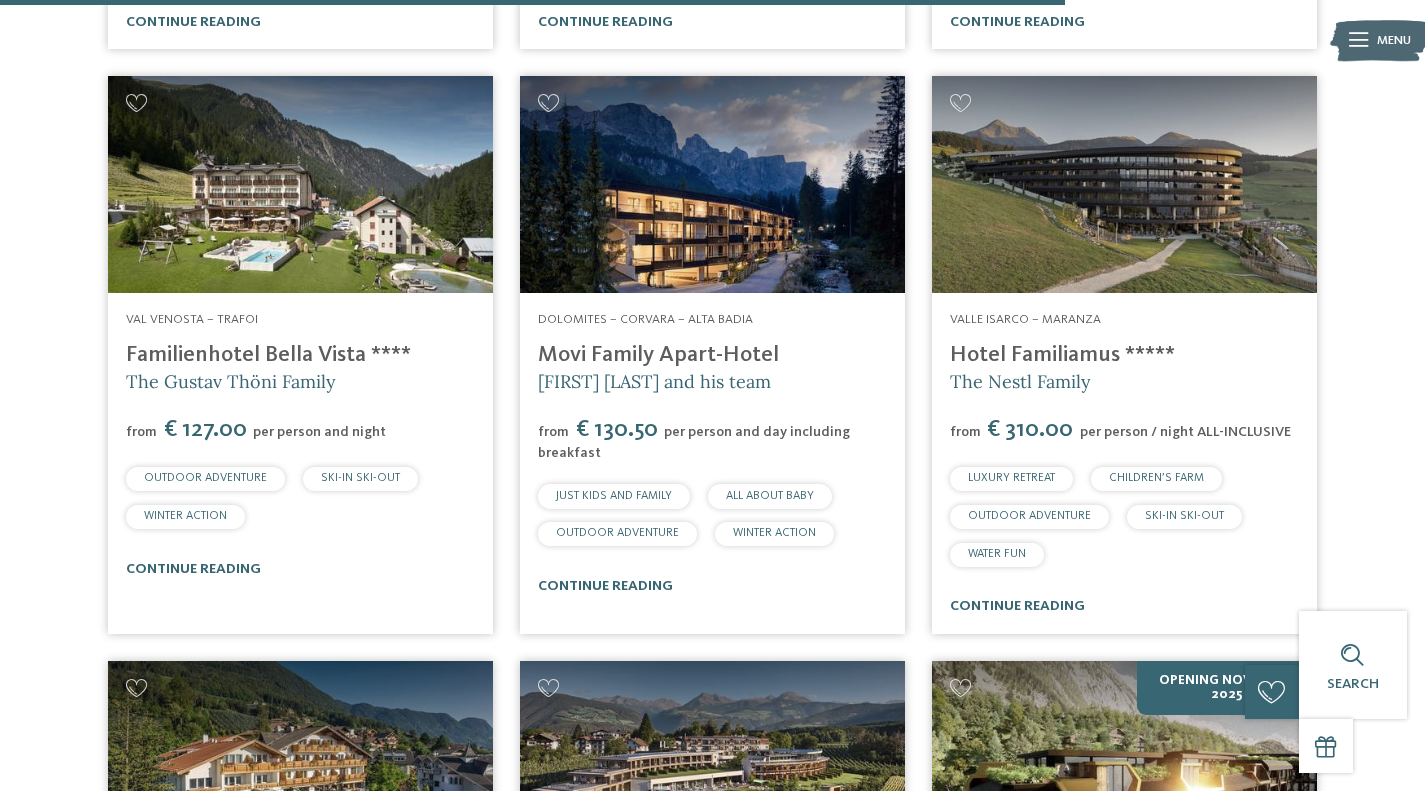 scroll, scrollTop: 4582, scrollLeft: 0, axis: vertical 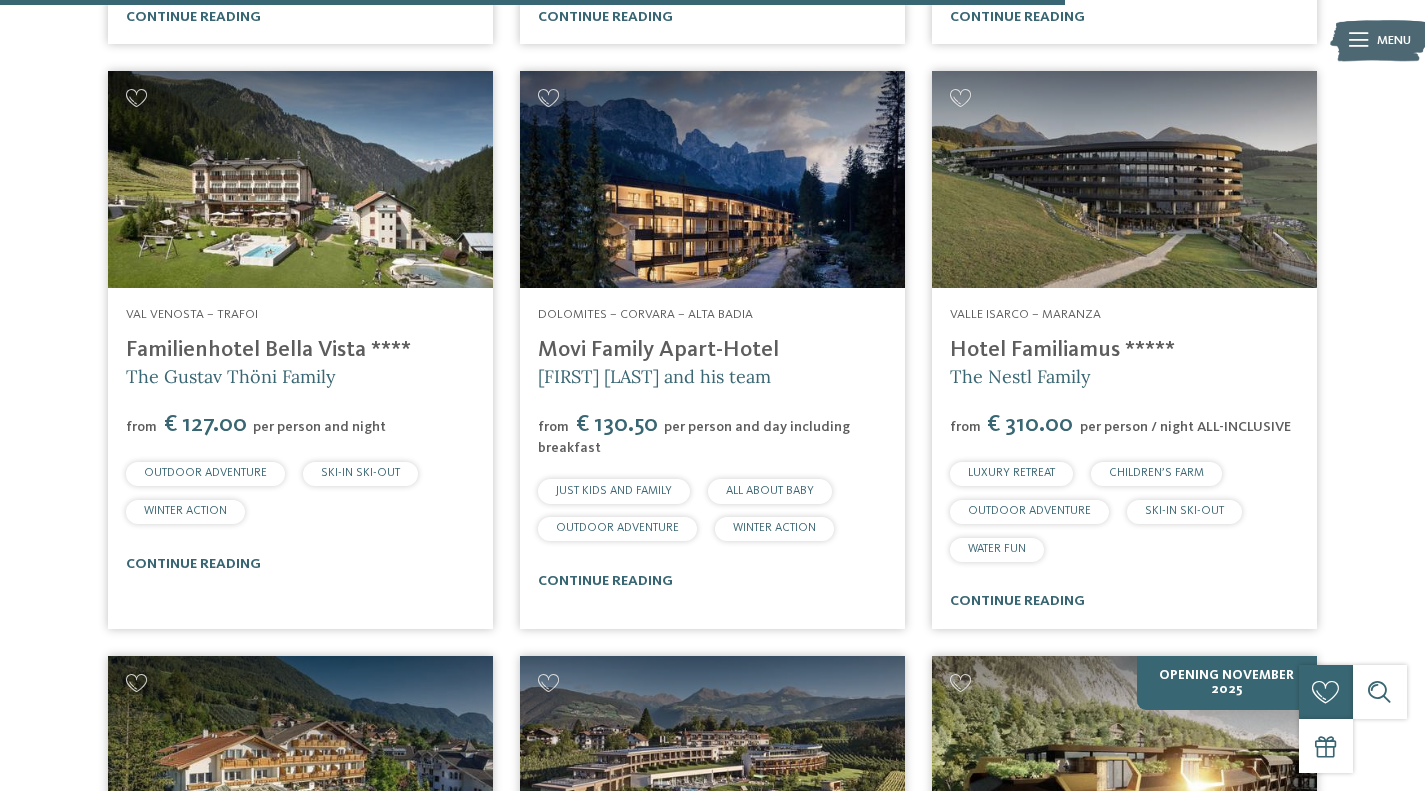 click on "Hotel Familiamus *****" at bounding box center [1062, 350] 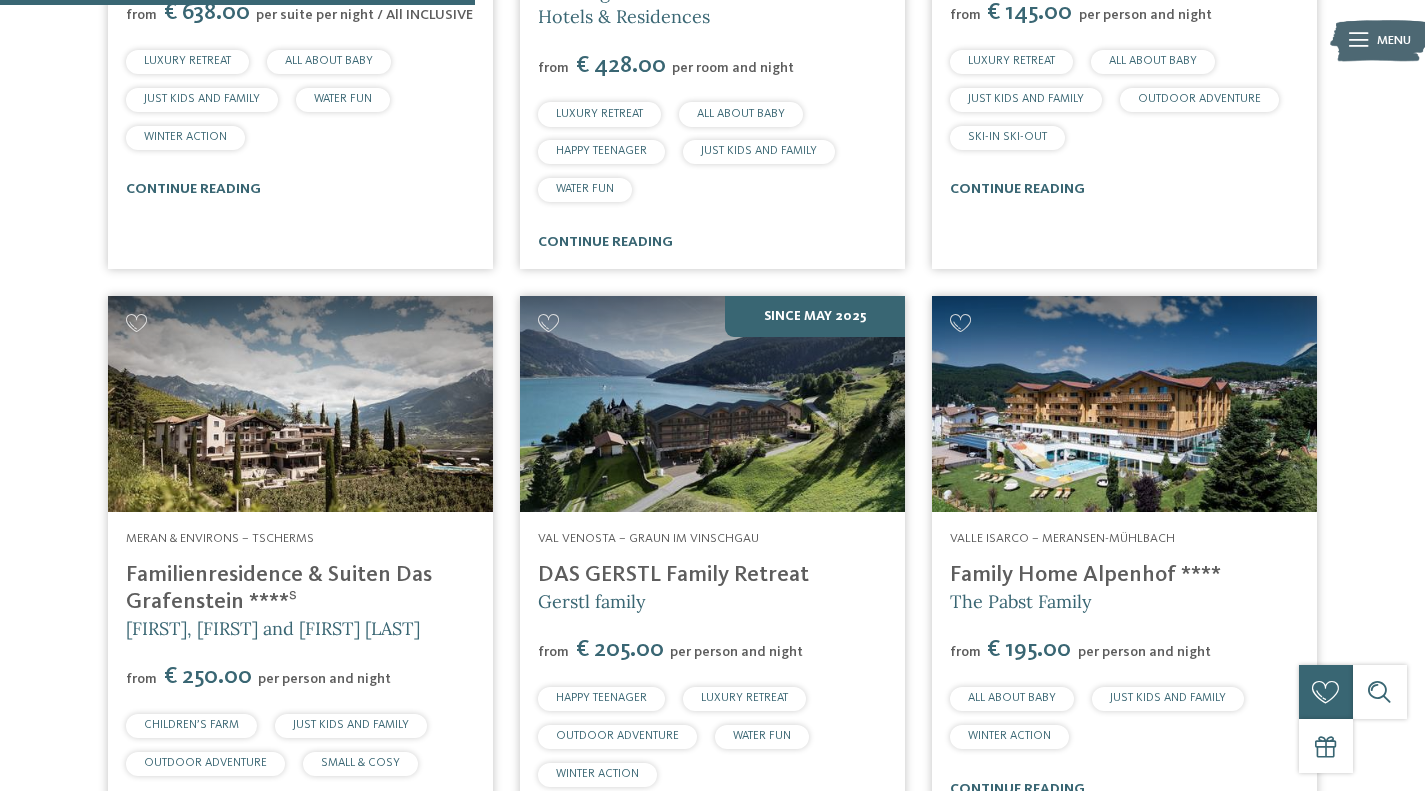 scroll, scrollTop: 2038, scrollLeft: 0, axis: vertical 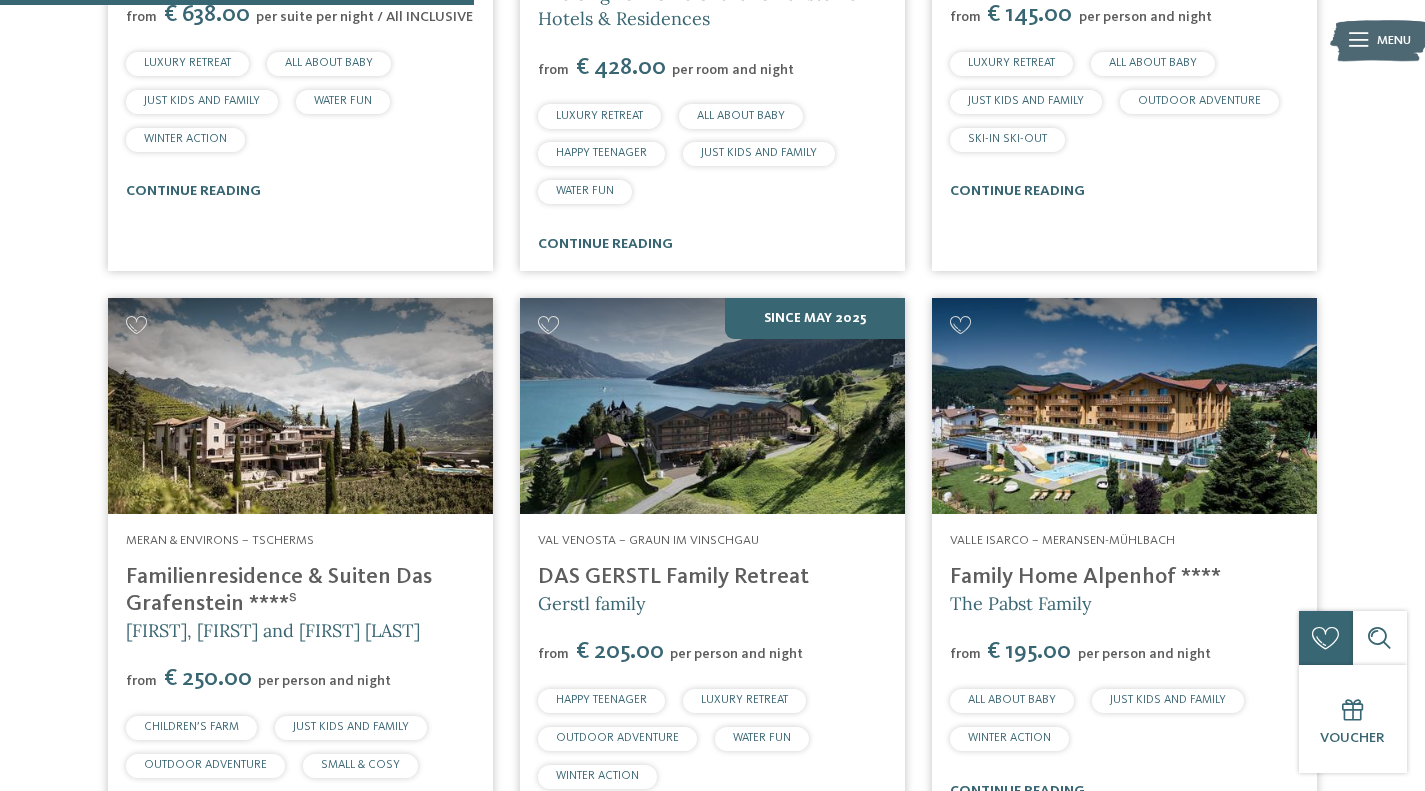 click at bounding box center (712, 406) 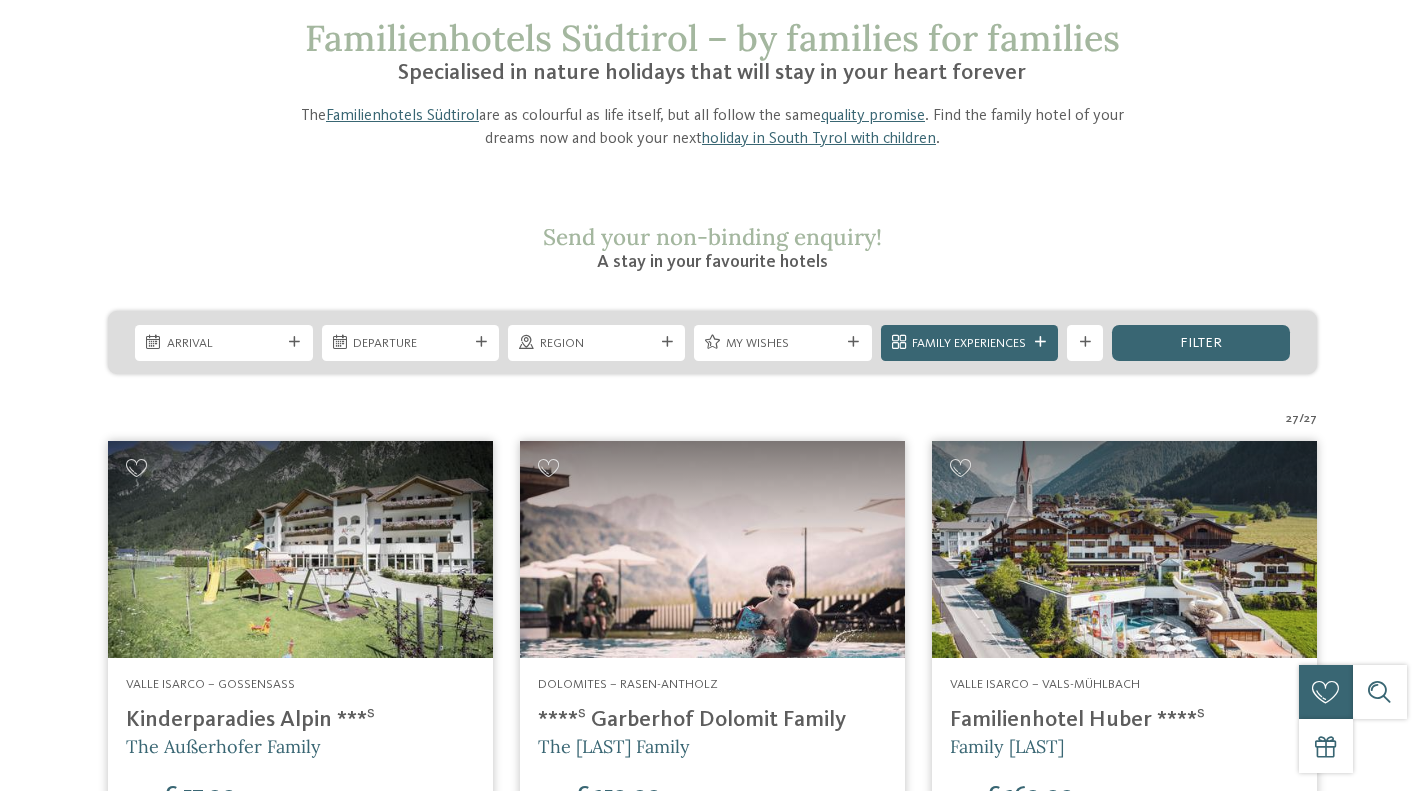 scroll, scrollTop: 0, scrollLeft: 0, axis: both 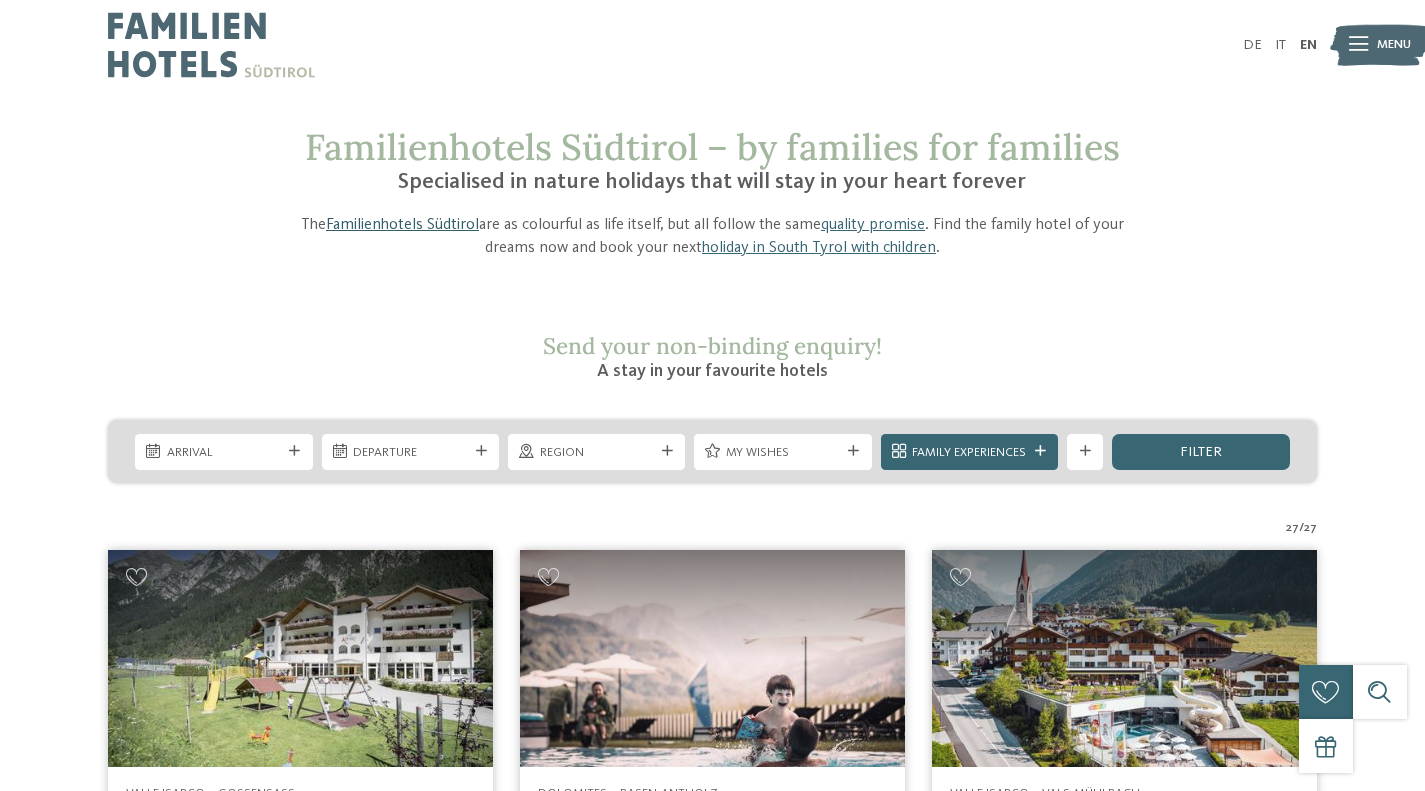 click on "Familienhotels Südtirol" at bounding box center (402, 225) 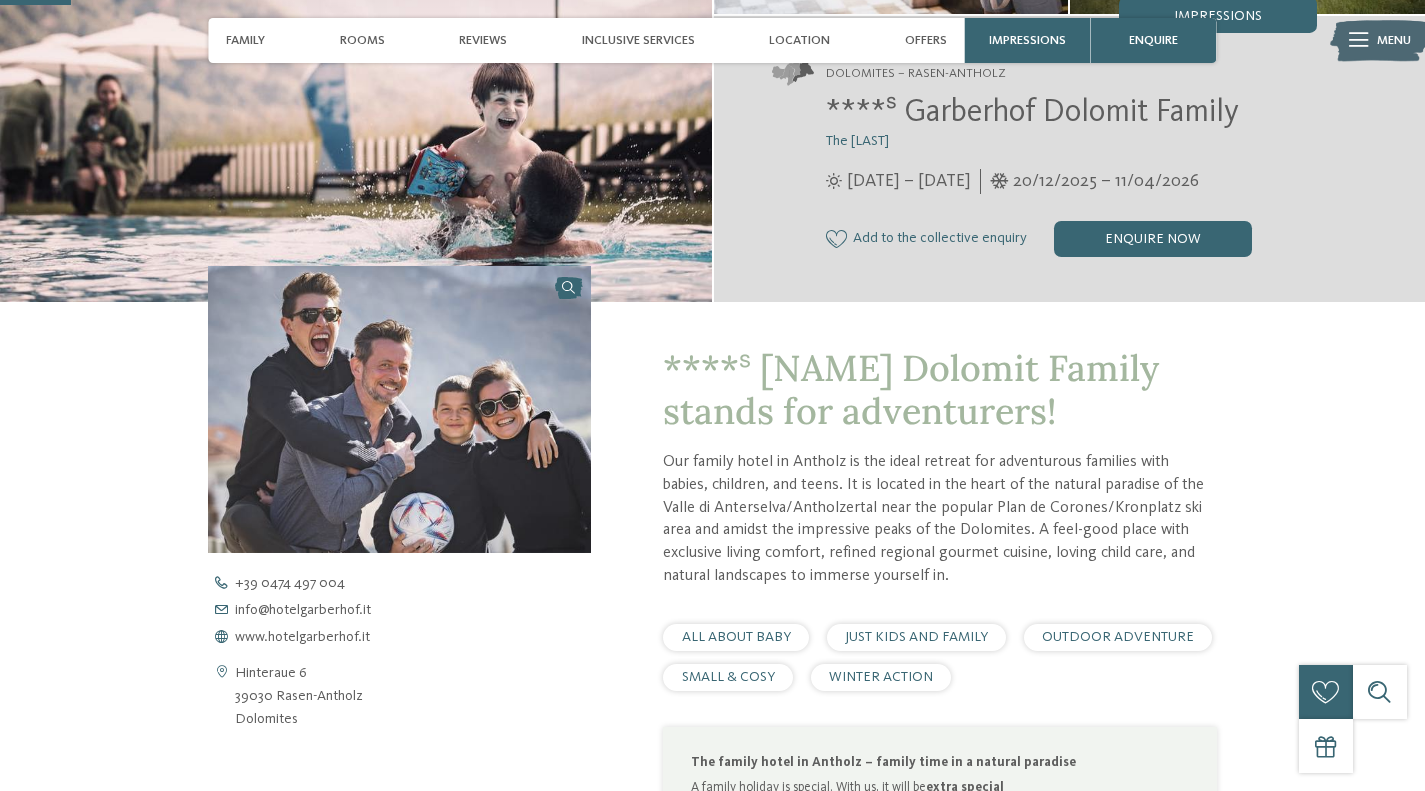 scroll, scrollTop: 342, scrollLeft: 0, axis: vertical 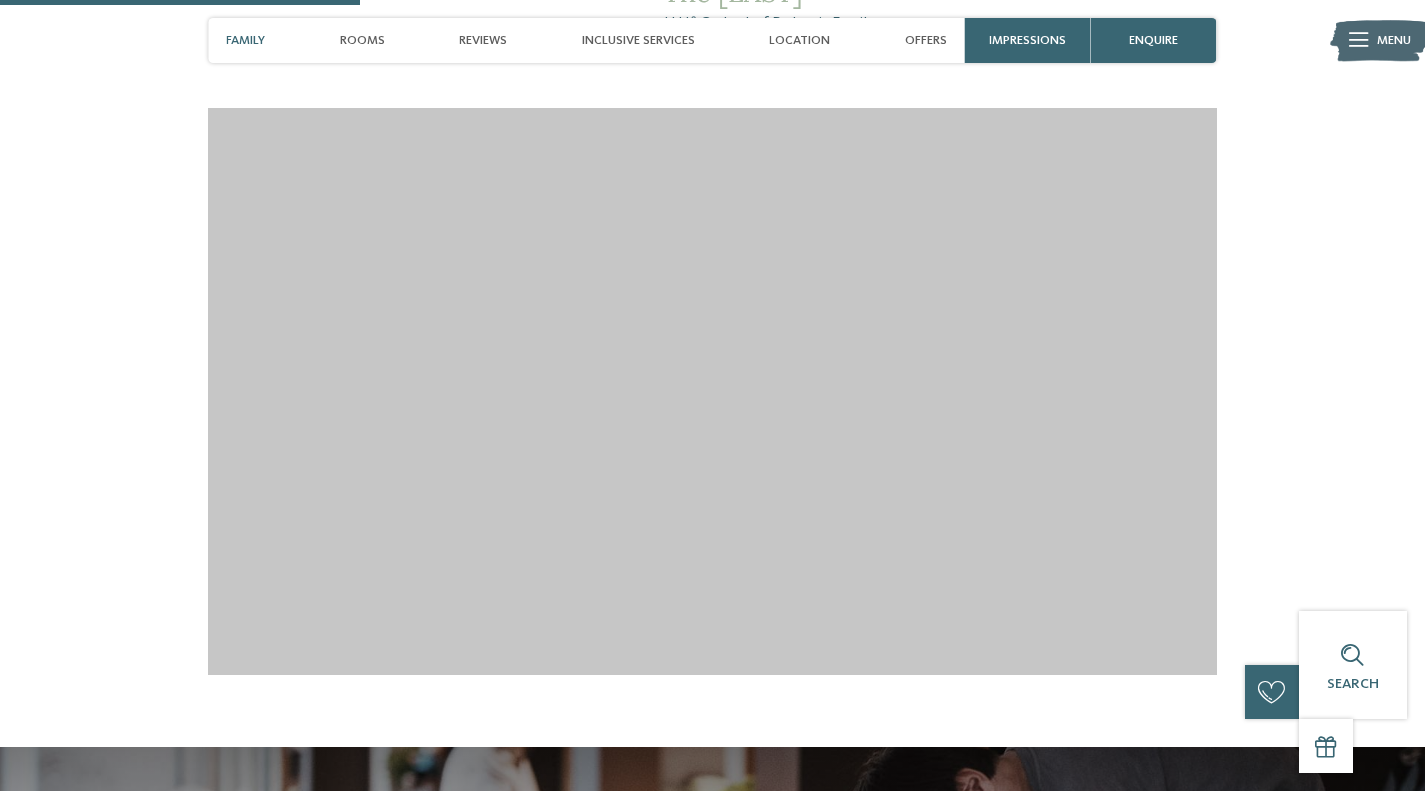 click at bounding box center [712, 392] 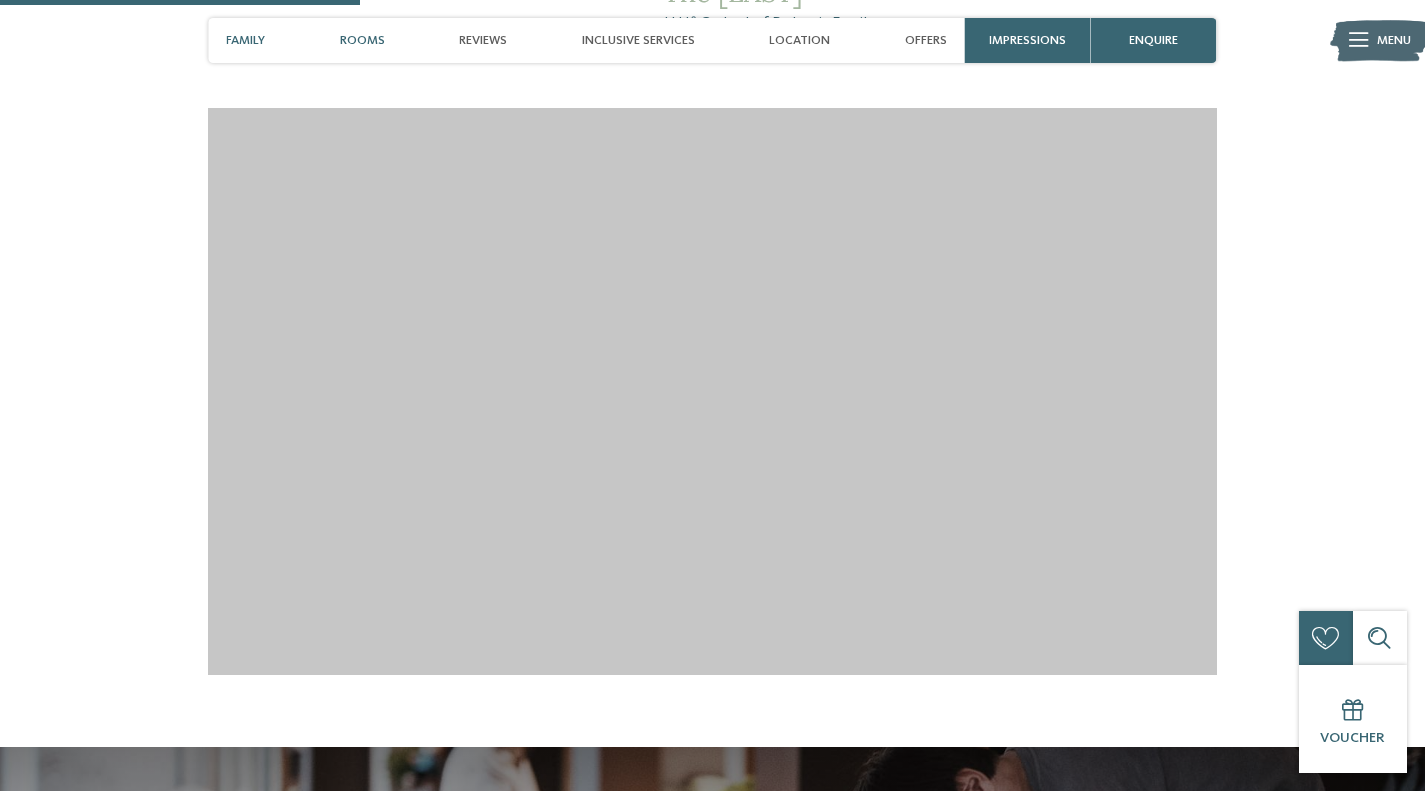 click on "Rooms" at bounding box center (362, 40) 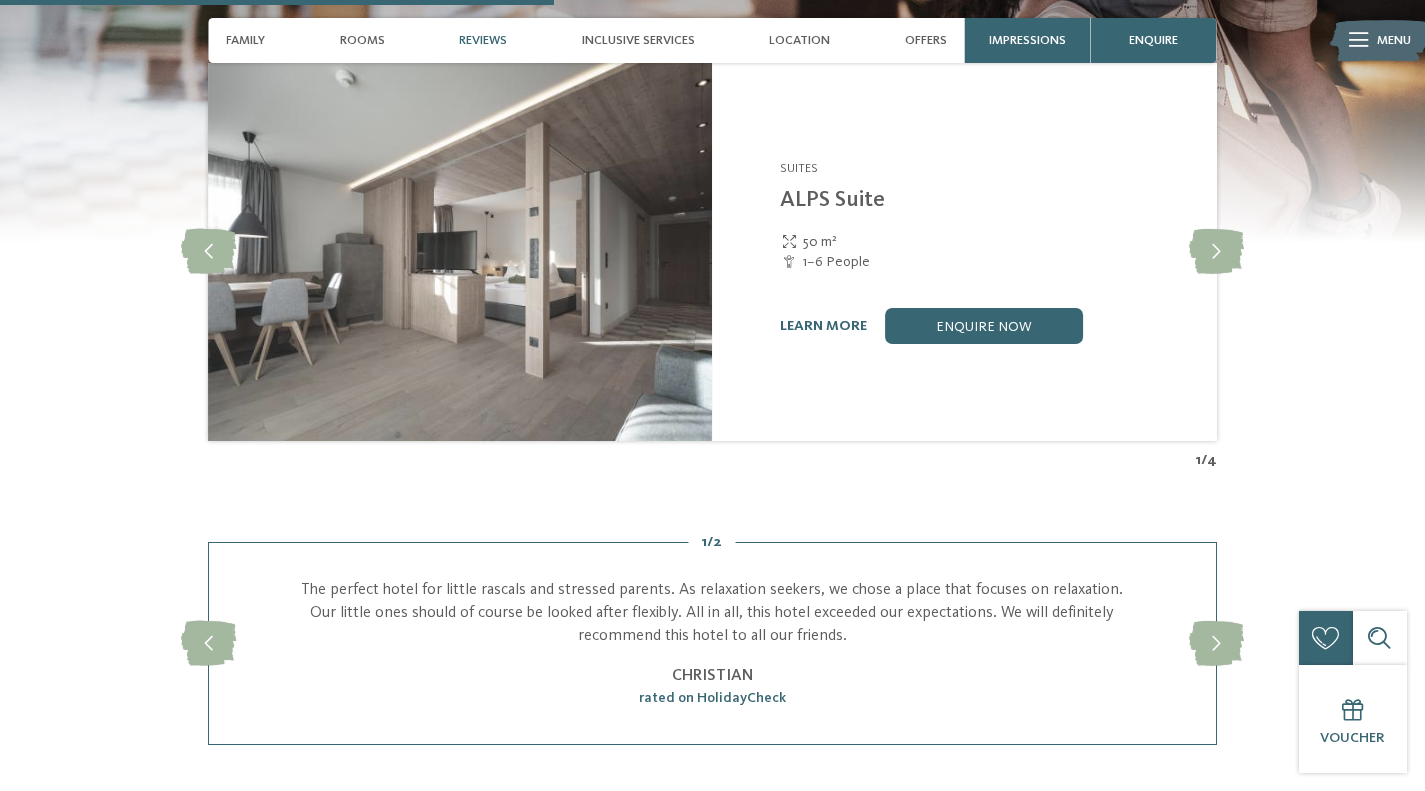 scroll, scrollTop: 2630, scrollLeft: 0, axis: vertical 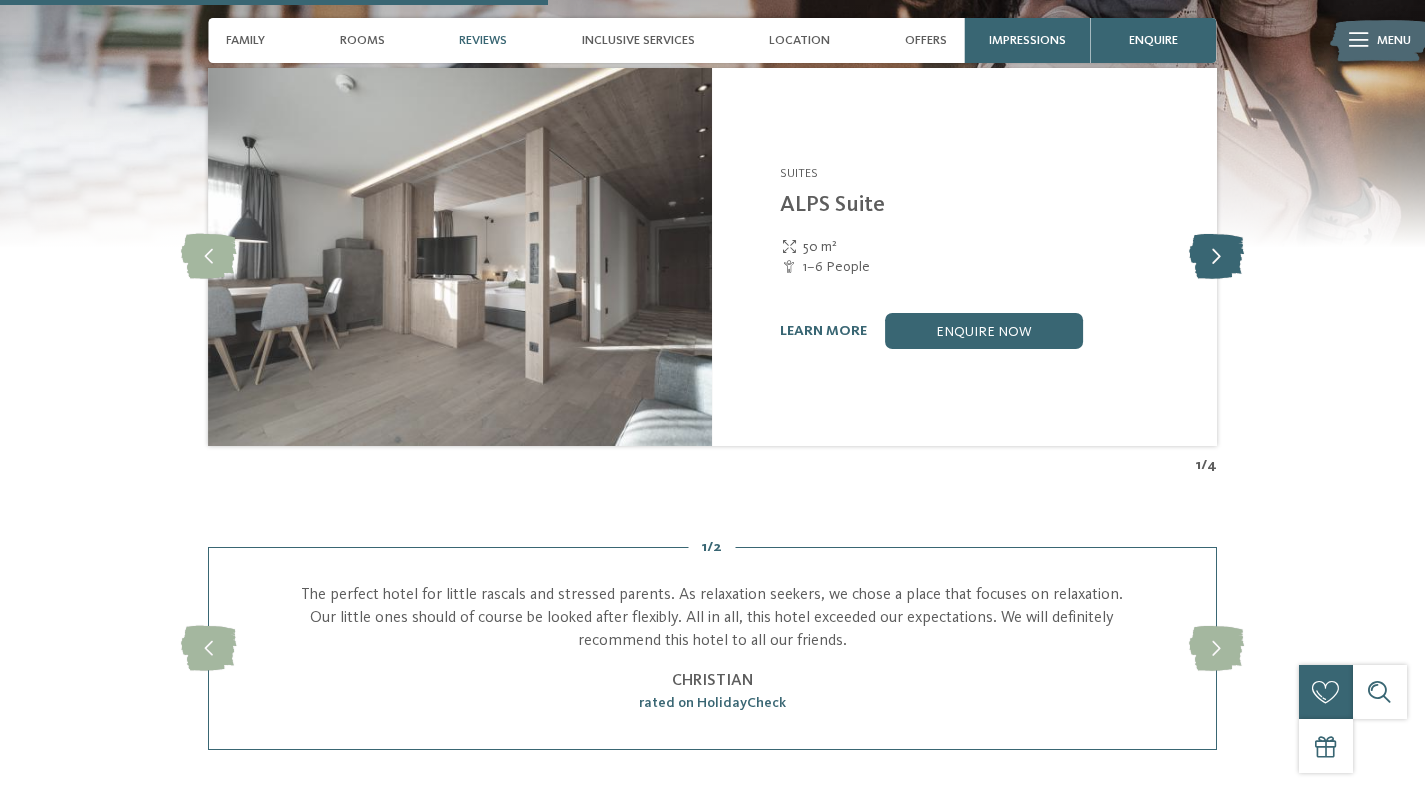 click at bounding box center (1216, 257) 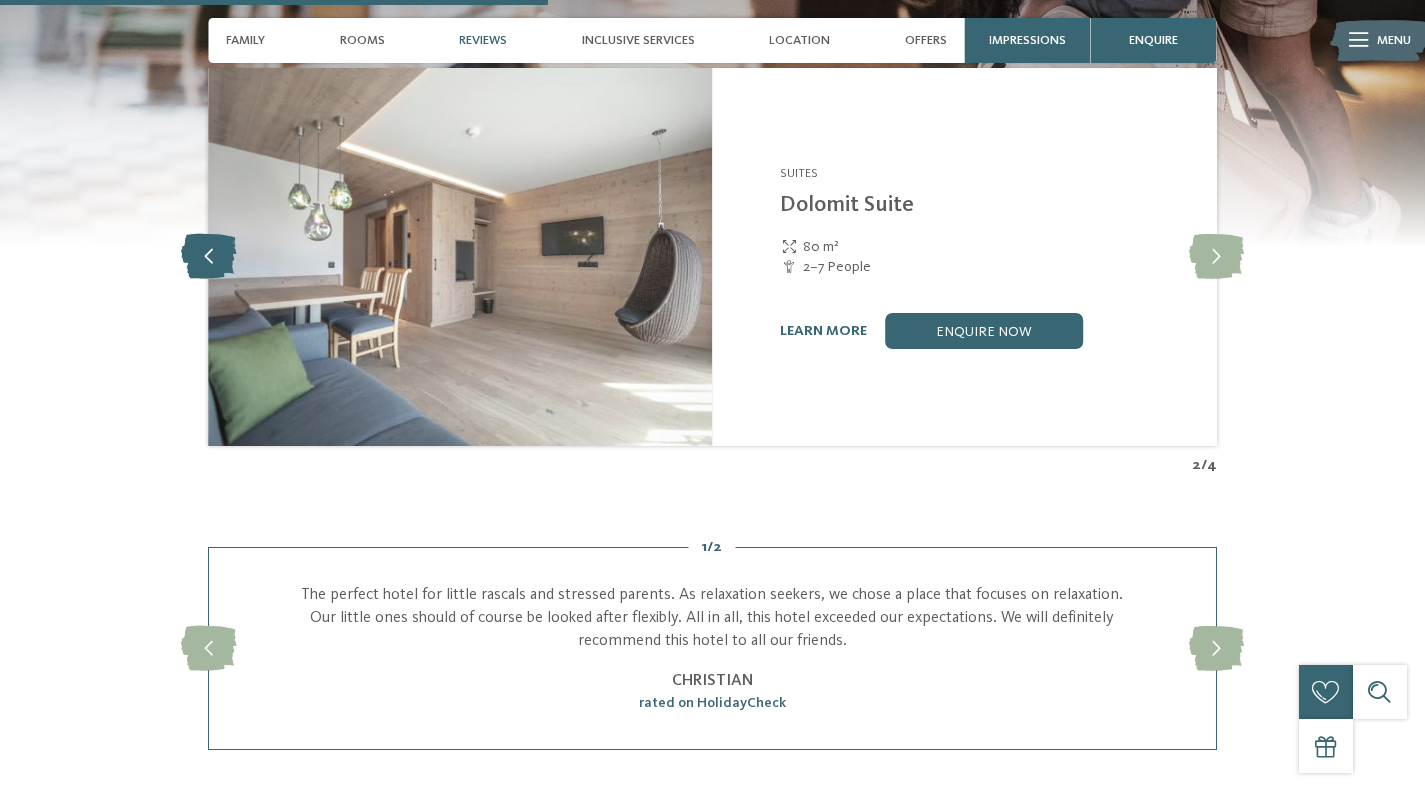 click at bounding box center (208, 257) 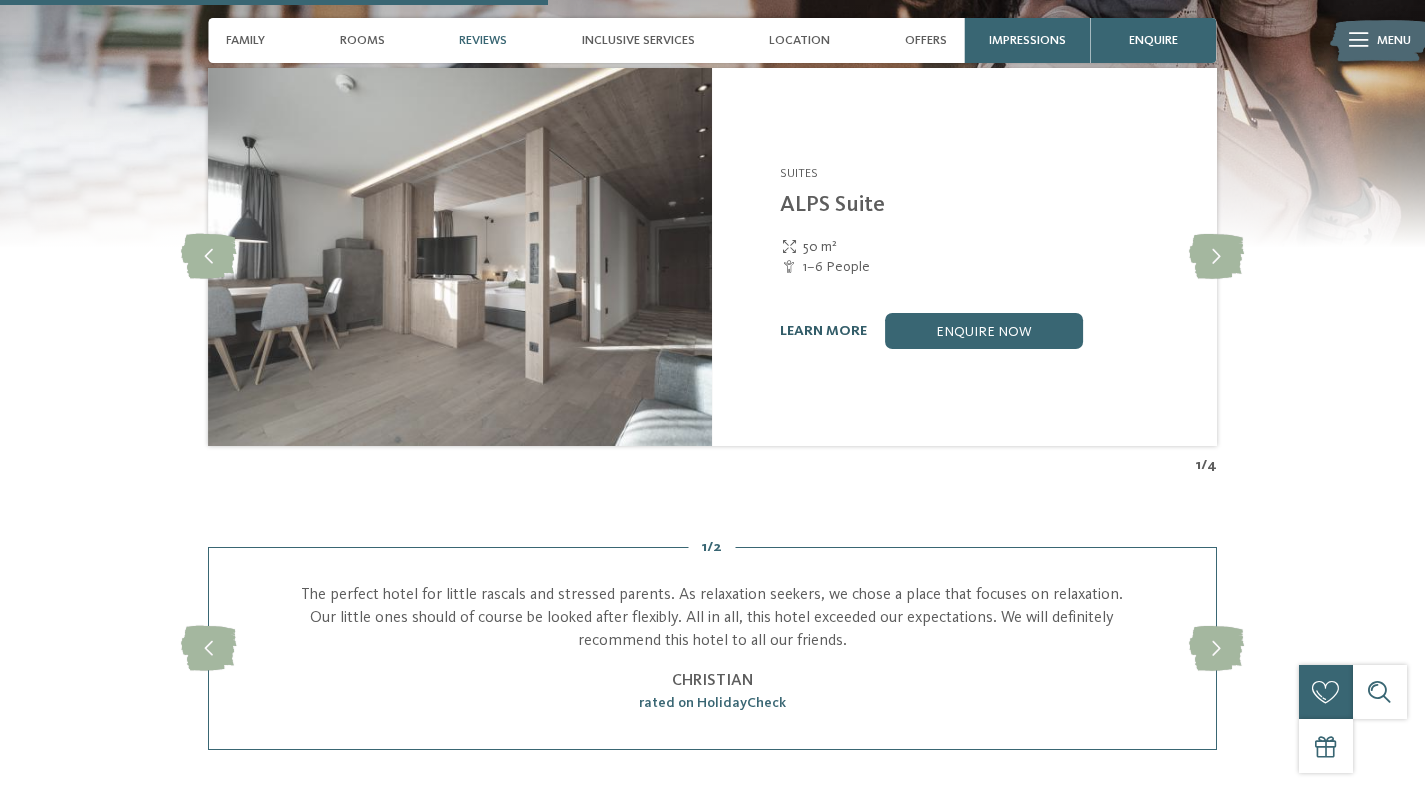 click on "learn more" at bounding box center (823, 331) 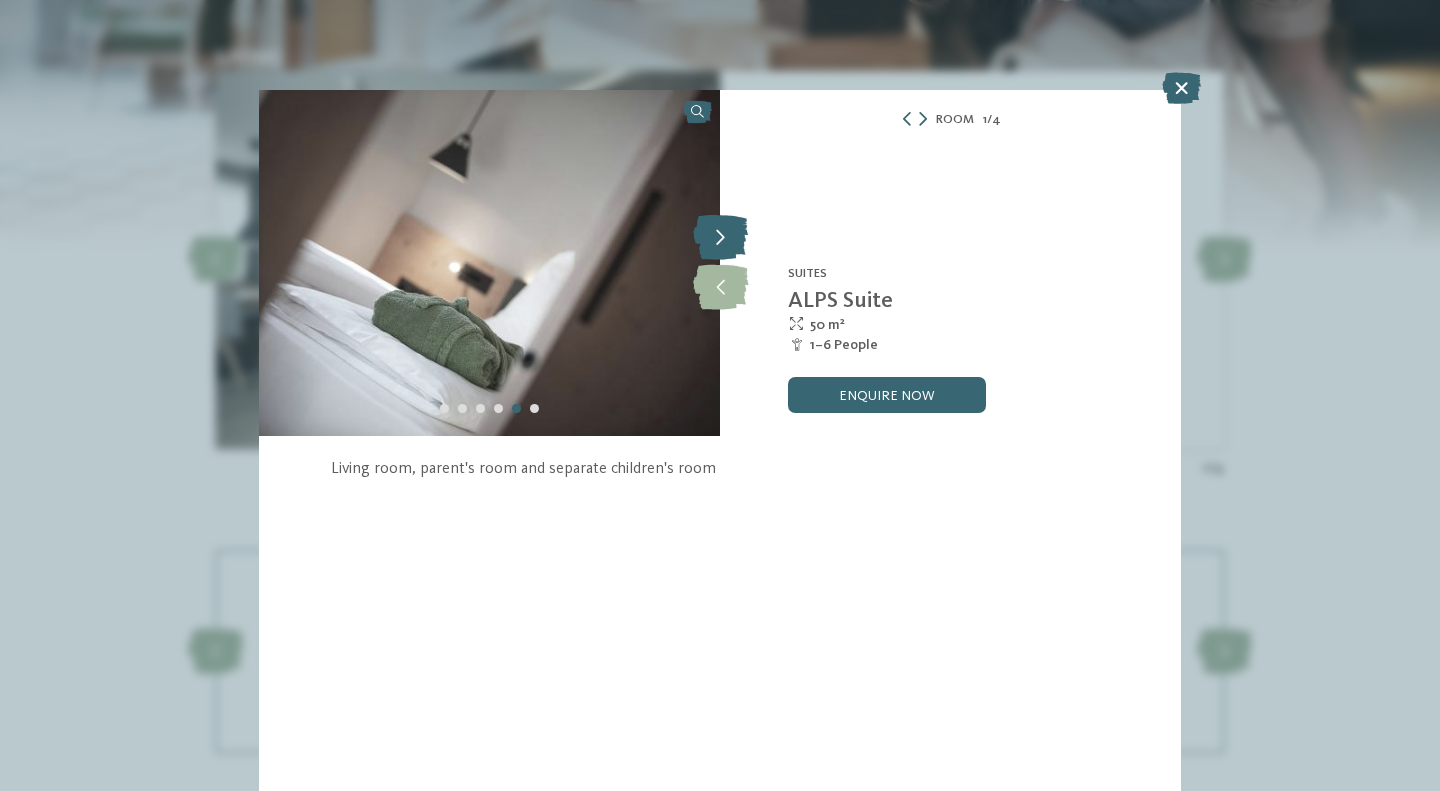 click at bounding box center [720, 238] 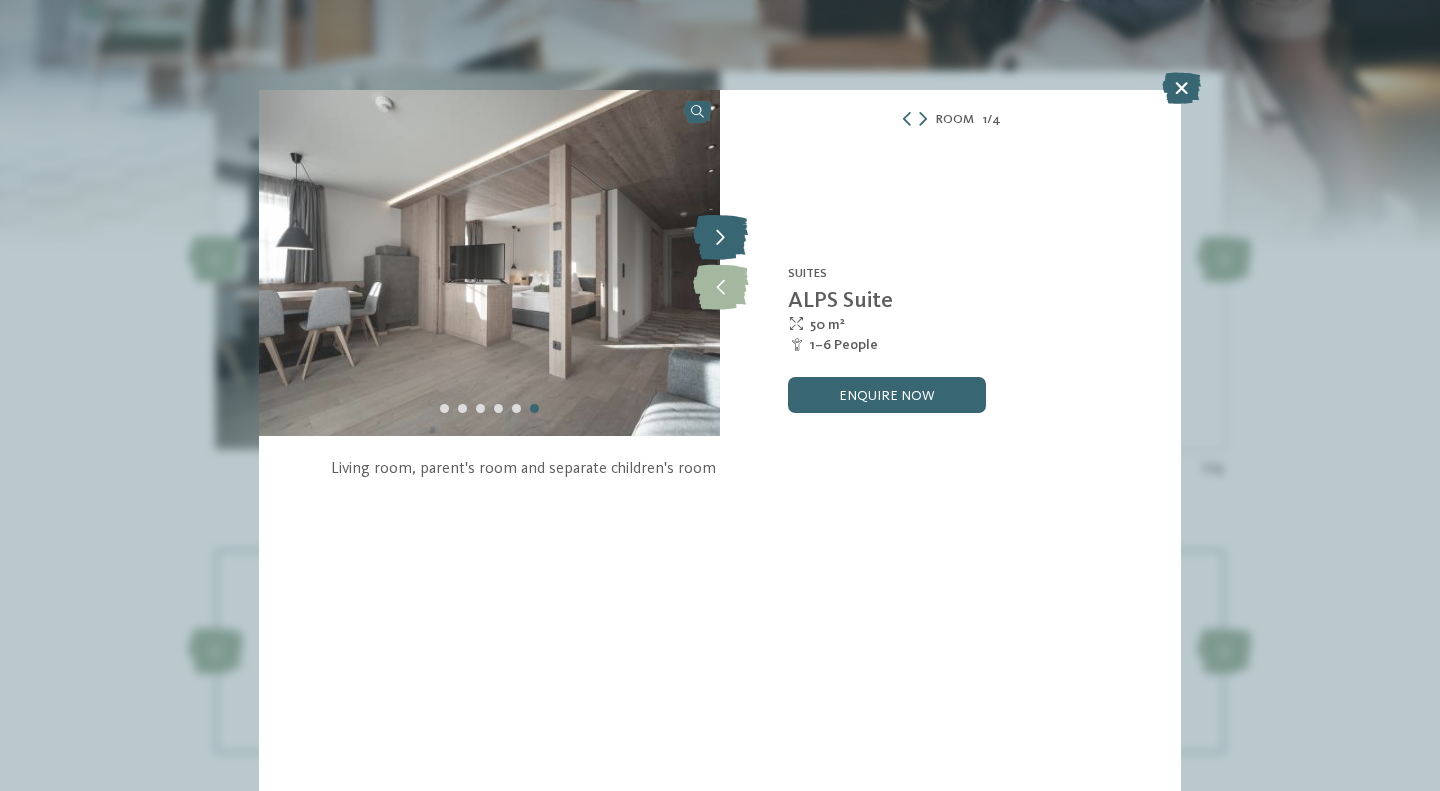 click at bounding box center [720, 238] 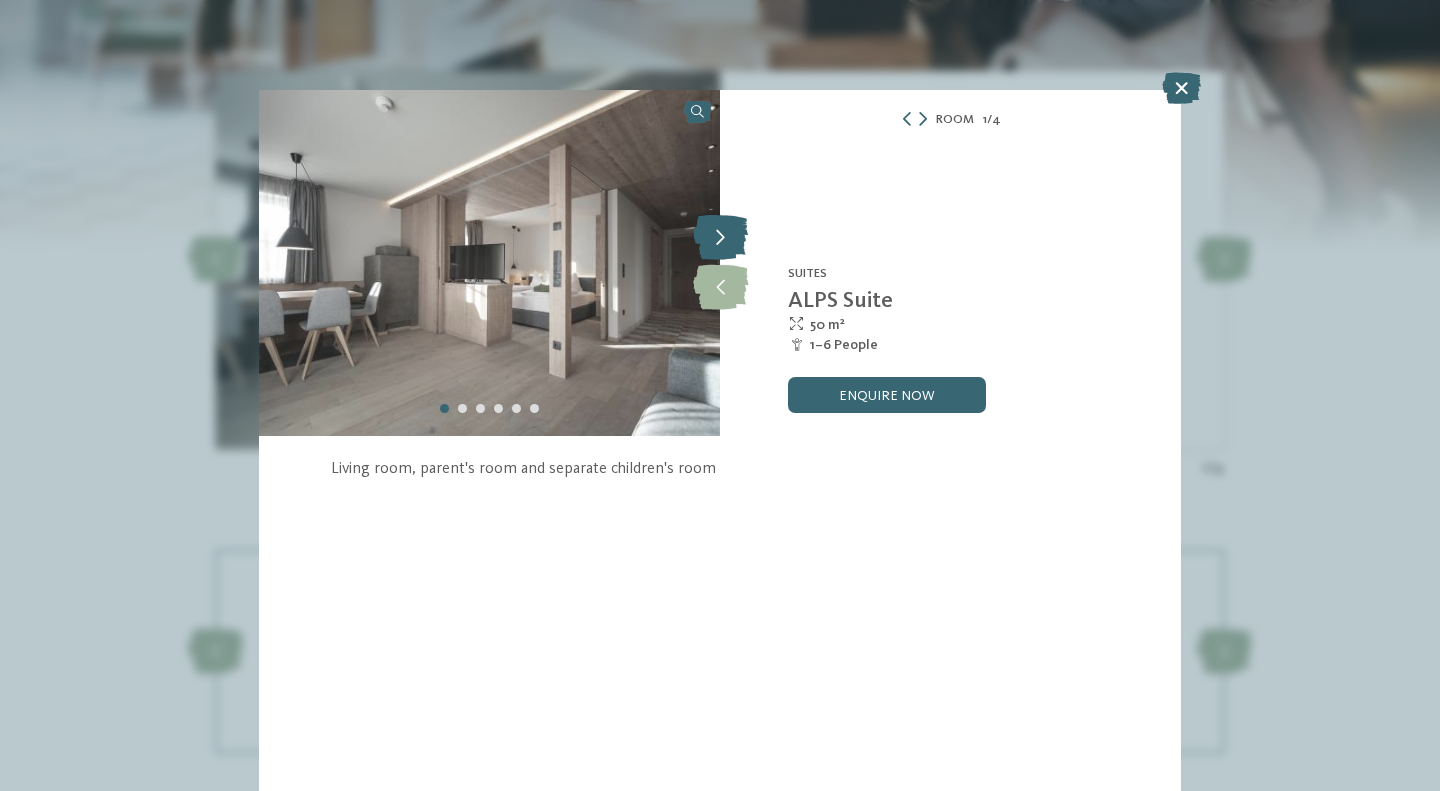 click at bounding box center [720, 238] 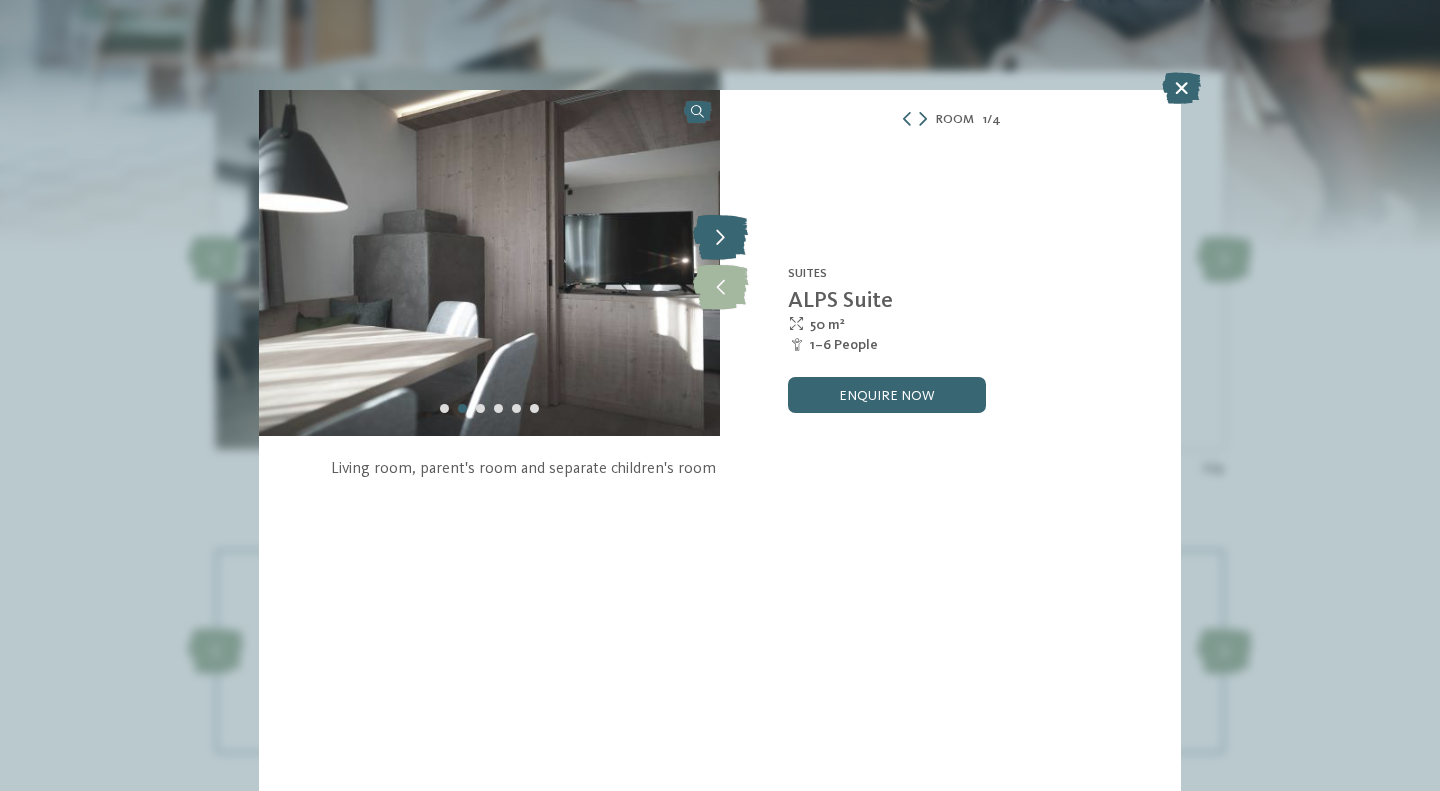 click at bounding box center (720, 238) 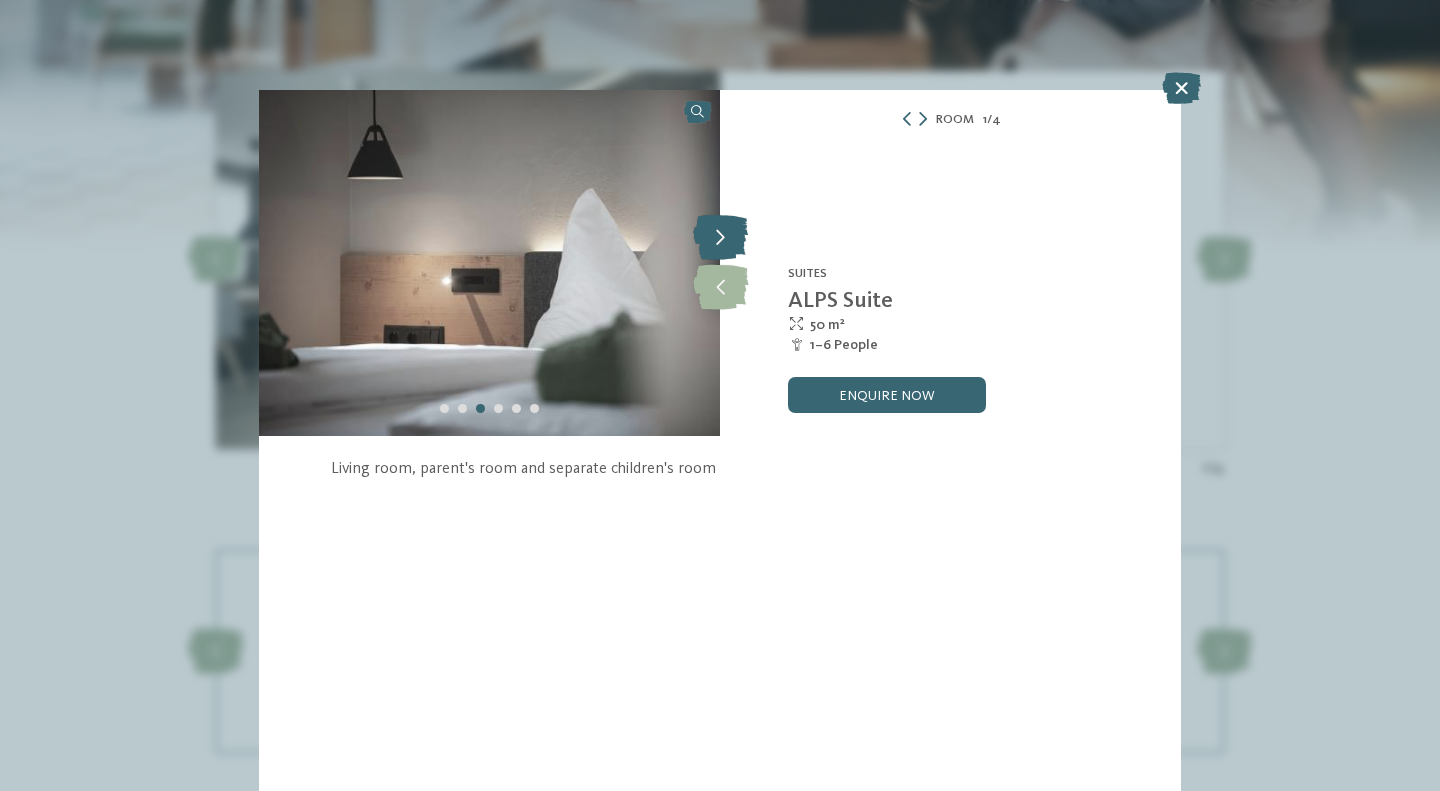 click at bounding box center (720, 238) 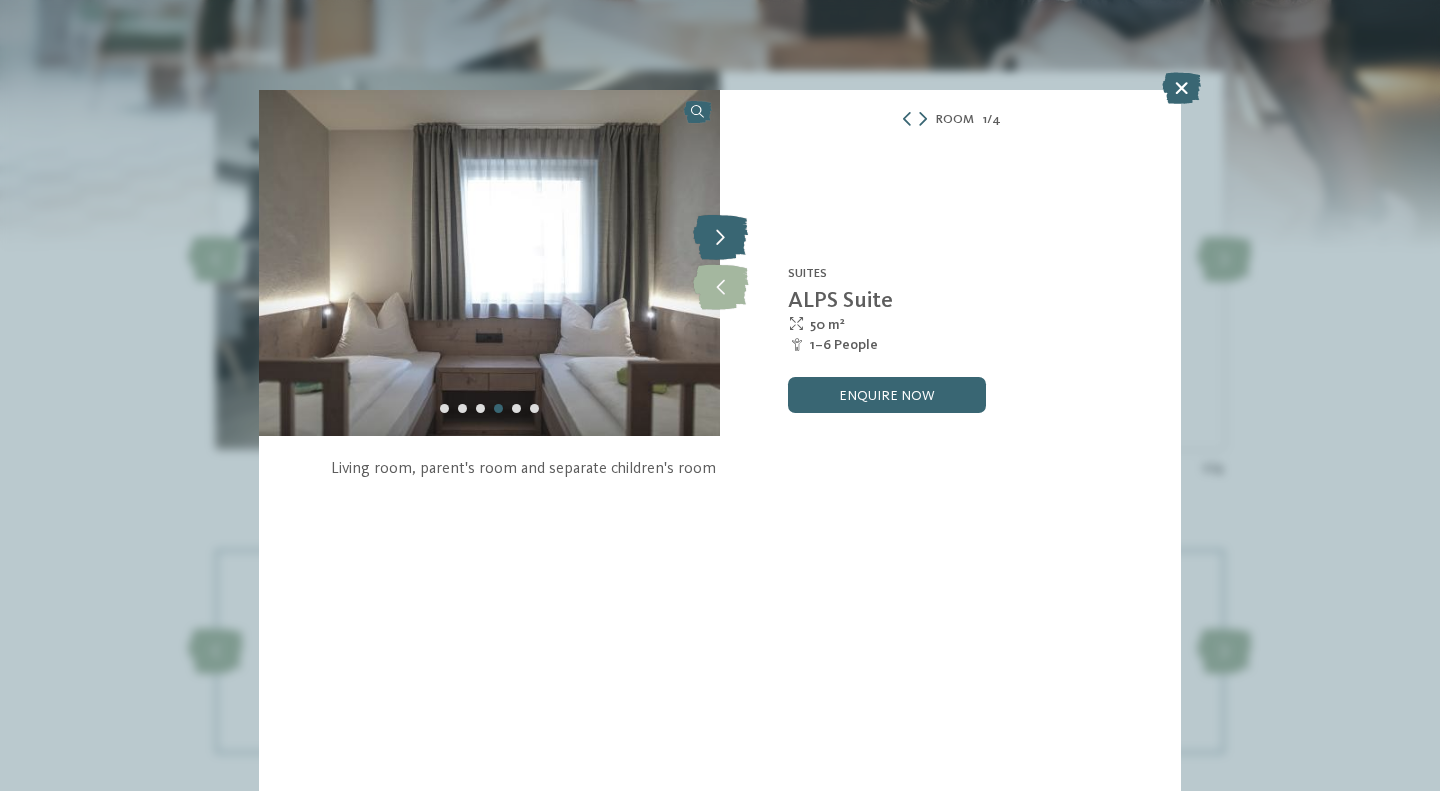 click at bounding box center [720, 238] 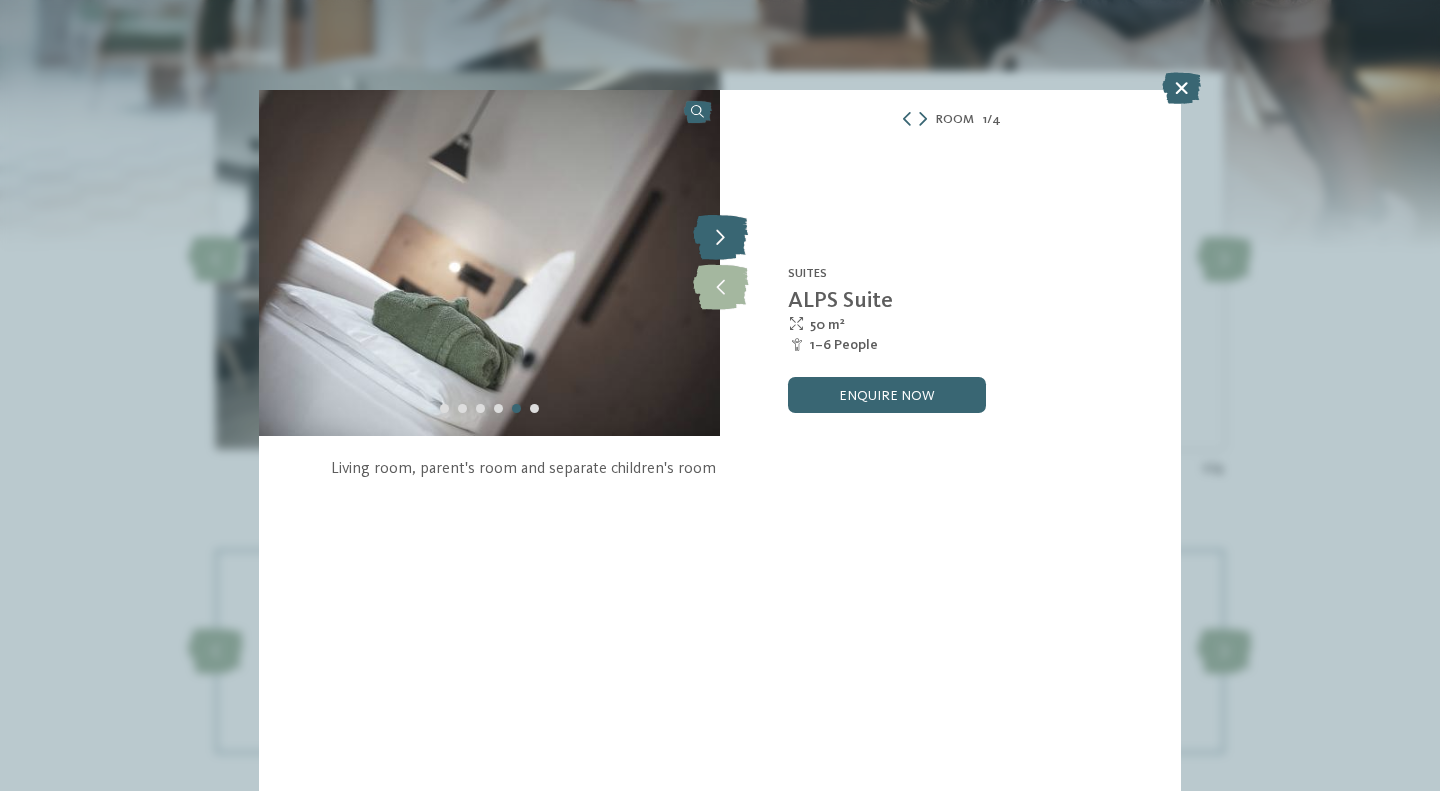 click at bounding box center [720, 238] 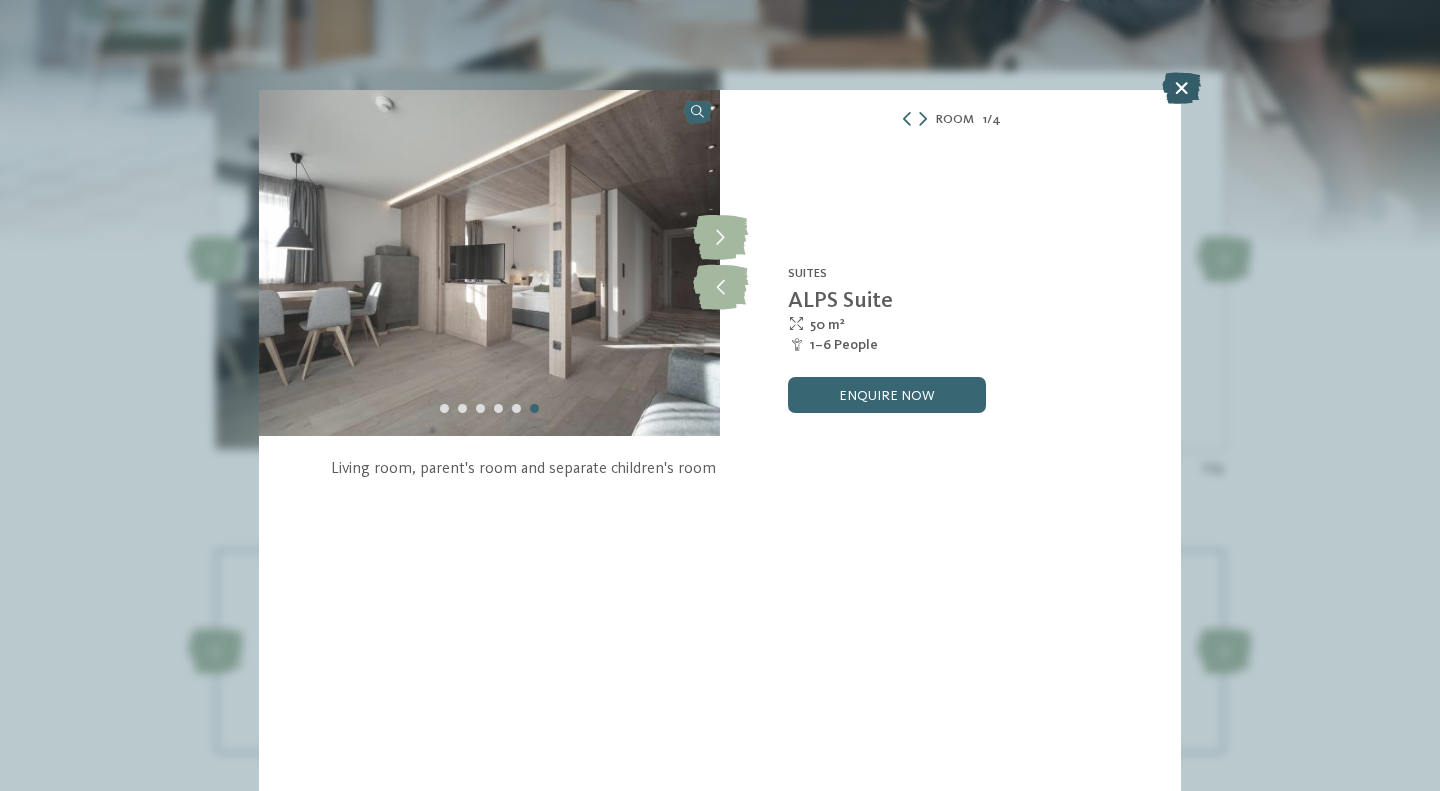click at bounding box center [1181, 88] 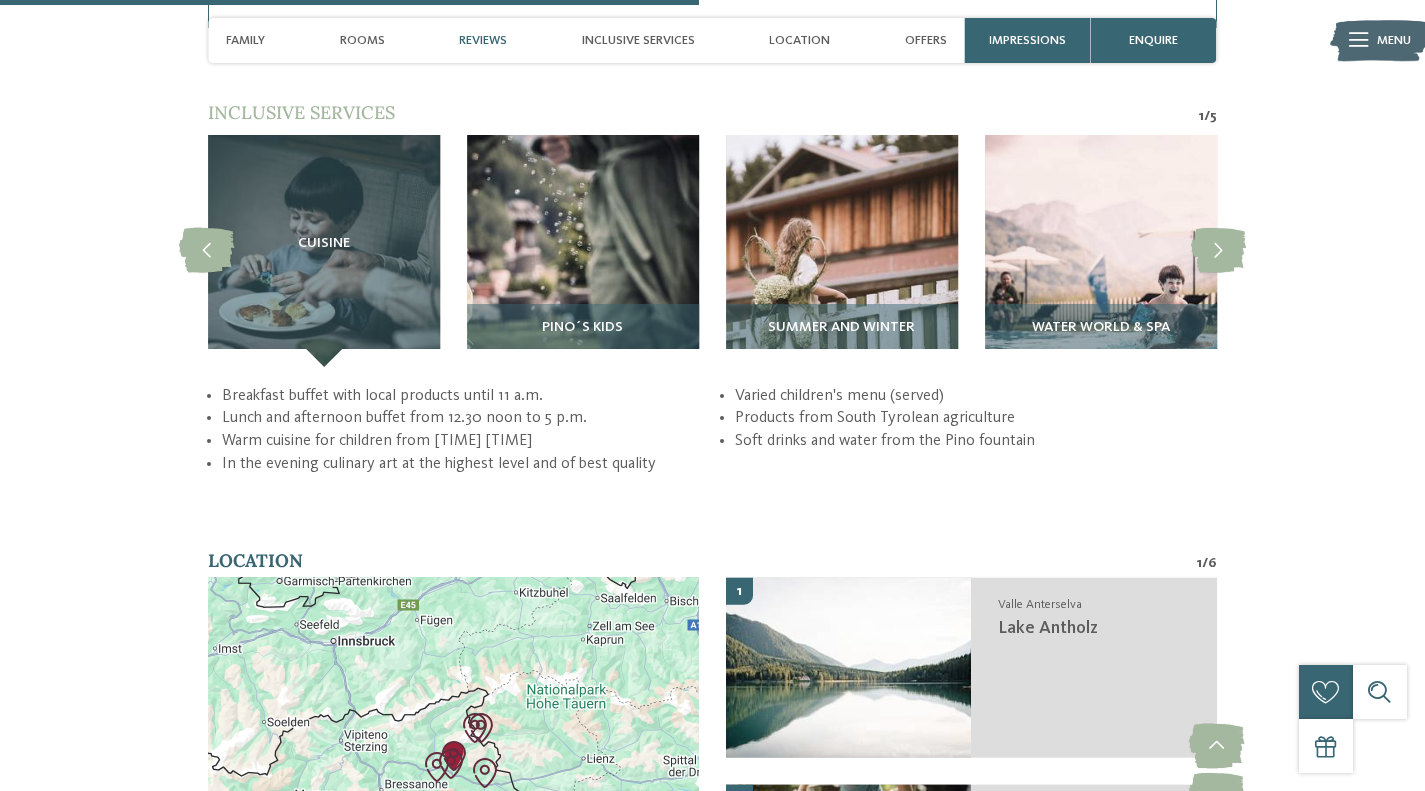 scroll, scrollTop: 3353, scrollLeft: 0, axis: vertical 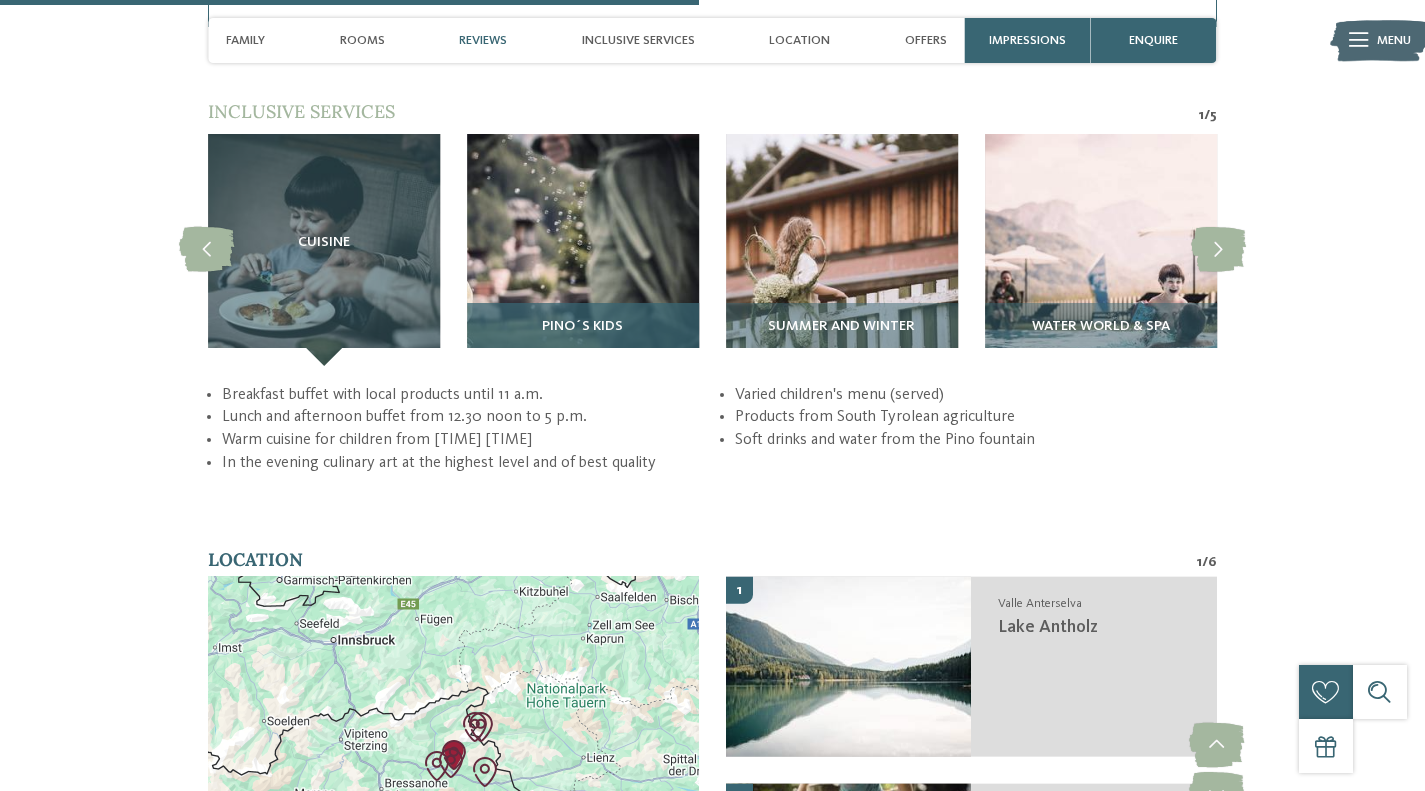 click on "Pino´s Kids" at bounding box center (583, 334) 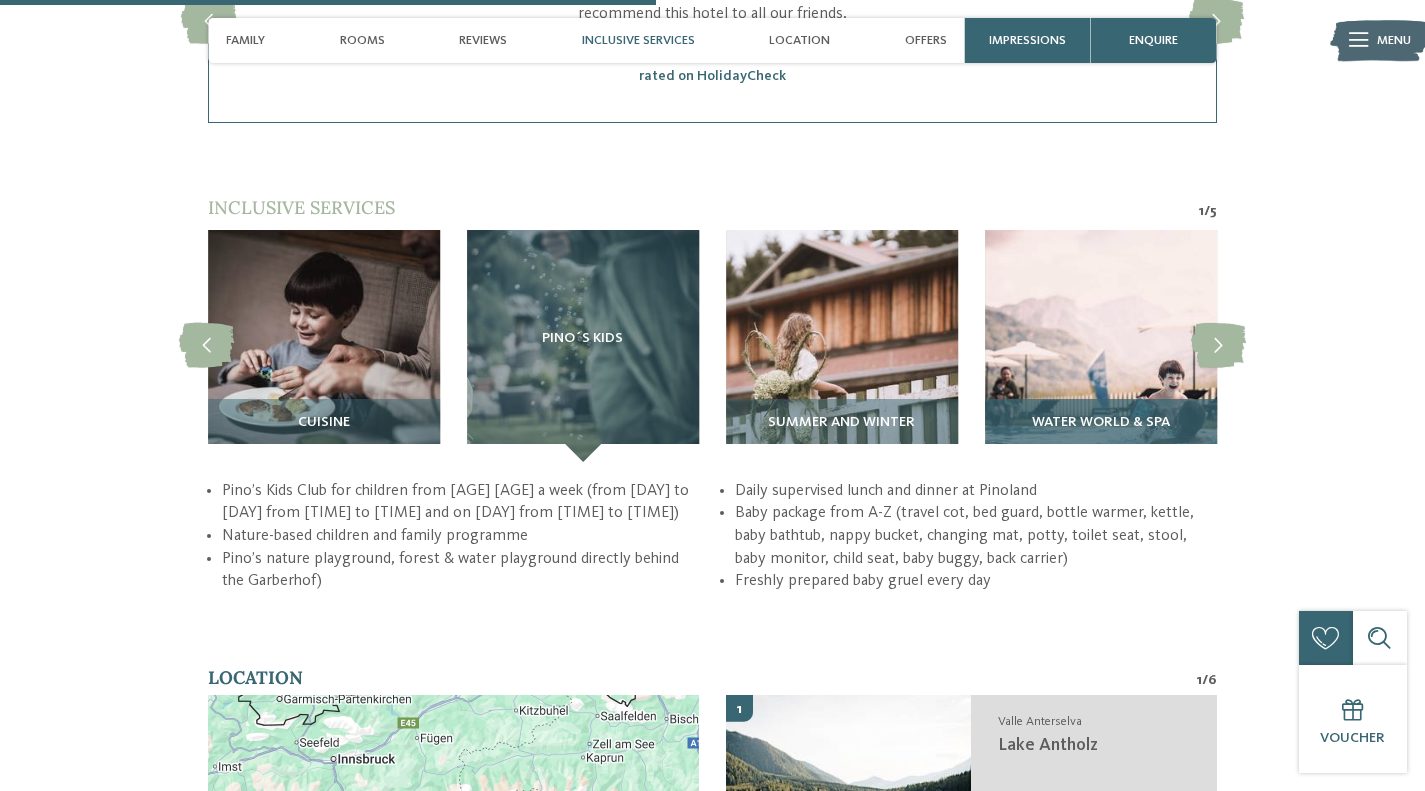 scroll, scrollTop: 3284, scrollLeft: 0, axis: vertical 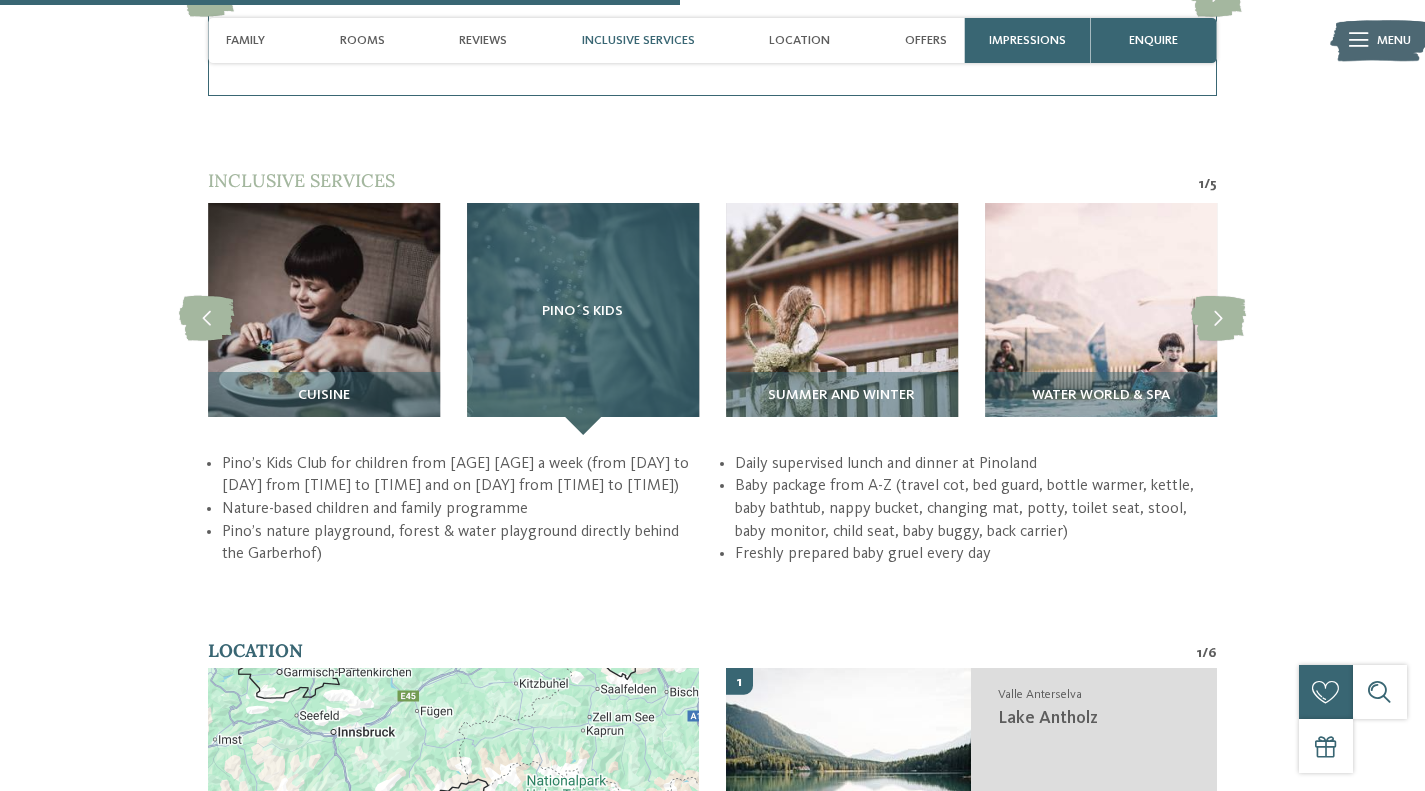 click on "Pino´s Kids" at bounding box center [583, 319] 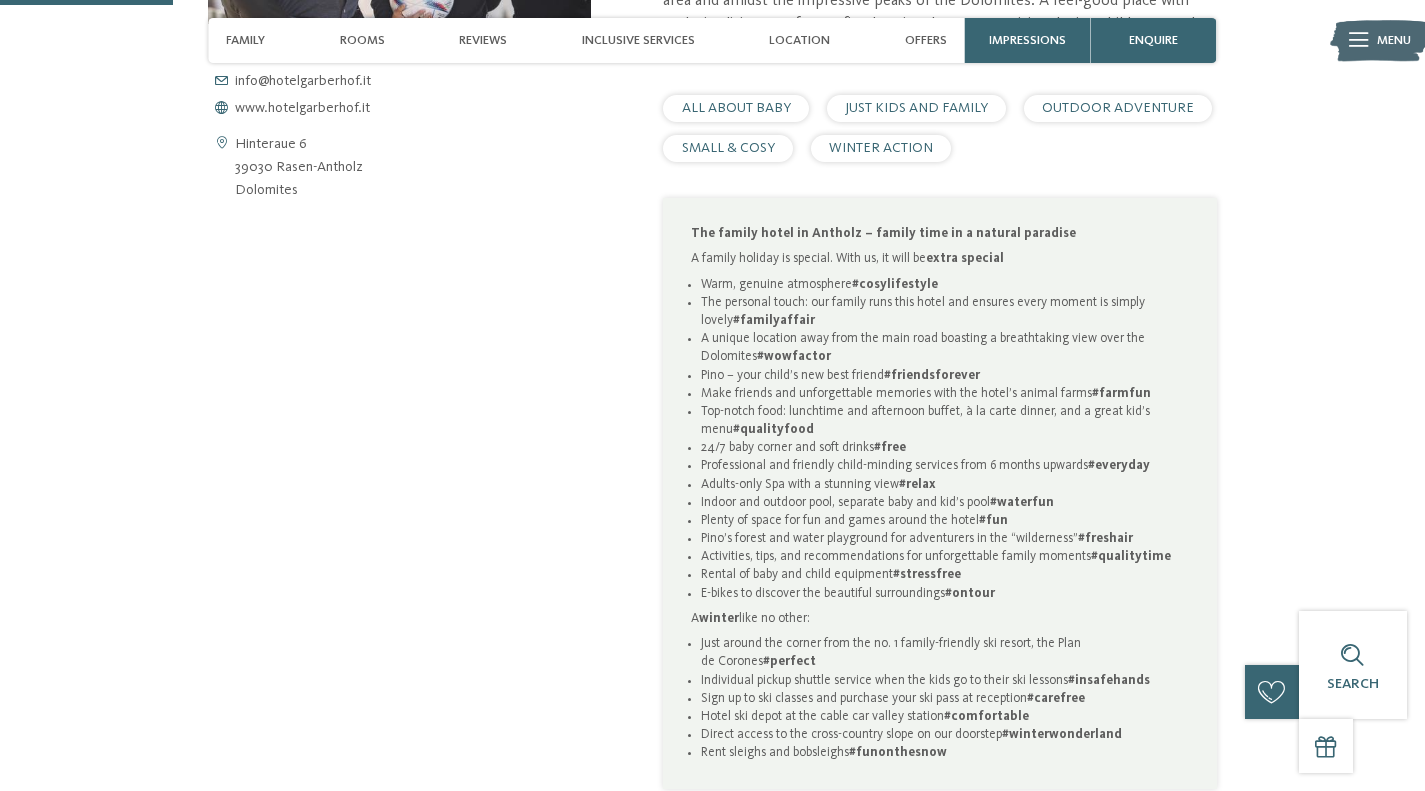 scroll, scrollTop: 0, scrollLeft: 0, axis: both 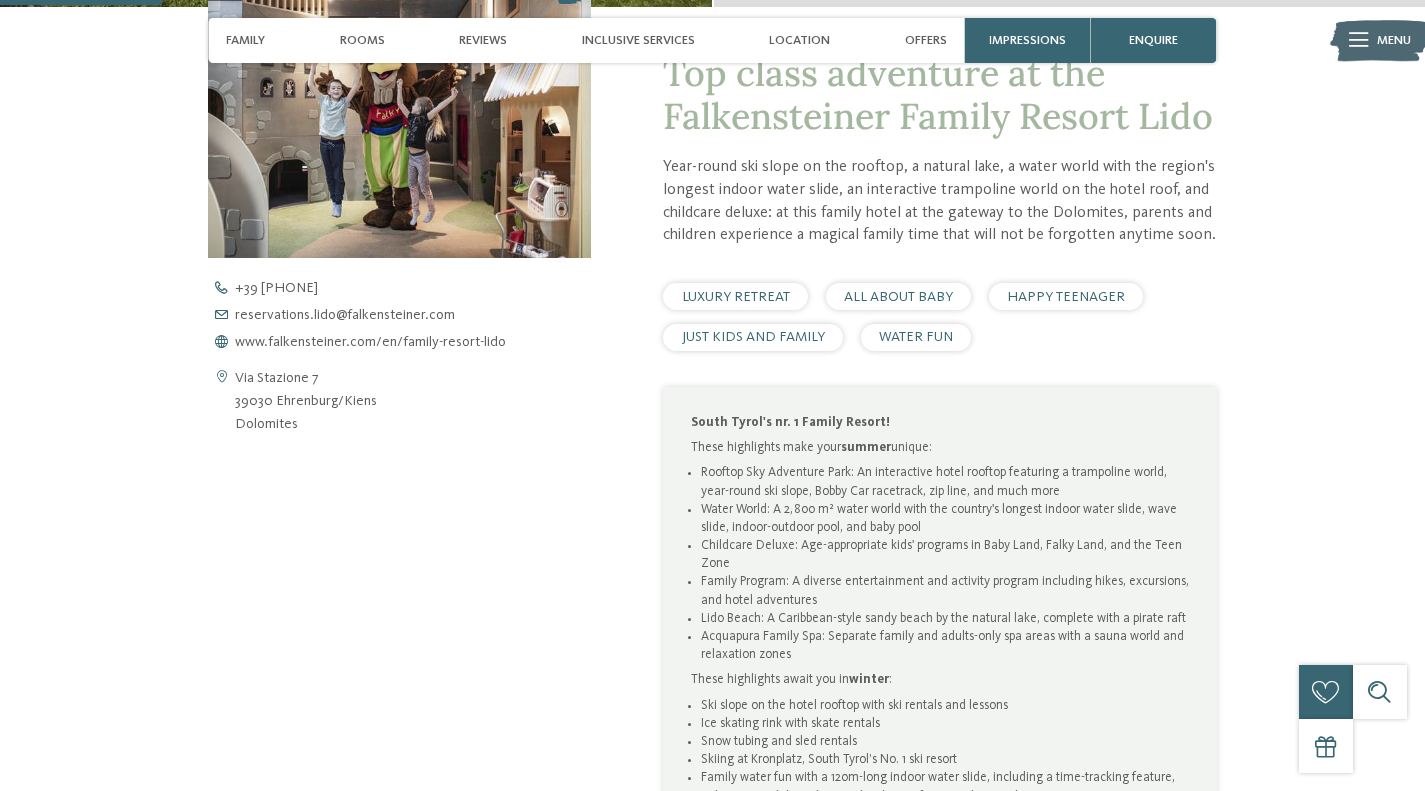 click on "Childcare Deluxe: Age-appropriate kids' programs in Baby Land, Falky Land, and the Teen Zone" at bounding box center [945, 555] 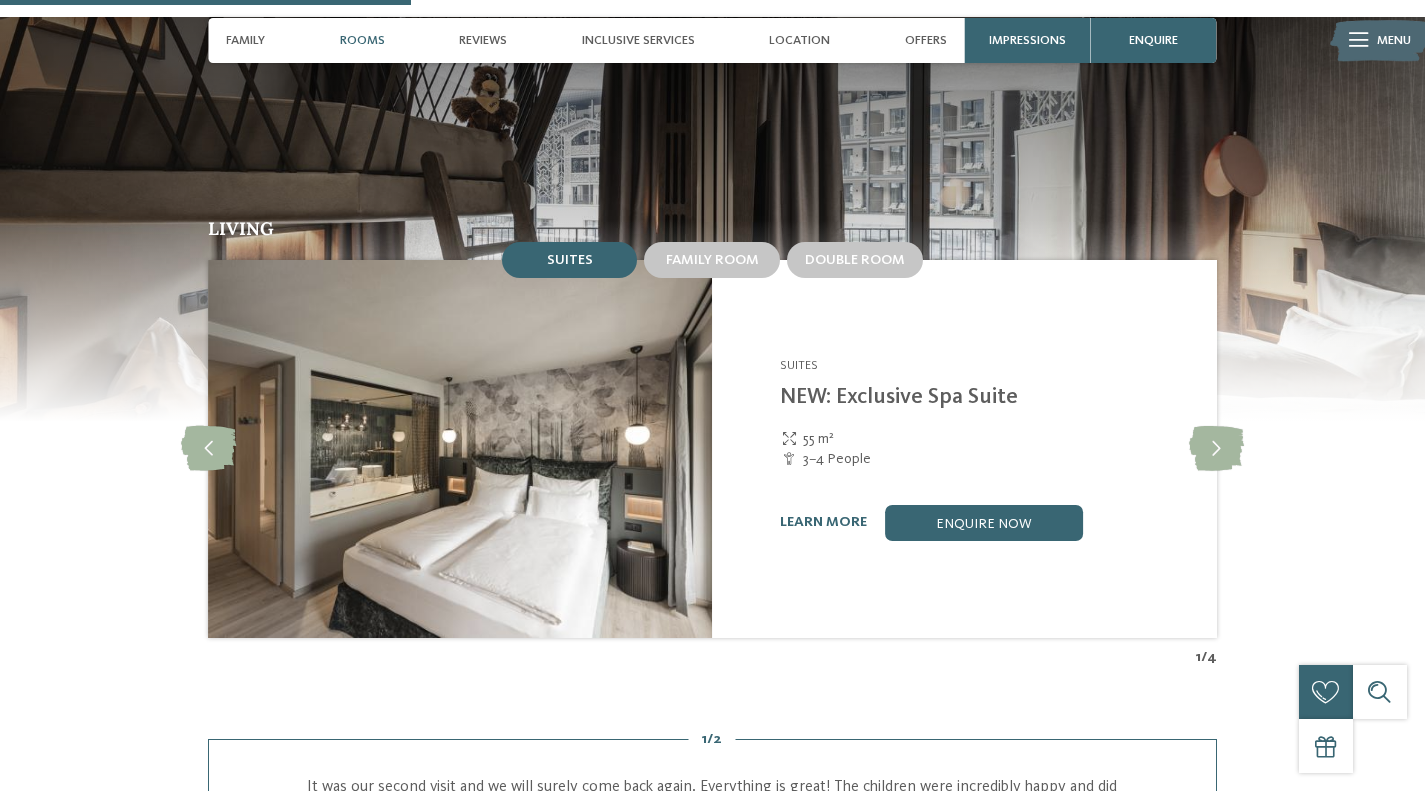 scroll, scrollTop: 1779, scrollLeft: 0, axis: vertical 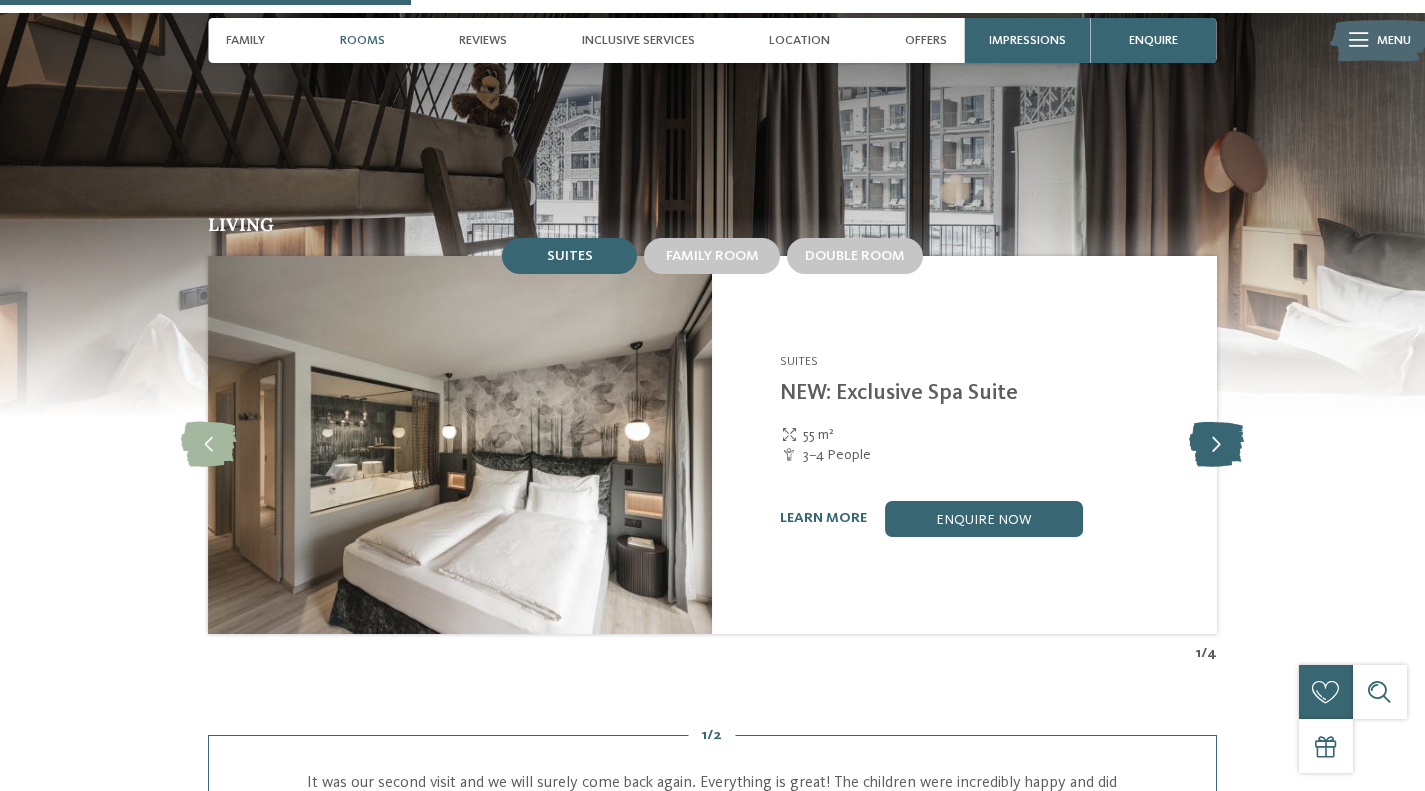 click at bounding box center [1216, 444] 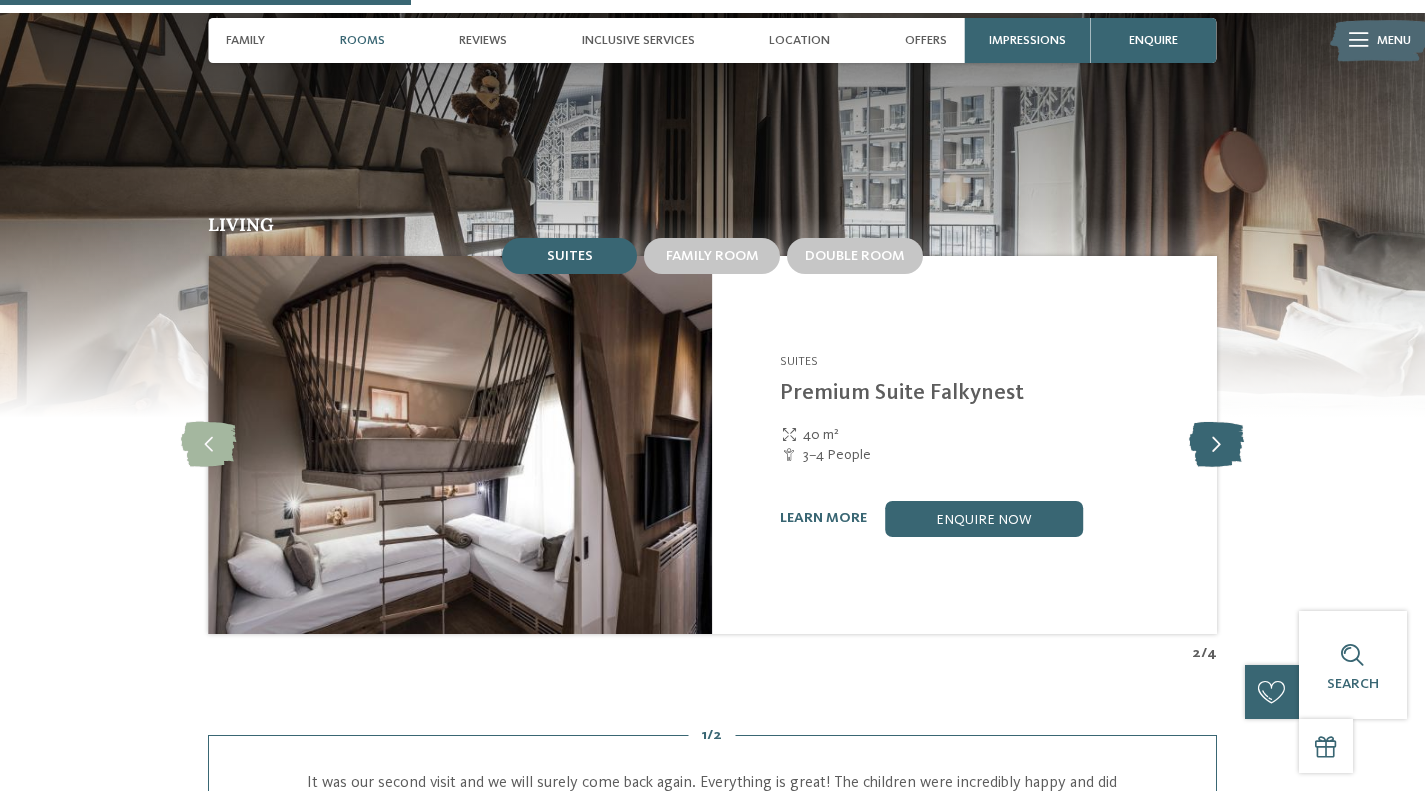 click at bounding box center (1216, 444) 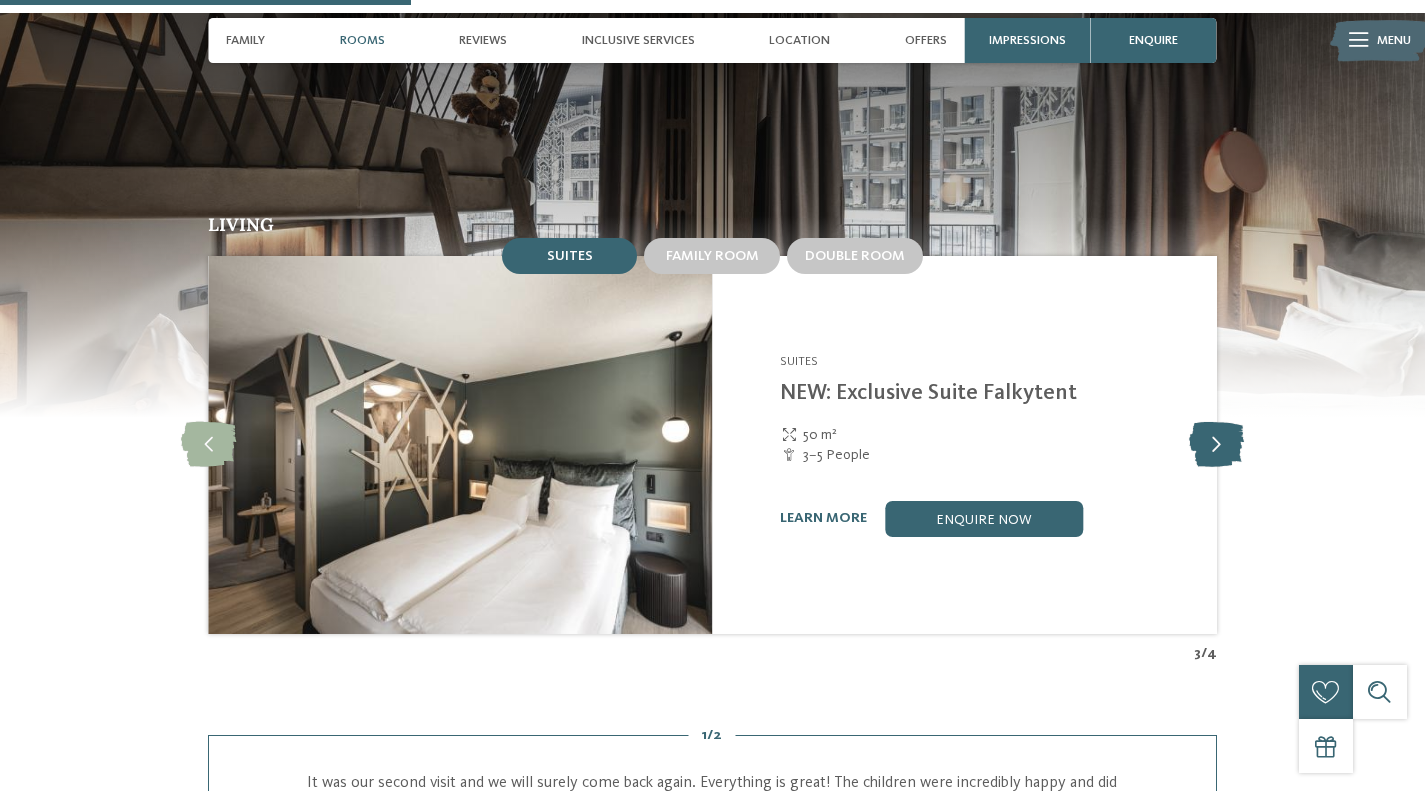 click at bounding box center [1216, 444] 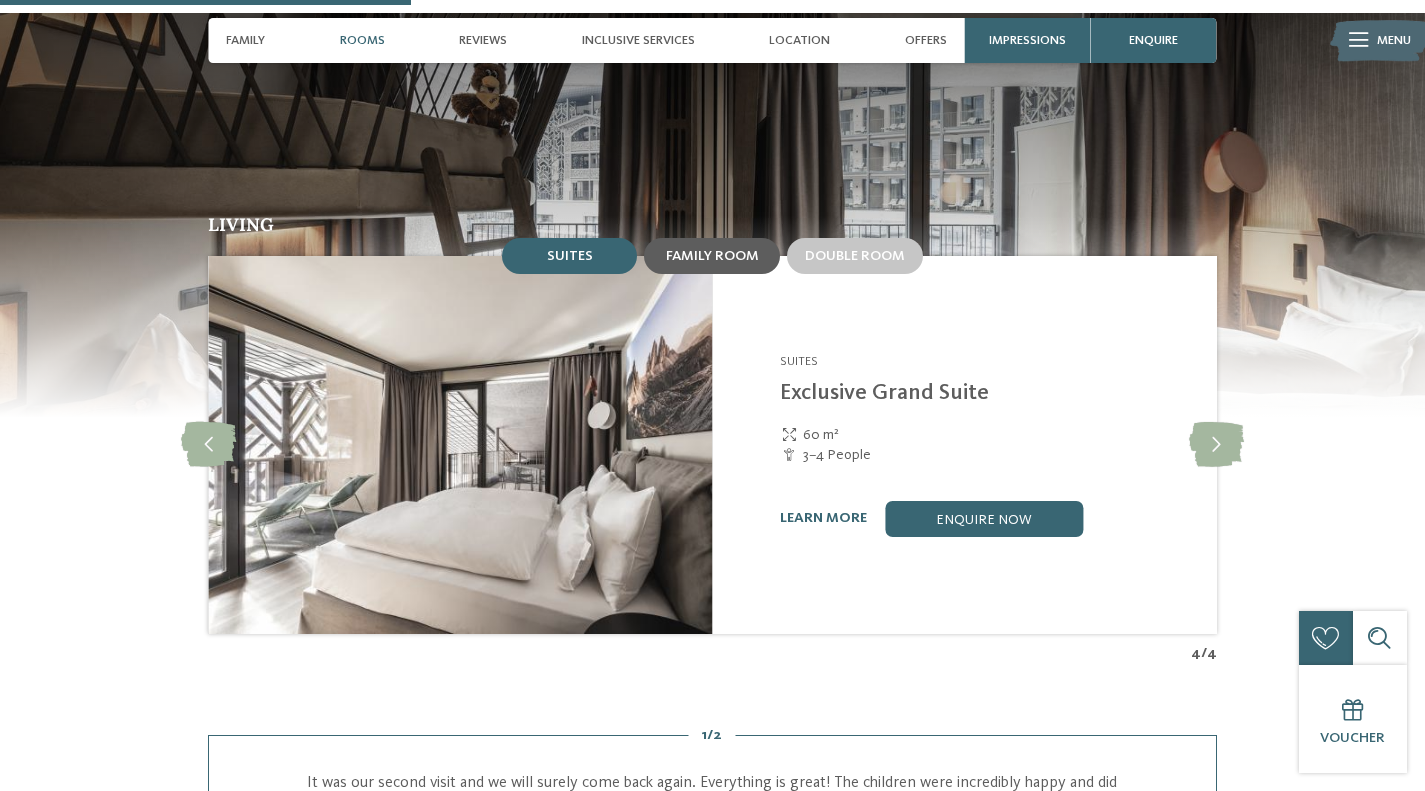 click on "Family room" at bounding box center (711, 256) 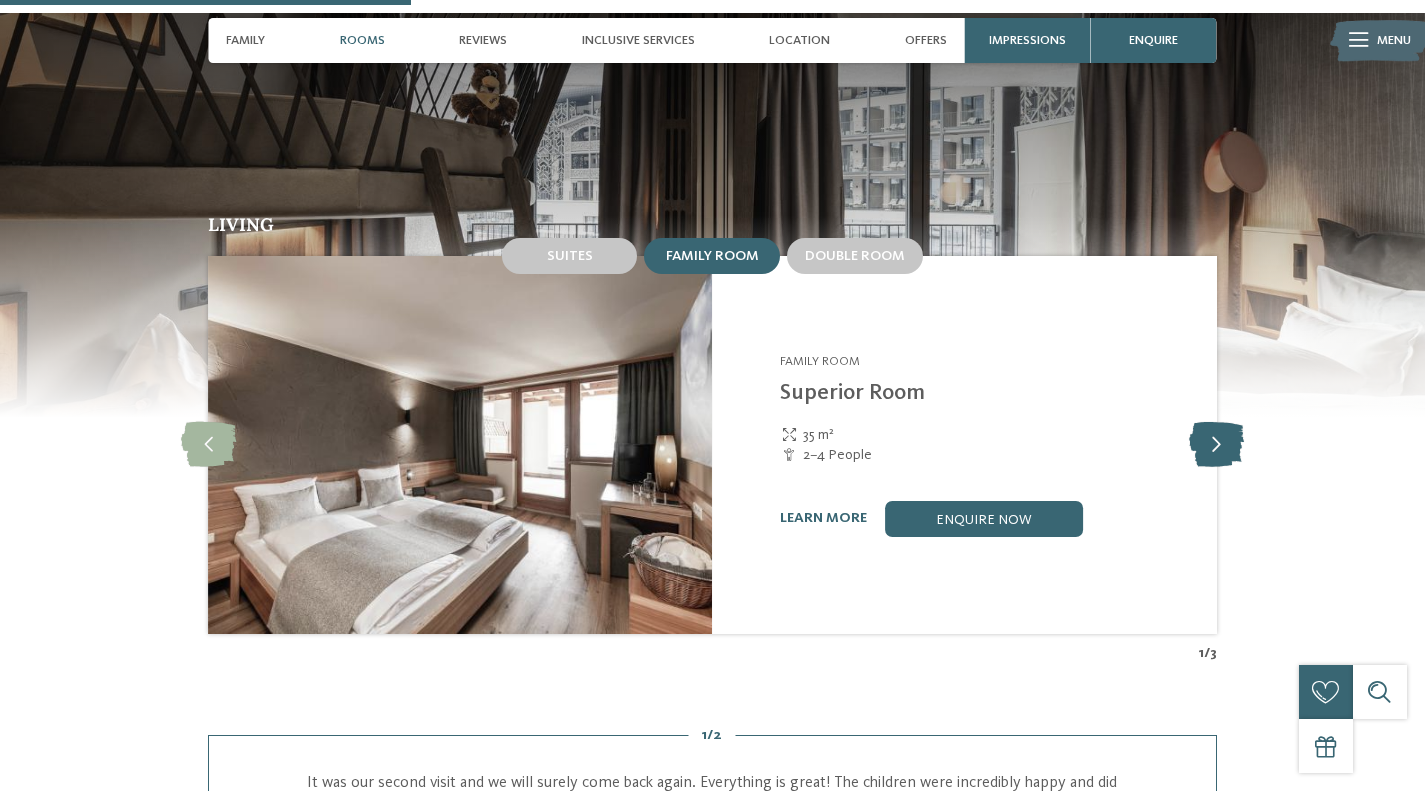 click at bounding box center (1216, 444) 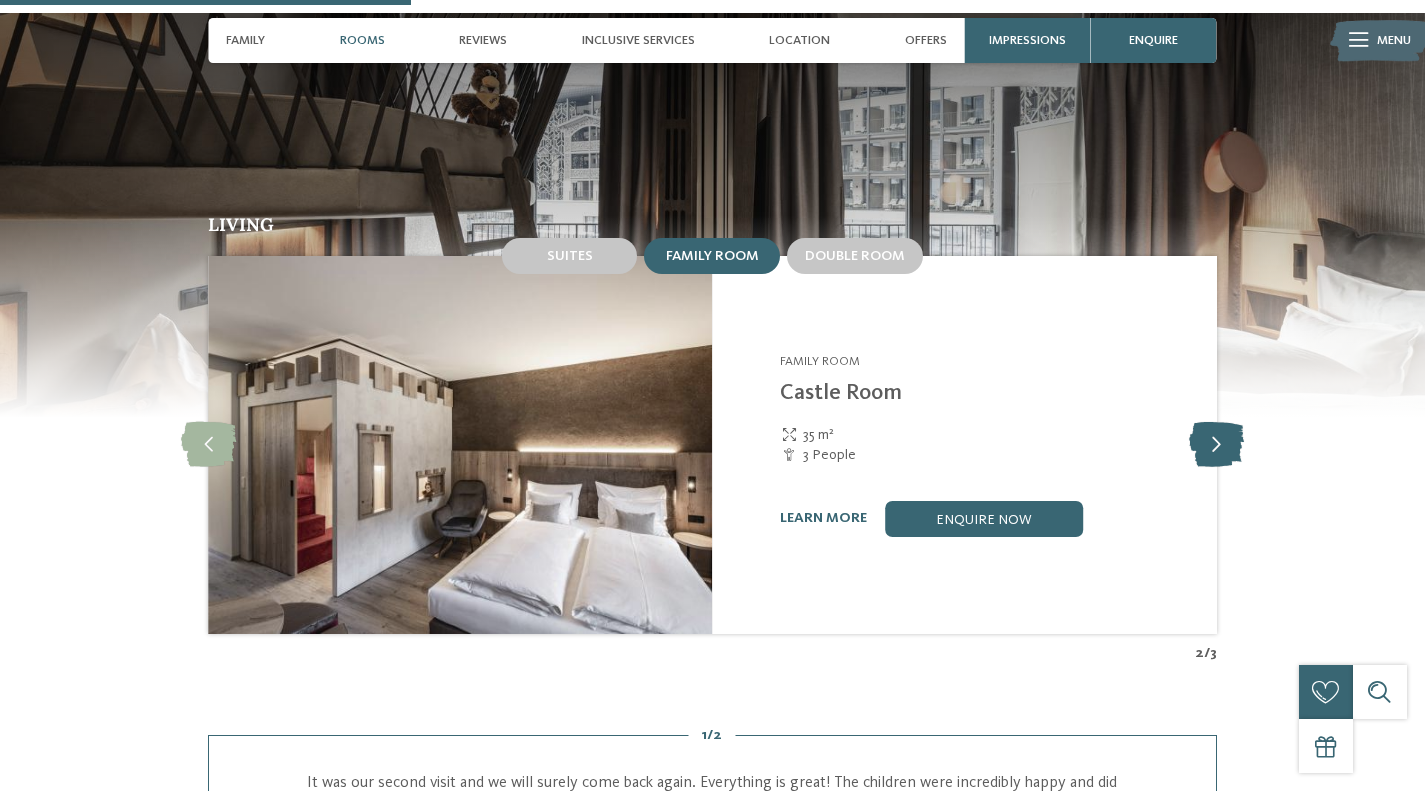 click at bounding box center [1216, 444] 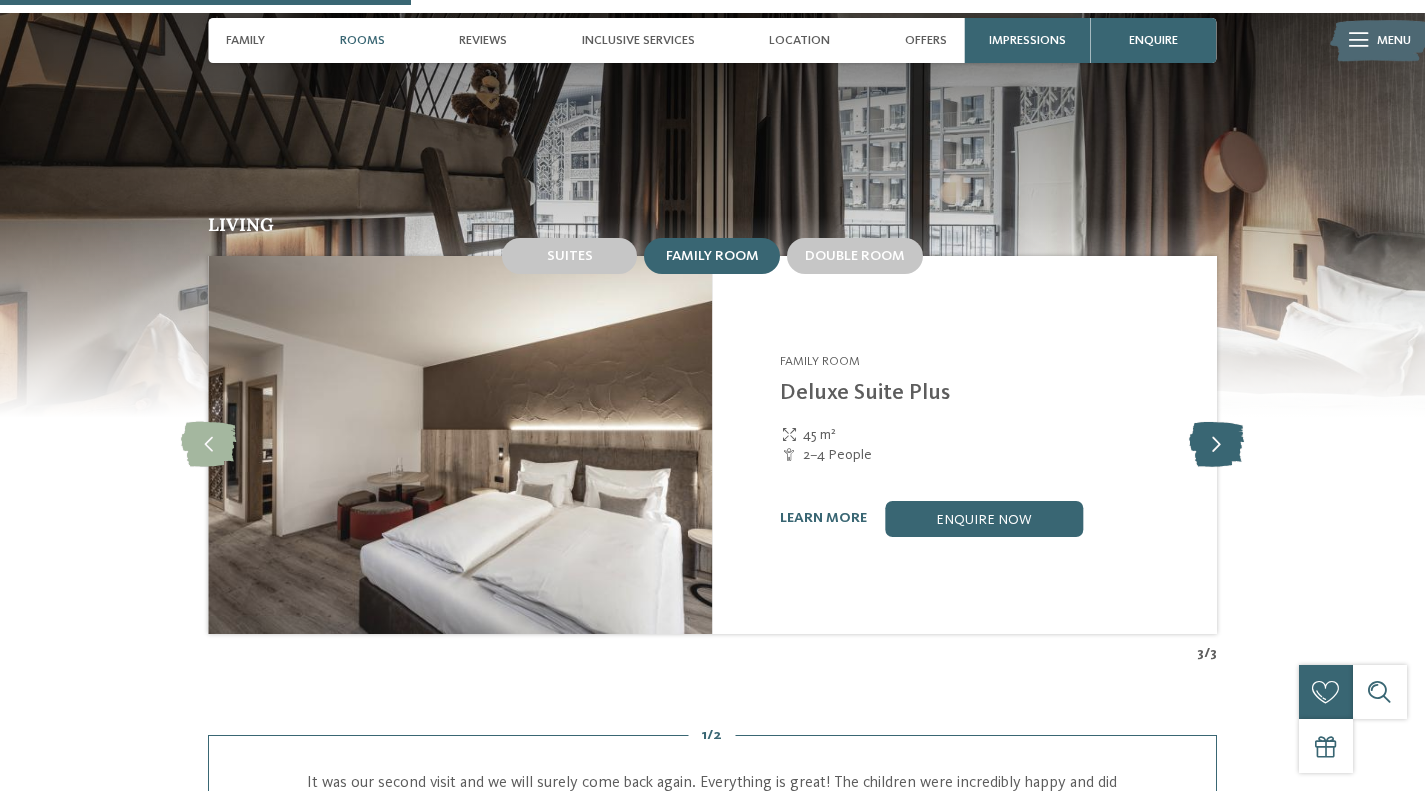 click at bounding box center [1216, 444] 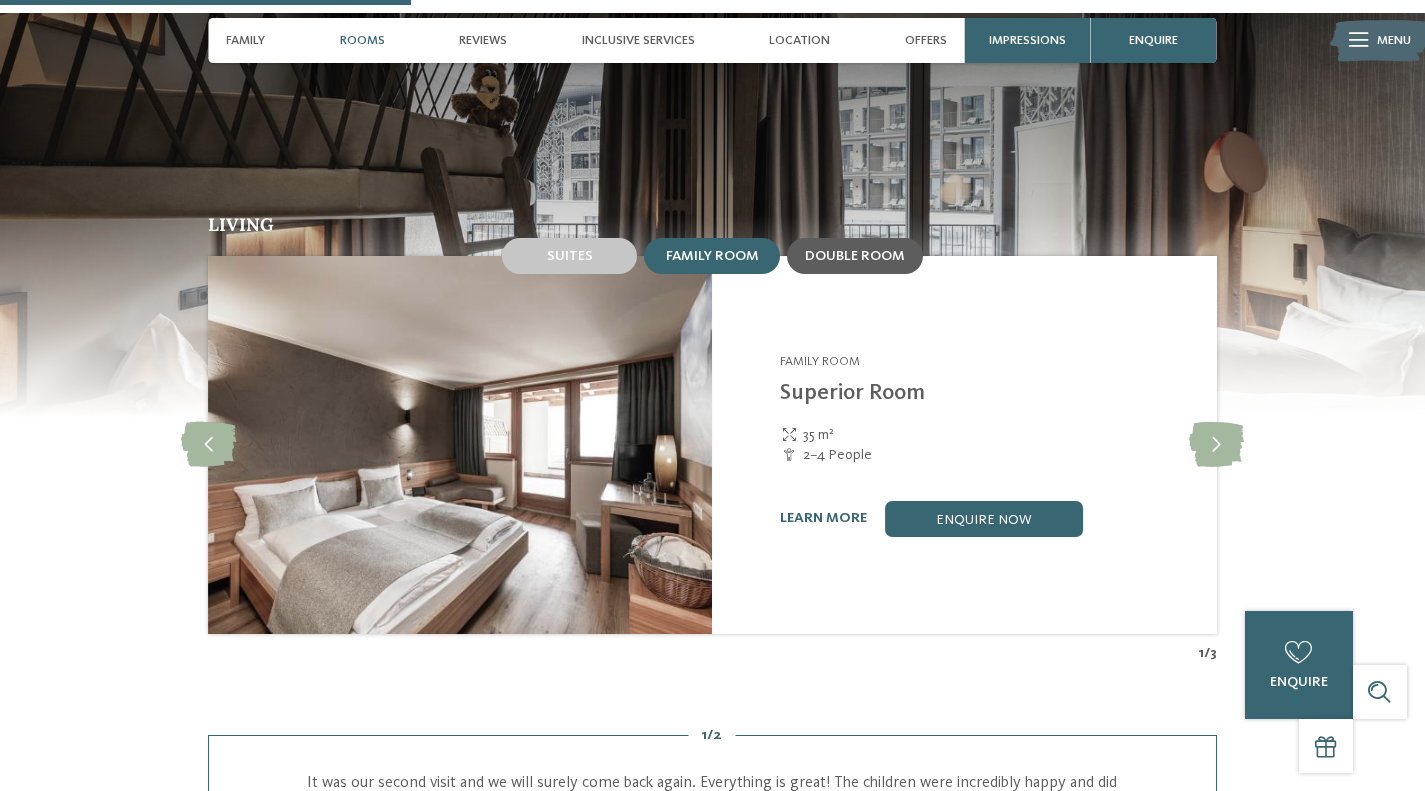 click on "Double room" at bounding box center [855, 256] 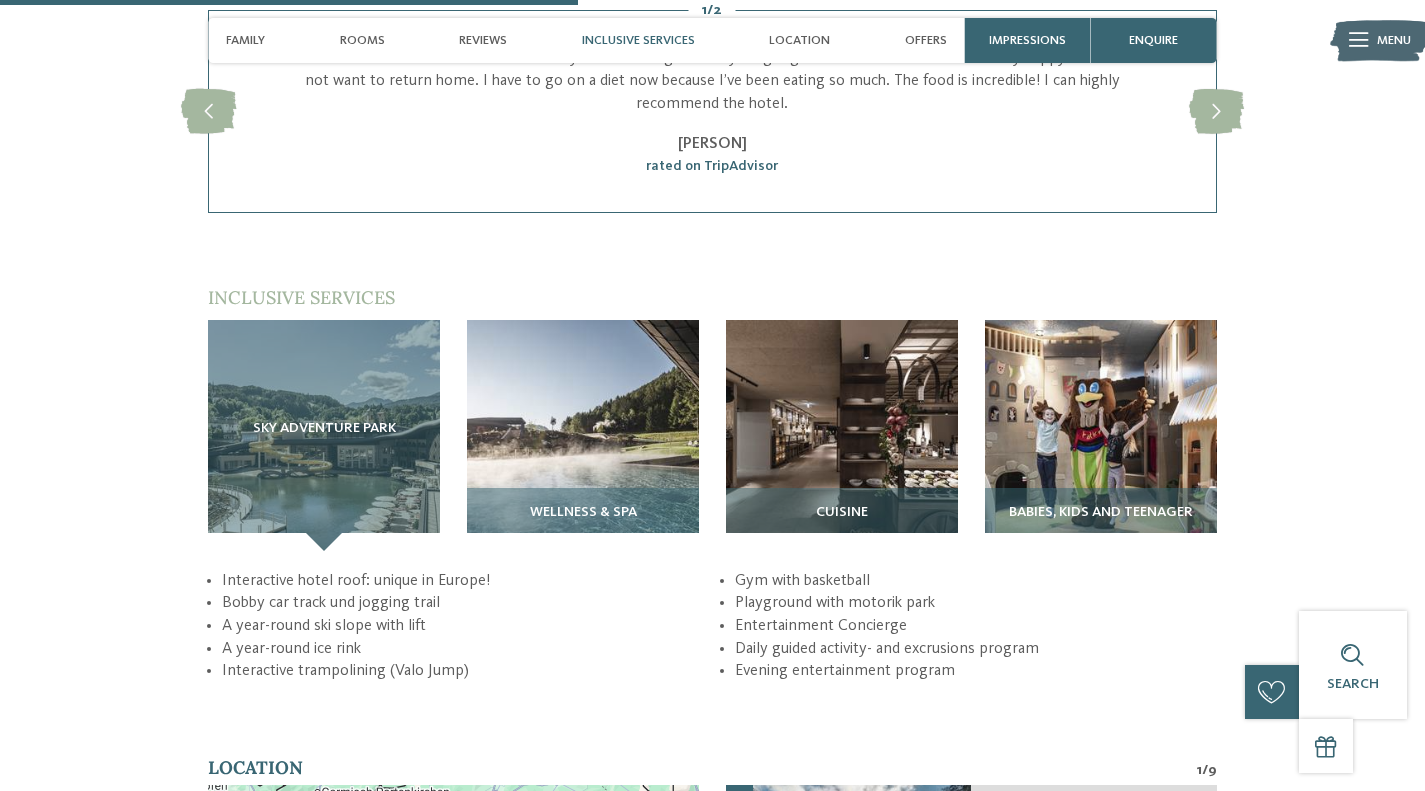 scroll, scrollTop: 2505, scrollLeft: 0, axis: vertical 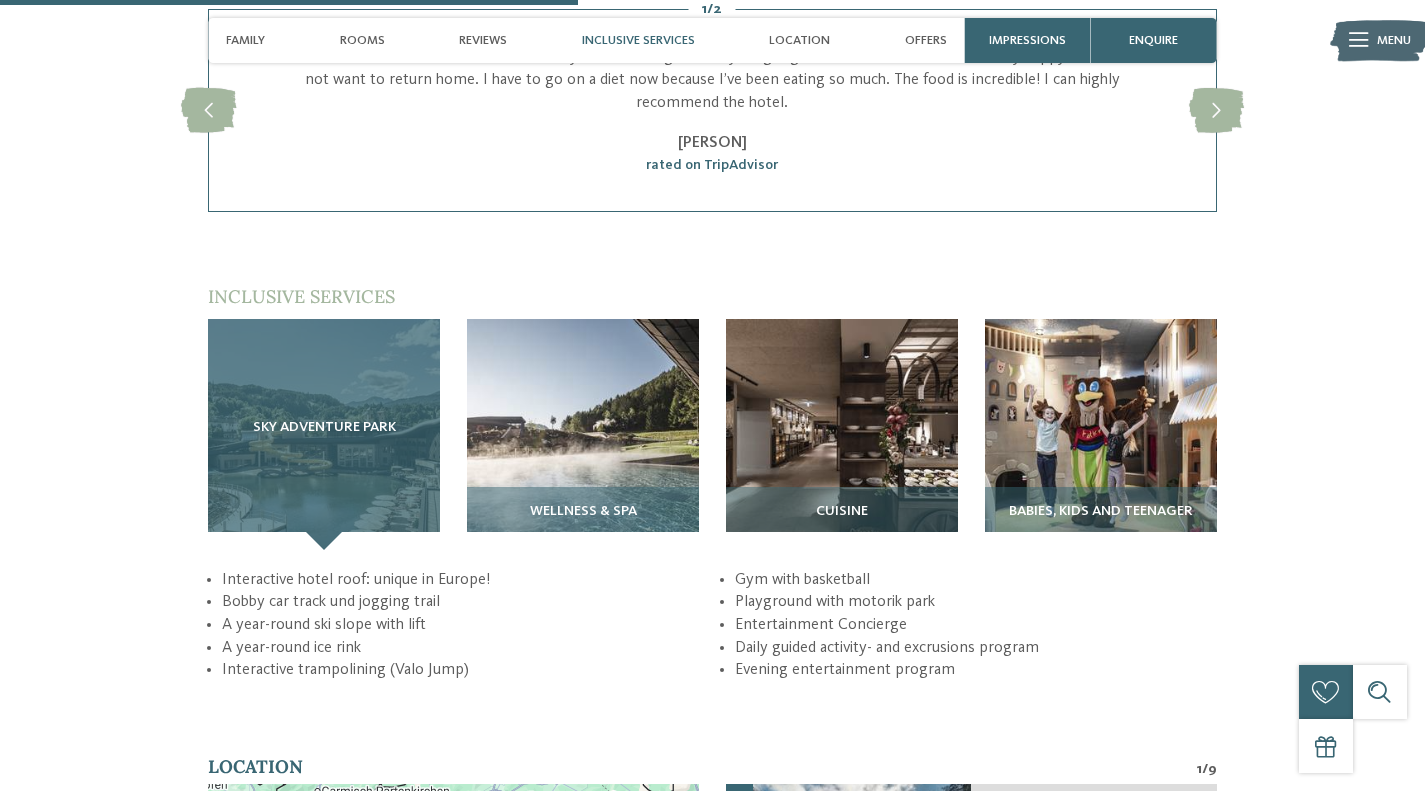 click on "Sky Adventure Park" at bounding box center [324, 435] 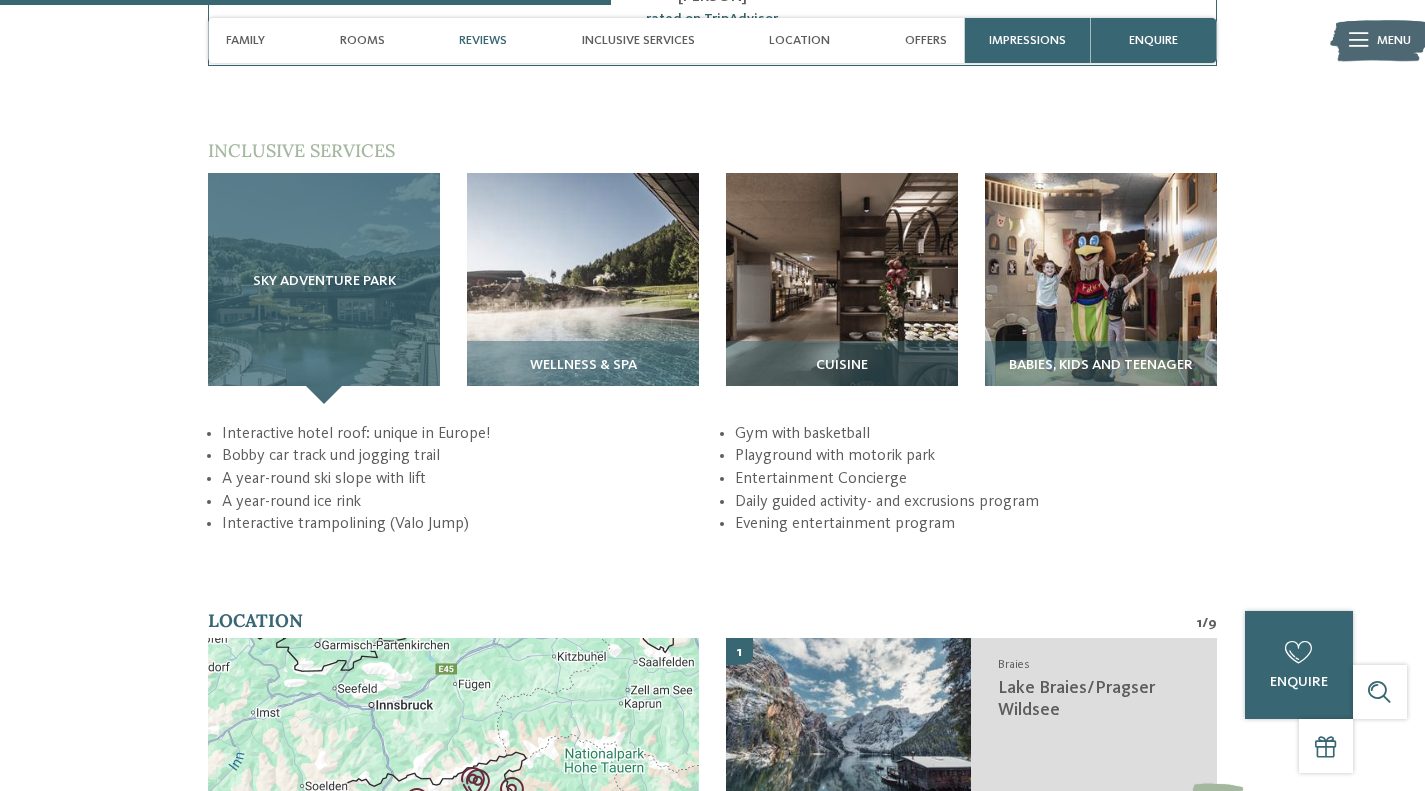 scroll, scrollTop: 2644, scrollLeft: 0, axis: vertical 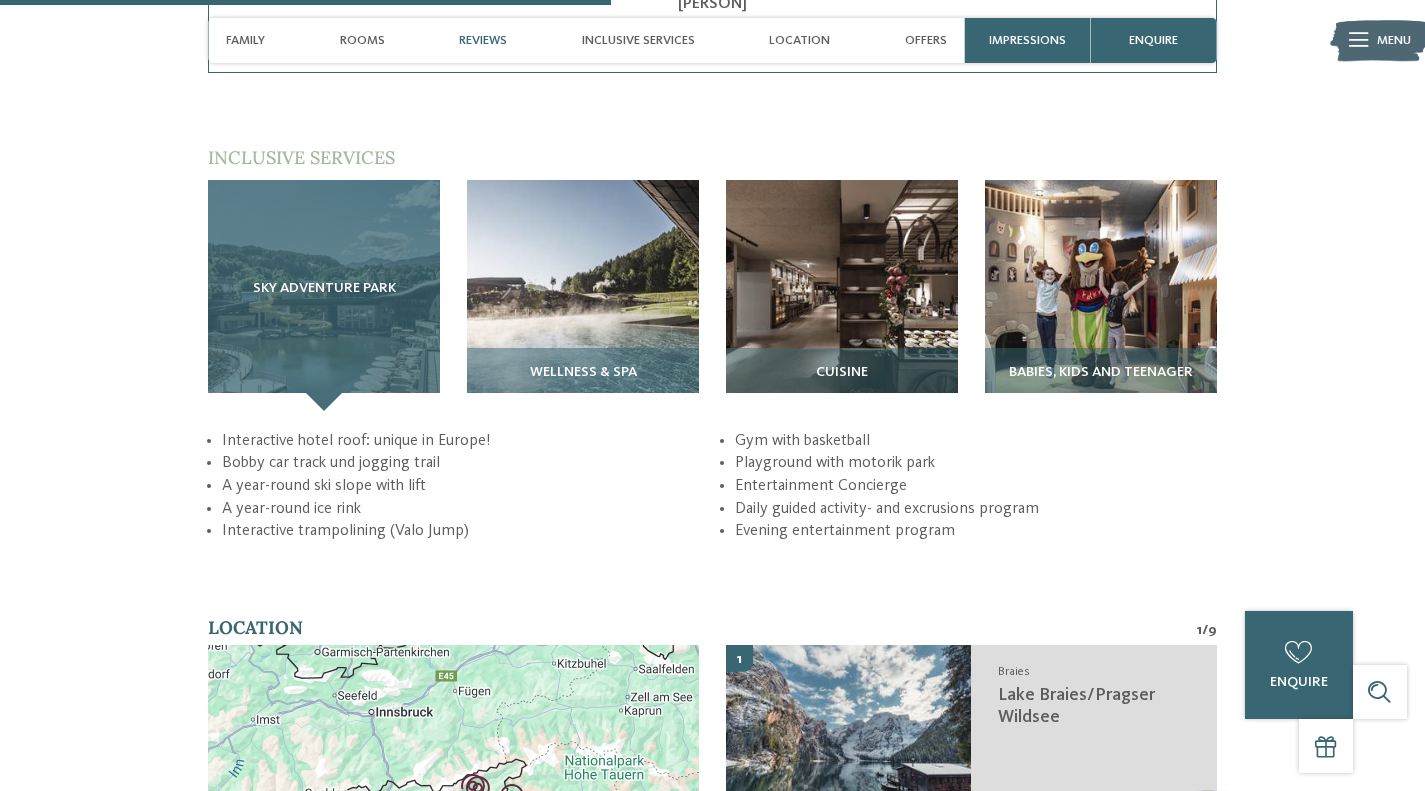 click on "Sky Adventure Park" at bounding box center (324, 296) 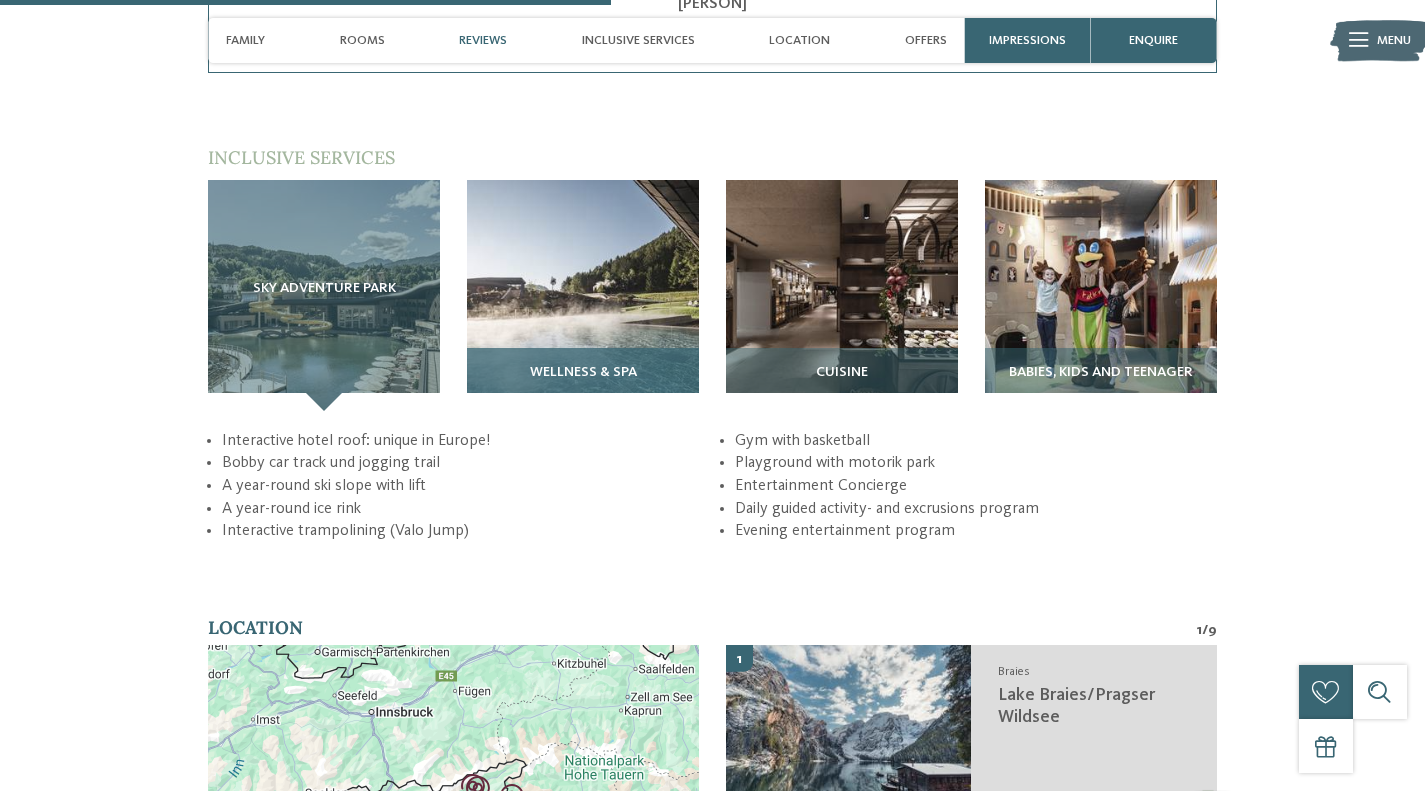 click on "Wellness & SPA" at bounding box center (583, 379) 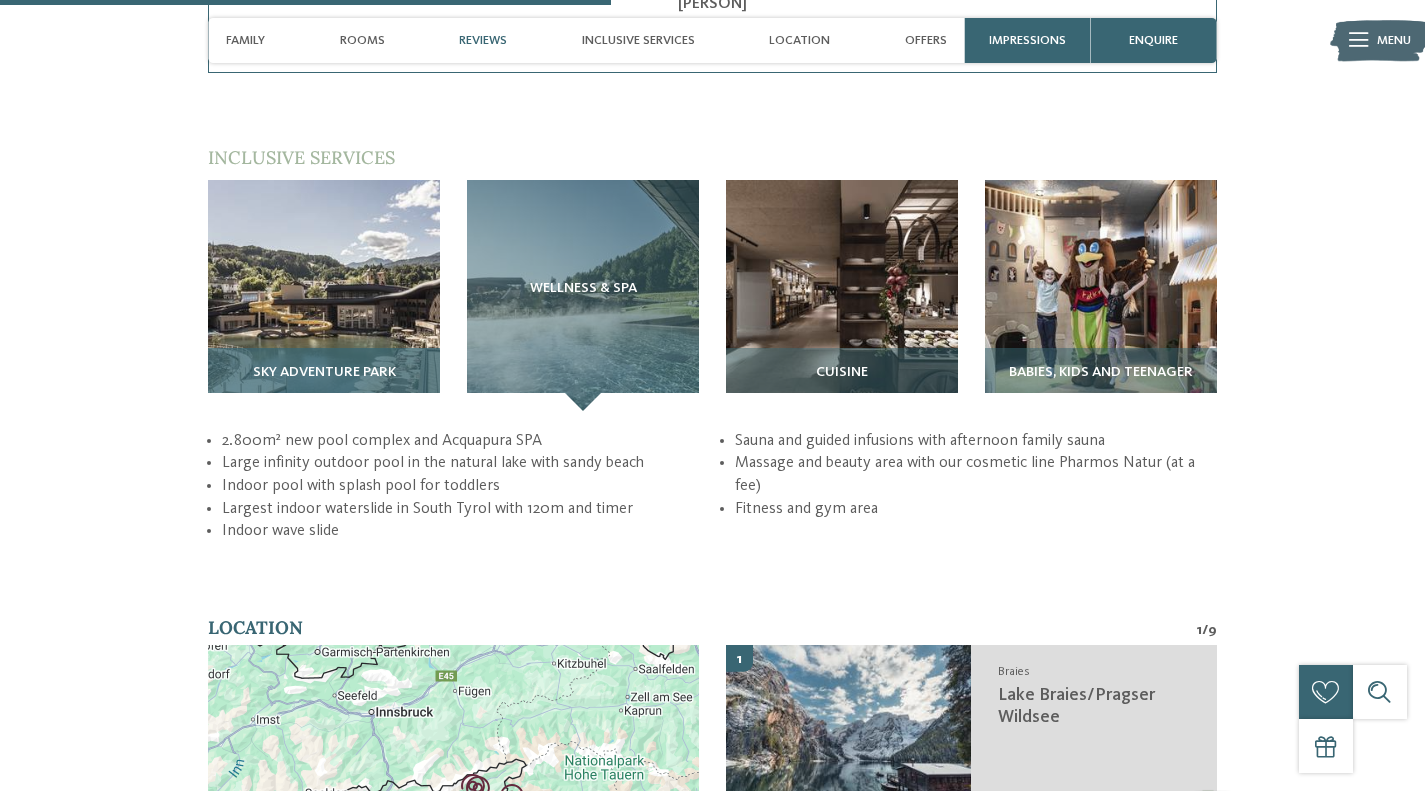 click at bounding box center (324, 296) 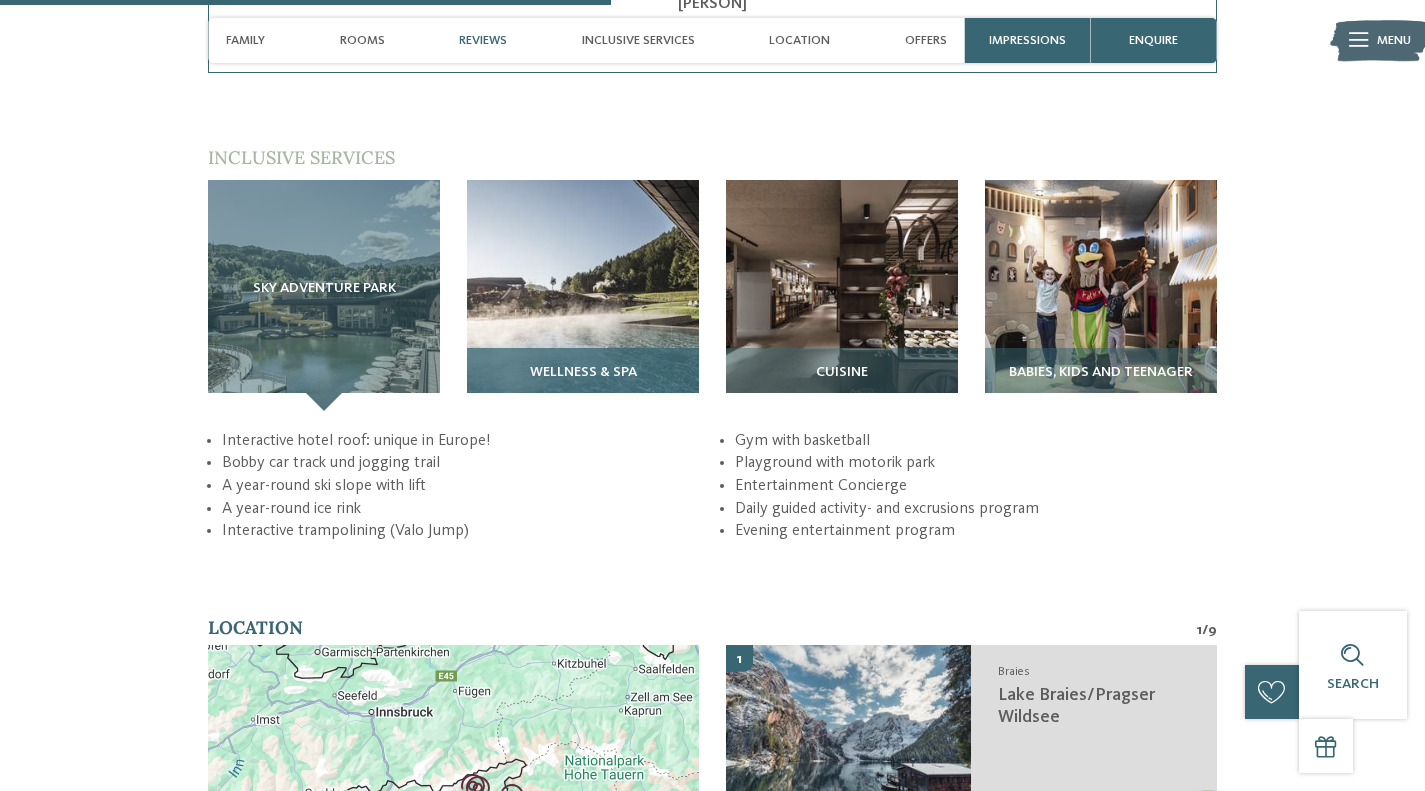 click at bounding box center [583, 296] 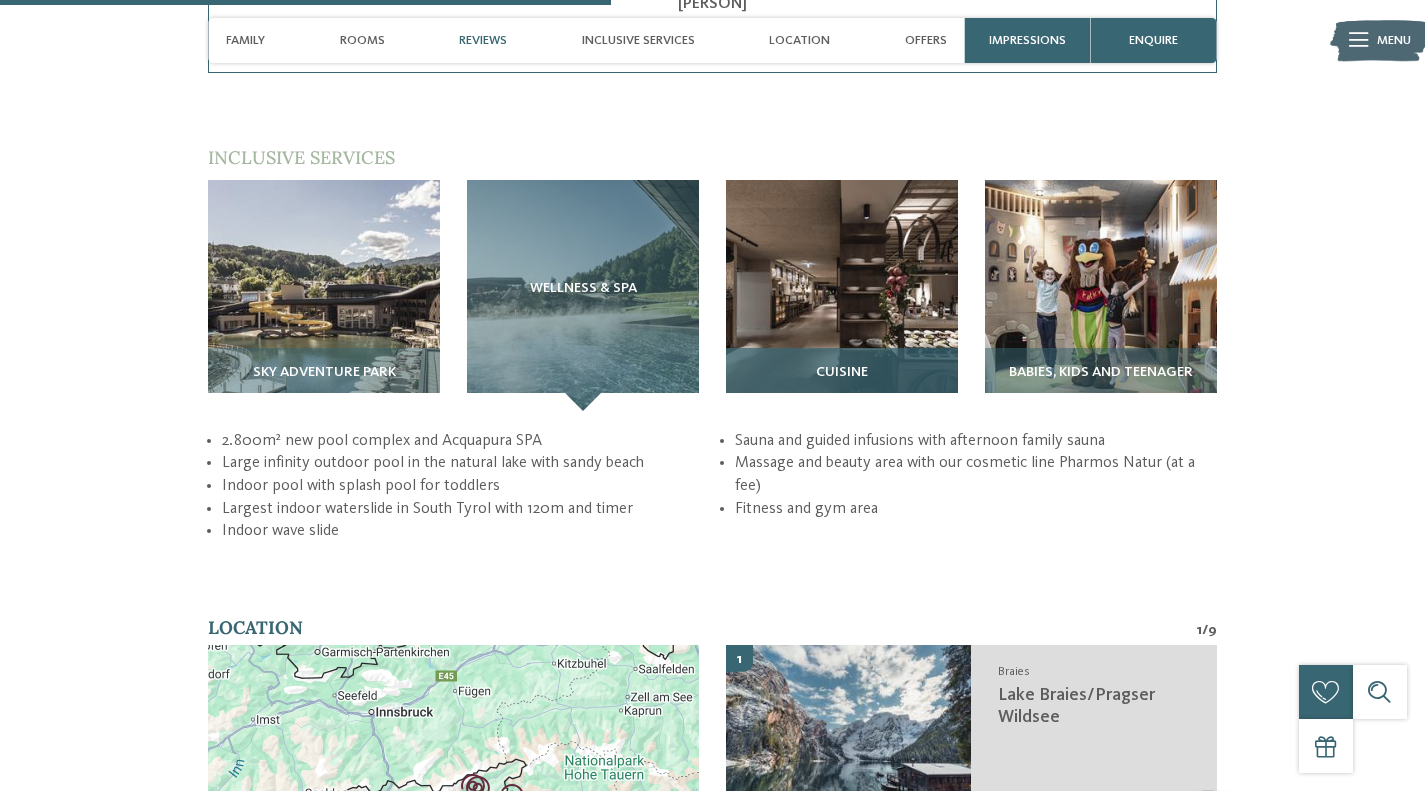 click on "Cuisine" at bounding box center (842, 379) 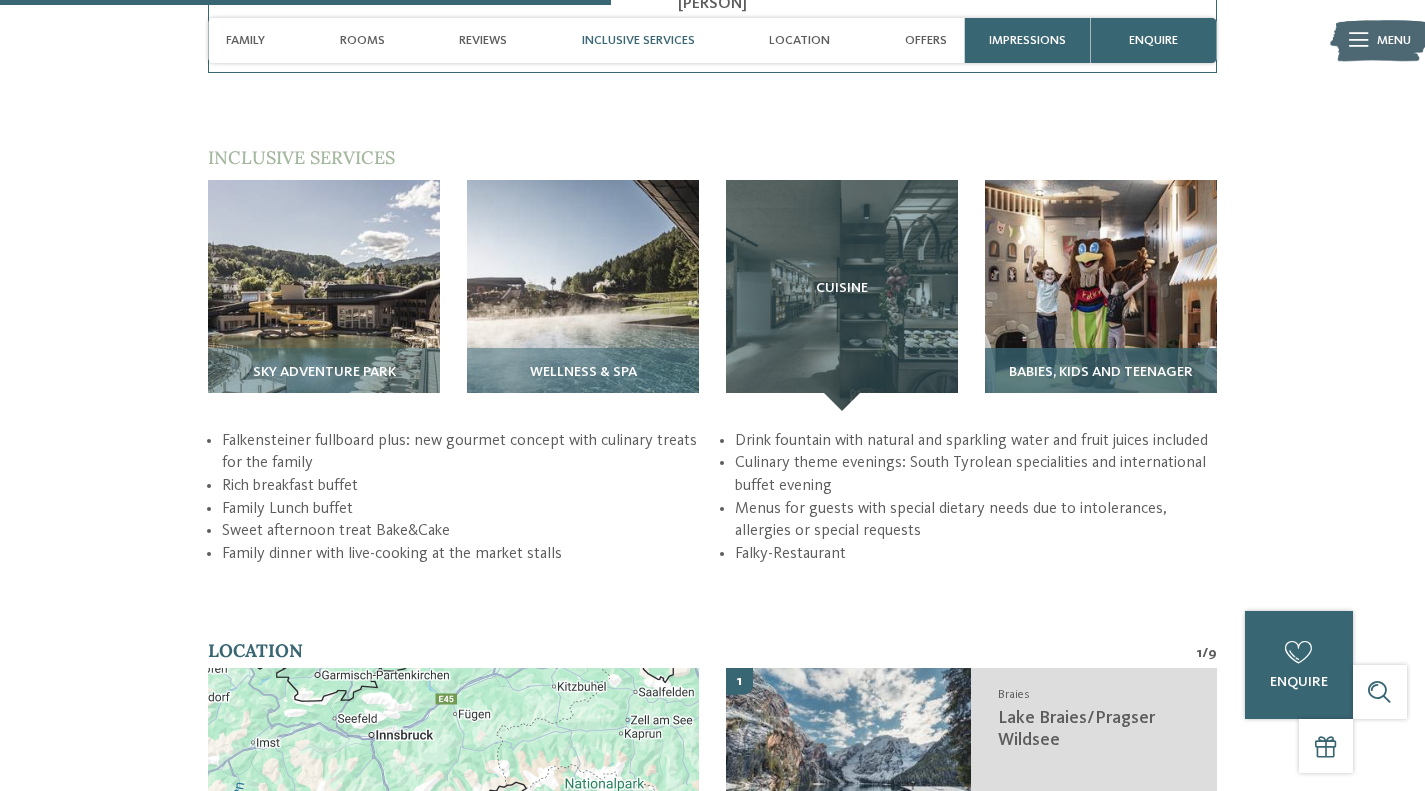 click at bounding box center [1101, 296] 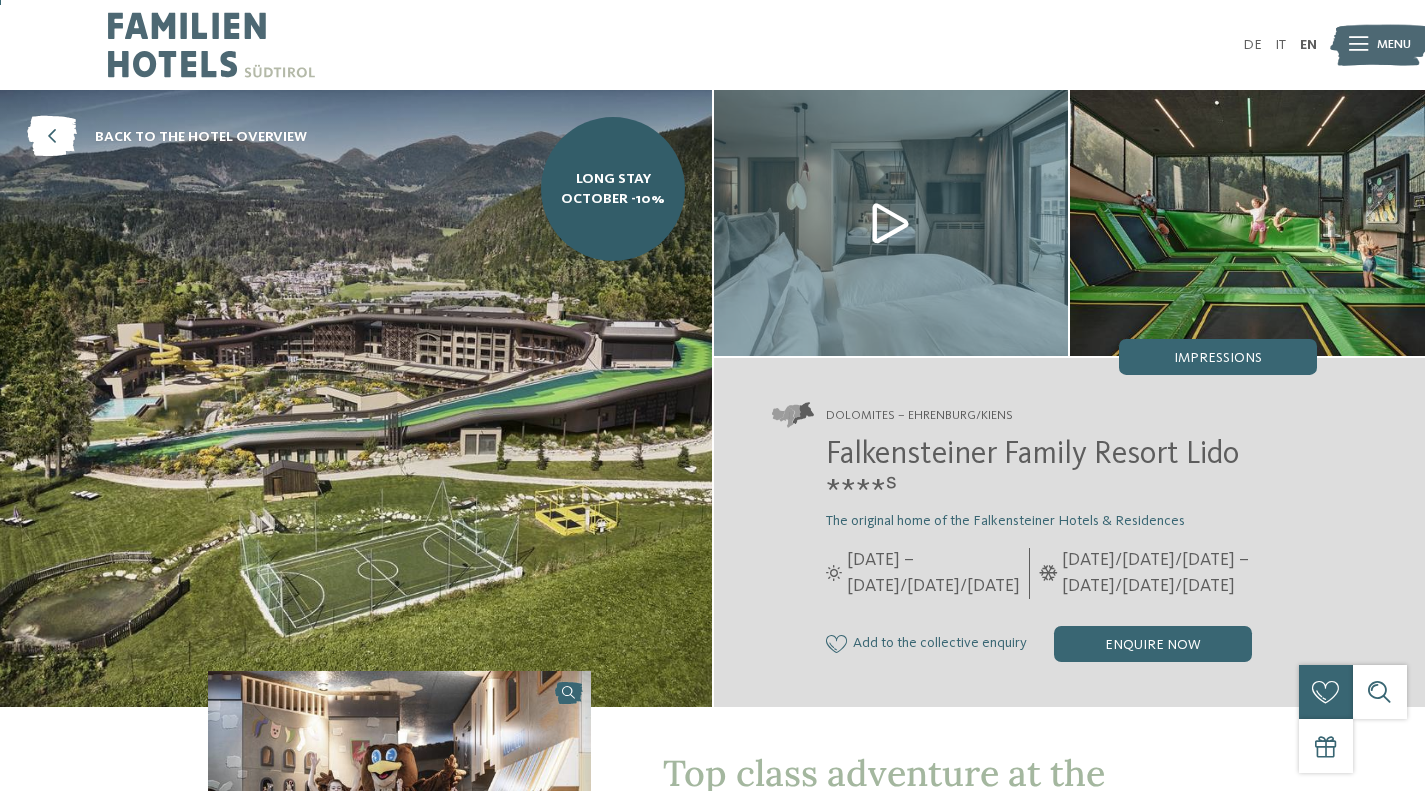 scroll, scrollTop: 5, scrollLeft: 0, axis: vertical 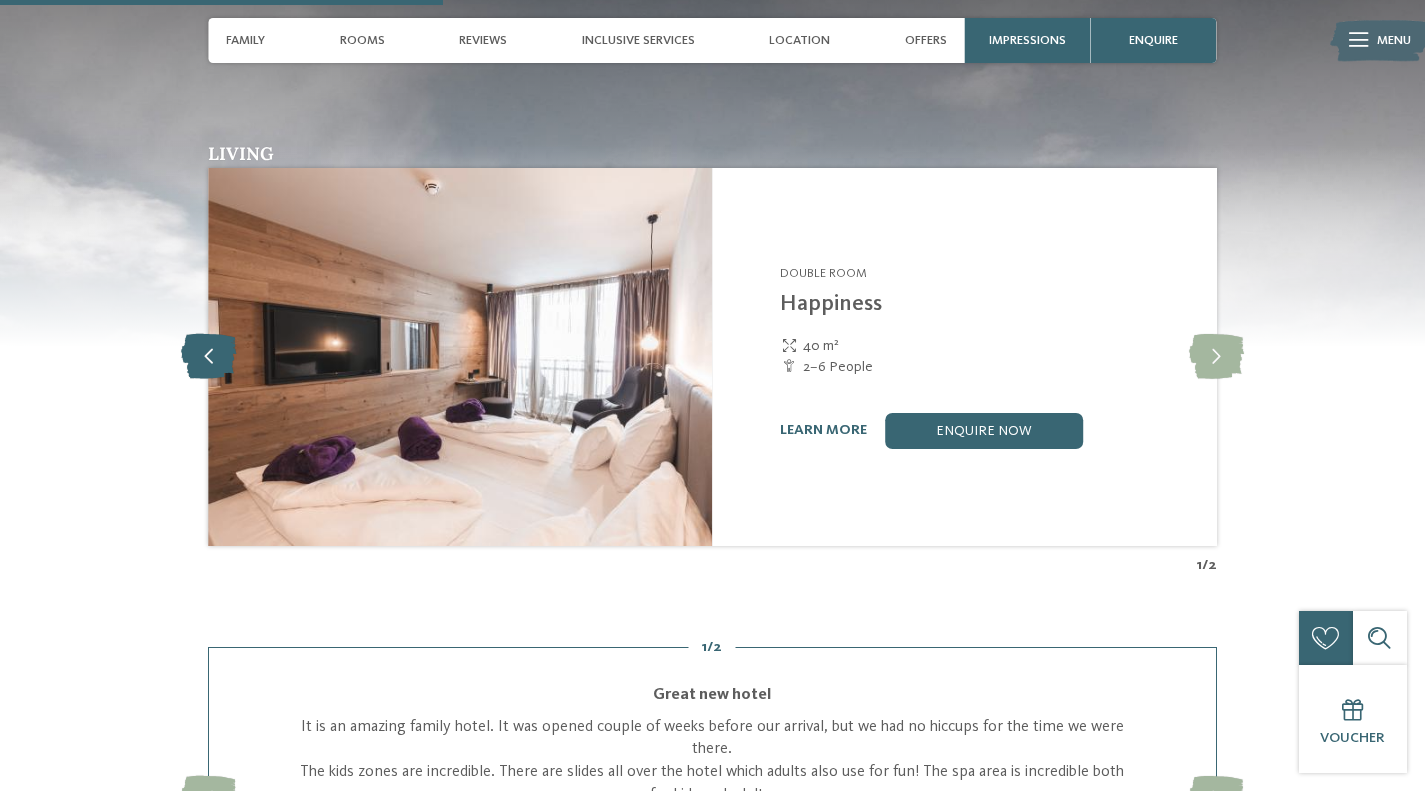click at bounding box center [208, 356] 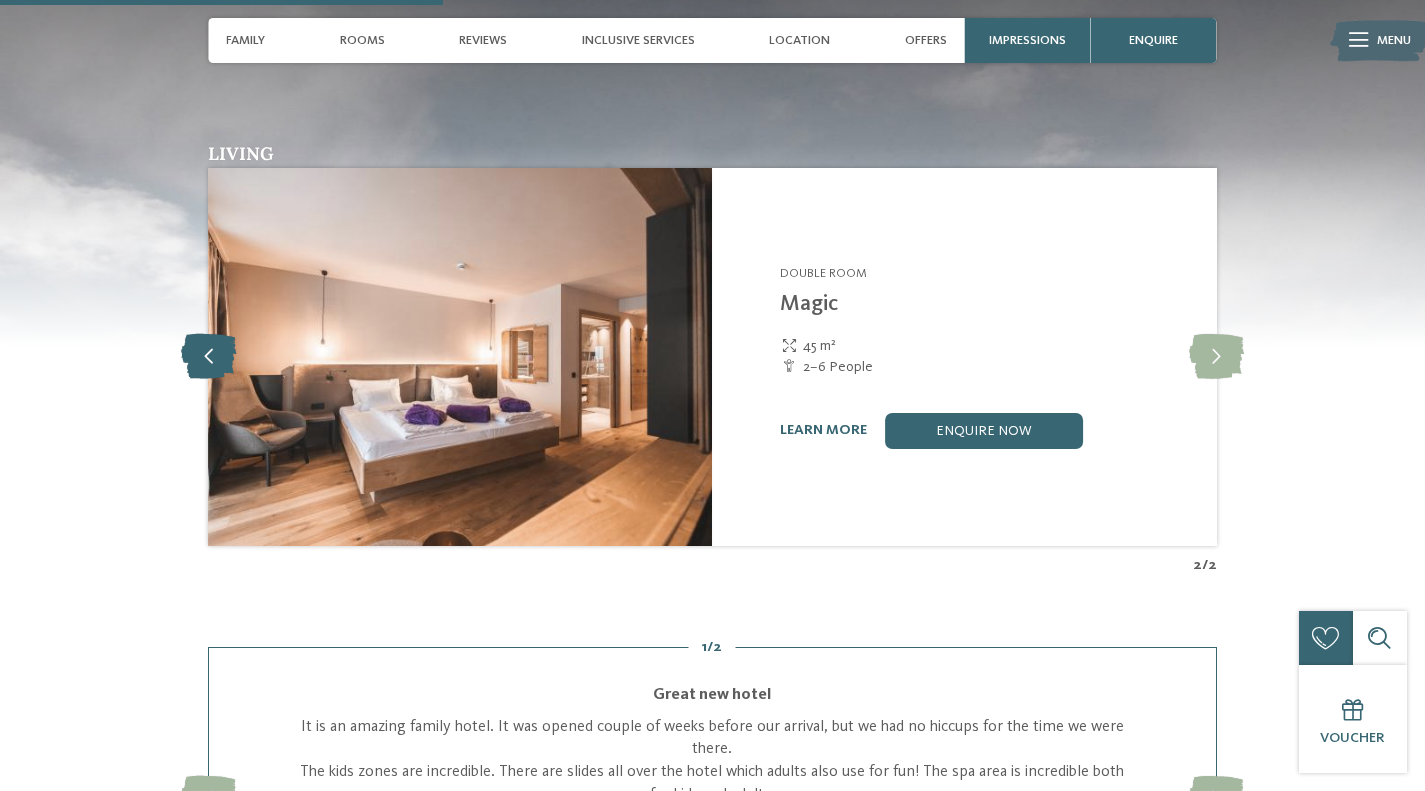 click at bounding box center (208, 356) 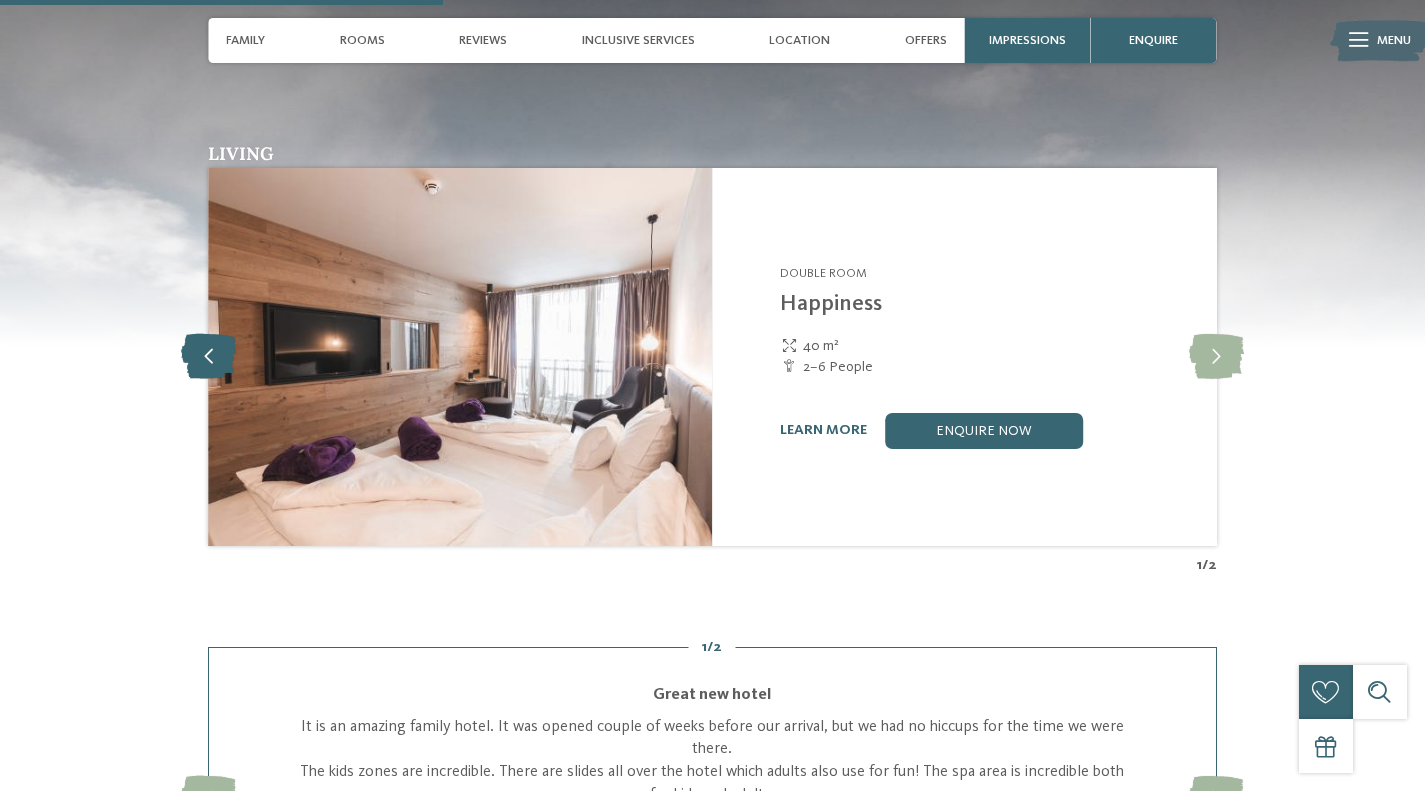 click at bounding box center (208, 356) 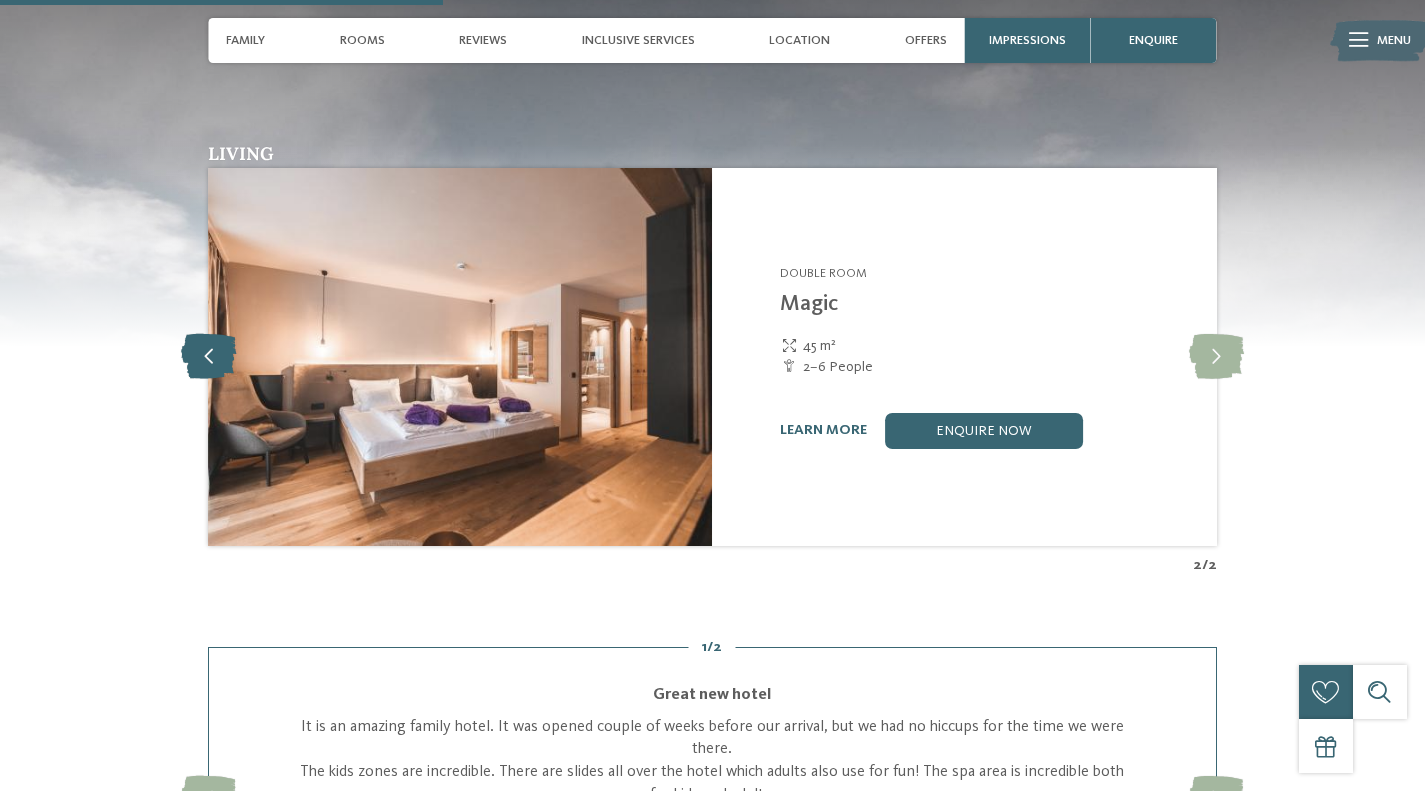 click at bounding box center (208, 356) 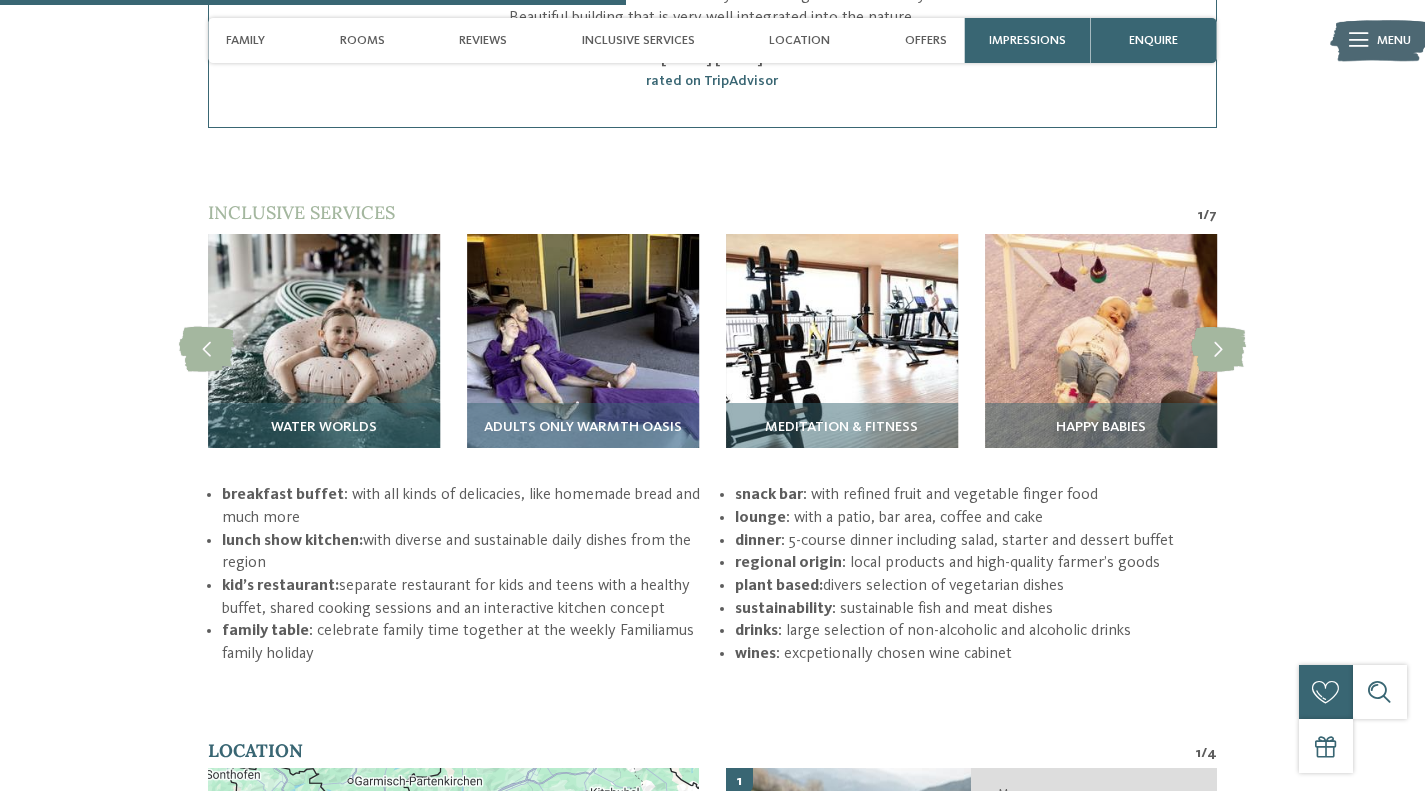 scroll, scrollTop: 2829, scrollLeft: 0, axis: vertical 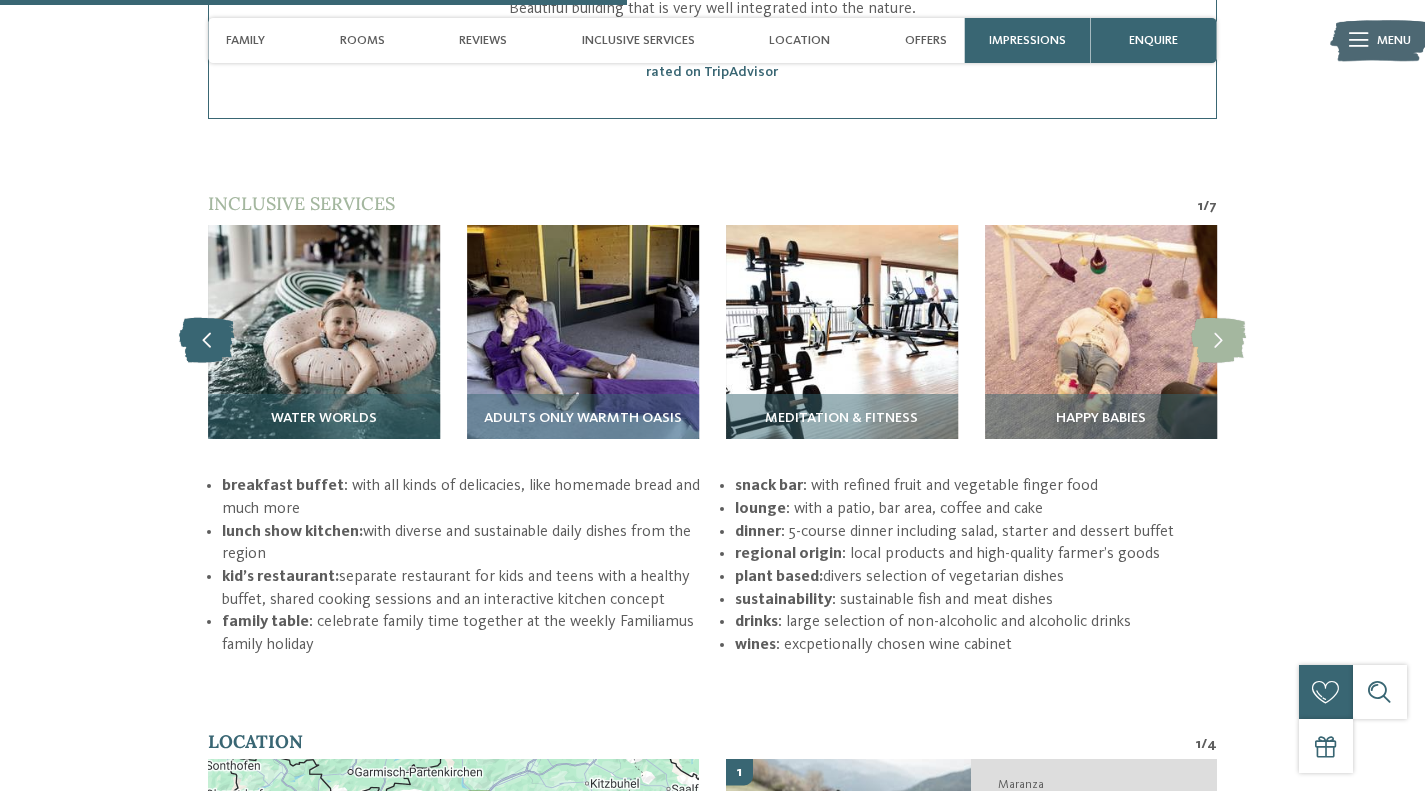 click at bounding box center (206, 341) 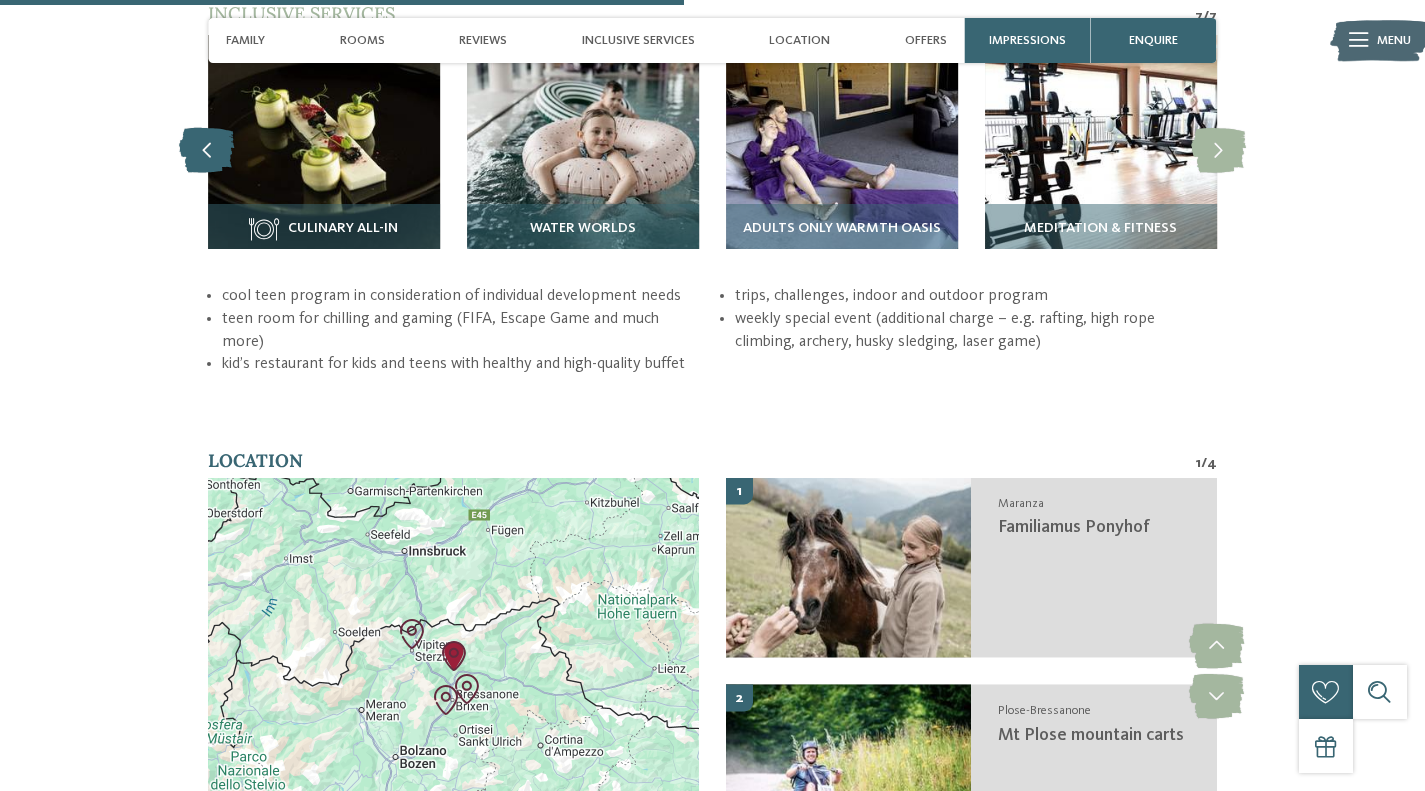 scroll, scrollTop: 3016, scrollLeft: 0, axis: vertical 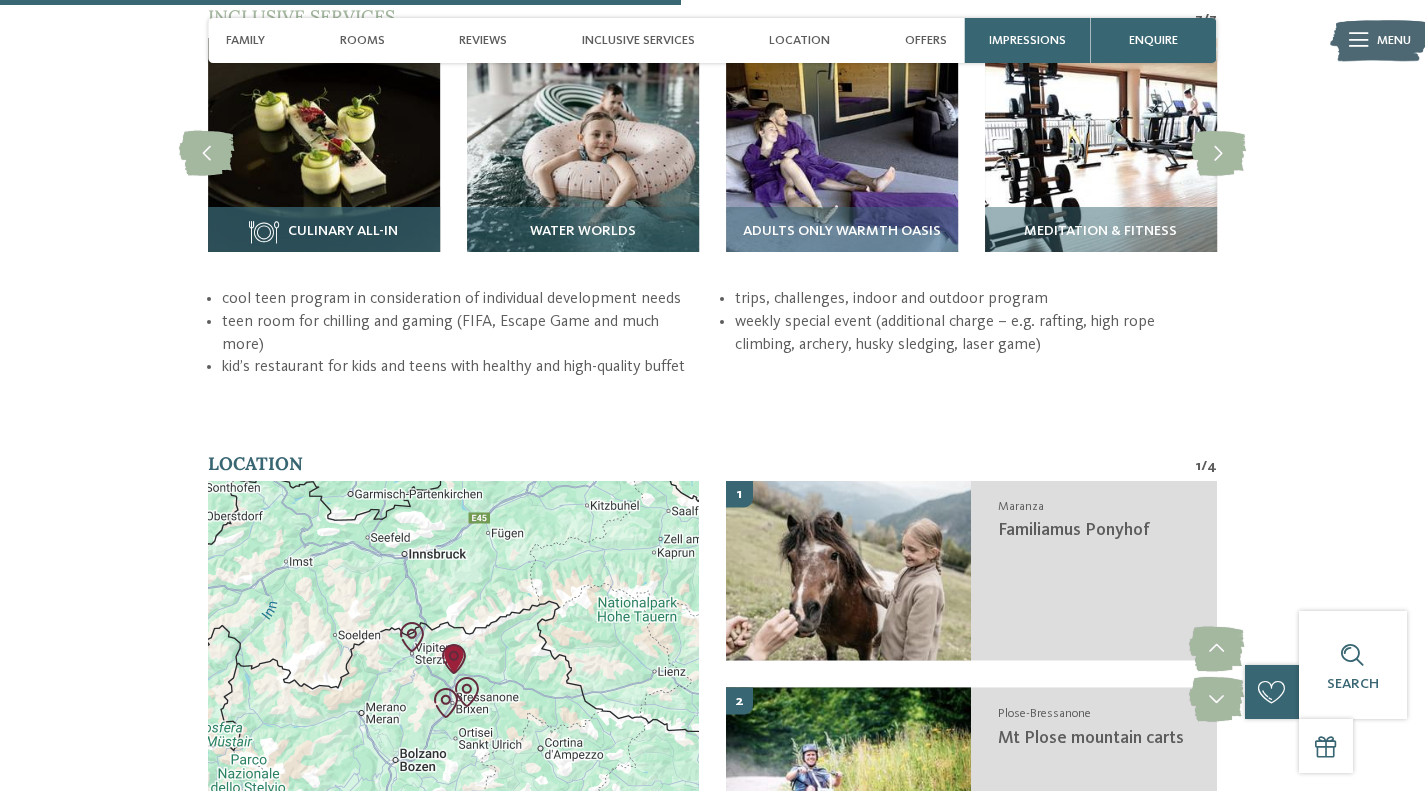 click on "Culinary All-In" at bounding box center [343, 232] 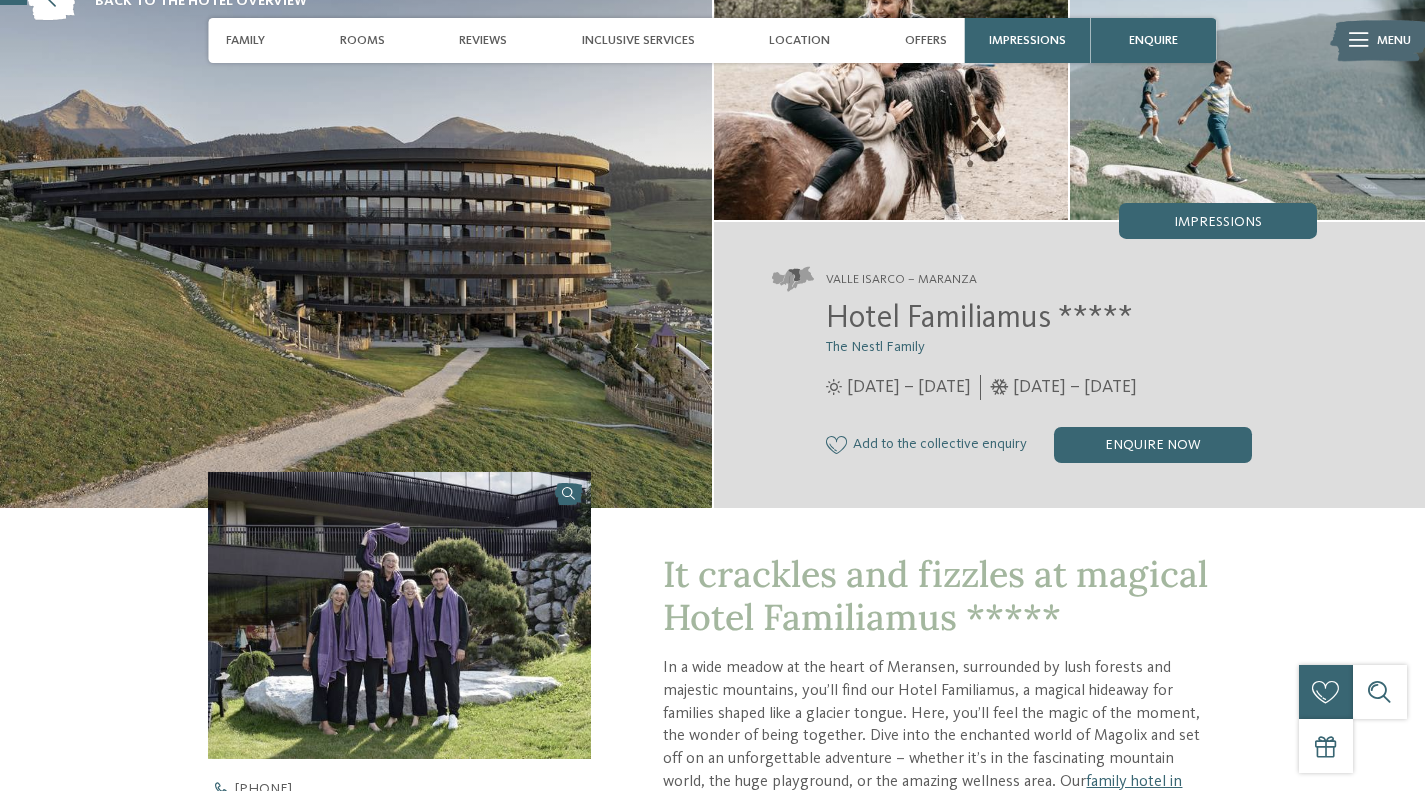 scroll, scrollTop: 145, scrollLeft: 0, axis: vertical 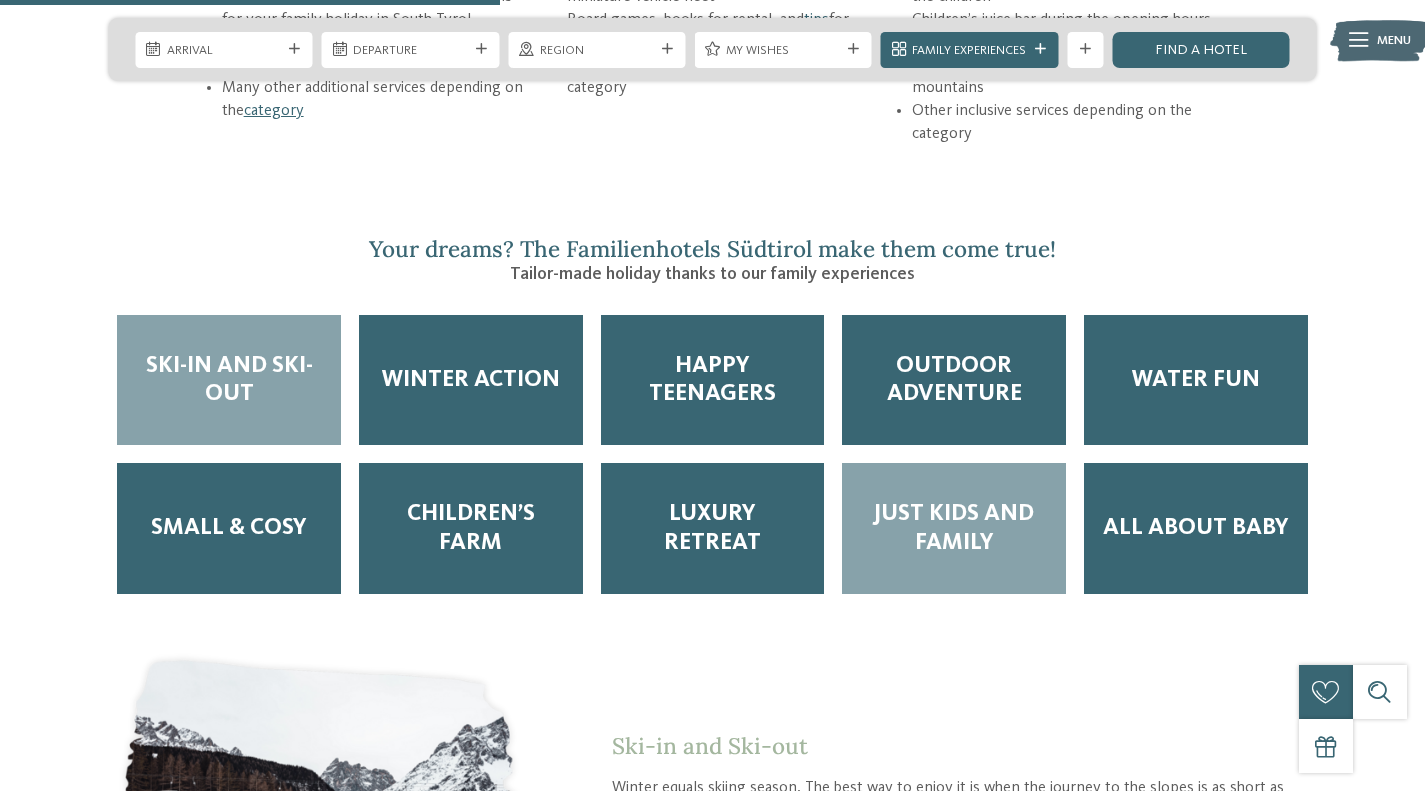click on "Just Kids and Family" at bounding box center (954, 528) 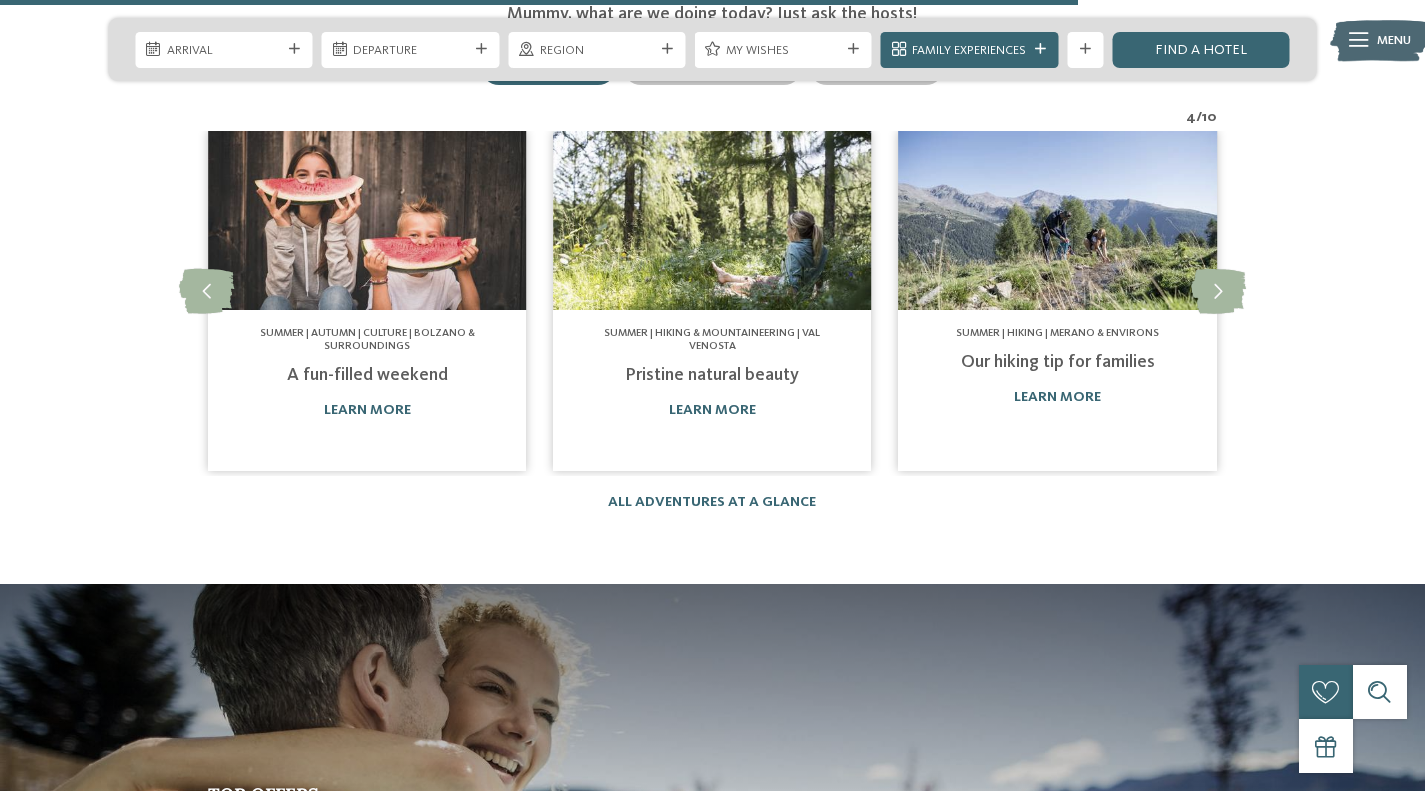 scroll, scrollTop: 6328, scrollLeft: 0, axis: vertical 